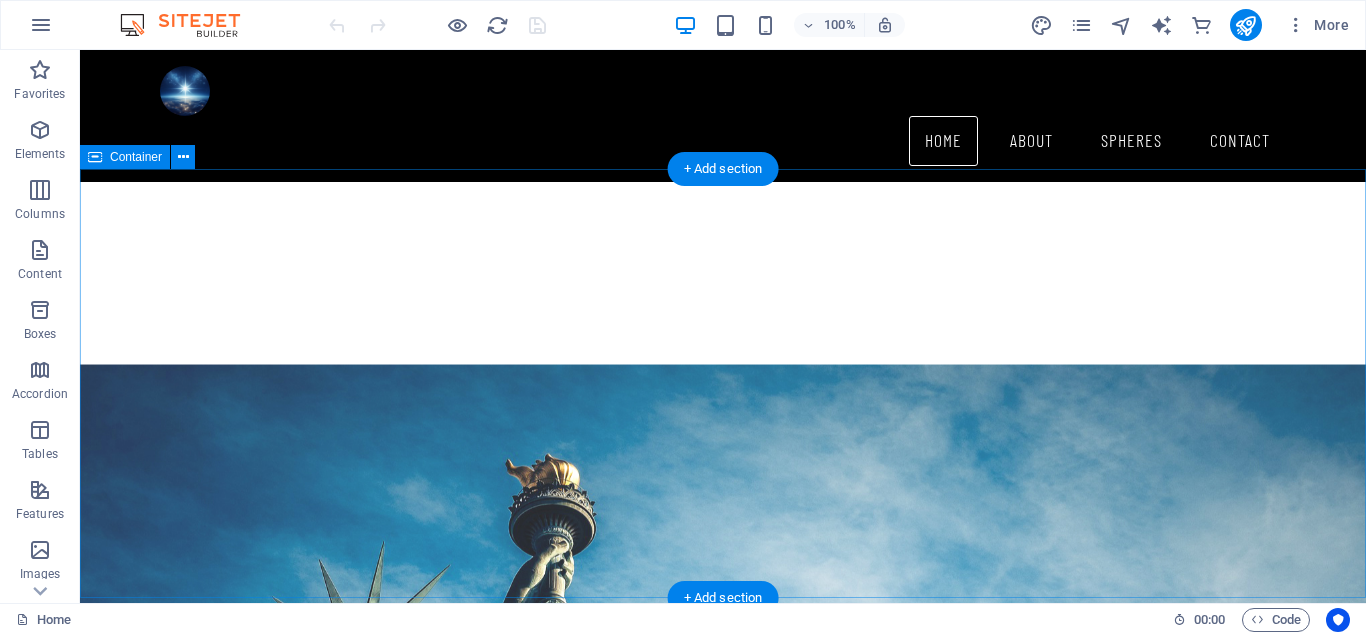 scroll, scrollTop: 1632, scrollLeft: 0, axis: vertical 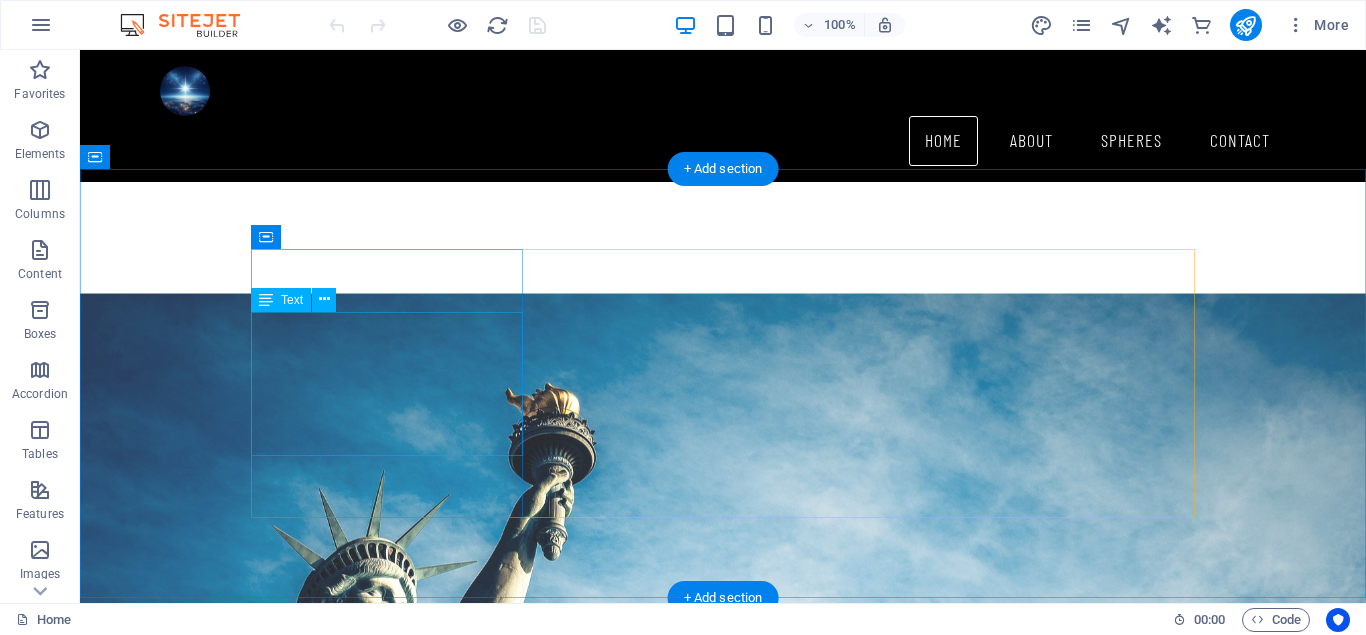 click on "Established in 2024, TRV General Office coordinates all activities, products, and services of the TRV brand hosted online on  the domain trv.website. Therefore, the activities carried out by [PERSON] outside of TRV have..." at bounding box center [723, 1556] 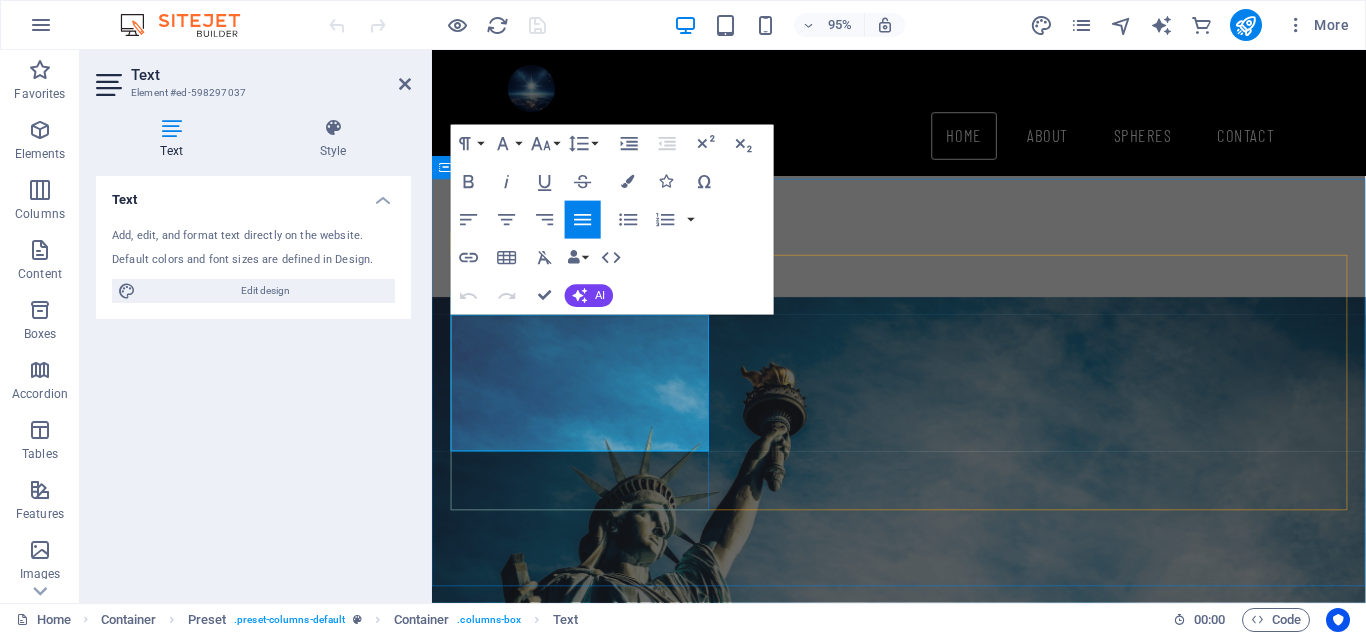 click on "Established in 2024, TRV General Office coordinates all activities, products, and services of the TRV brand hosted online on  the domain trv.website. Therefore, the activities carried out by [PERSON] outside of TRV have..." at bounding box center (924, 1574) 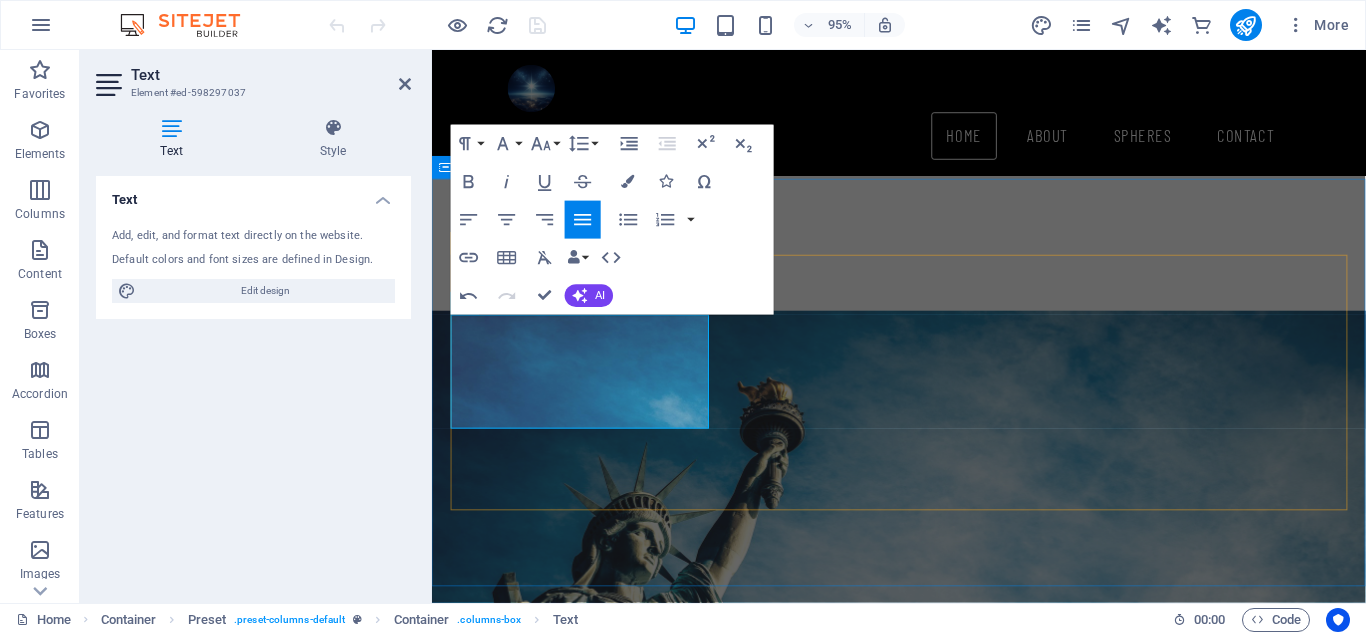 type 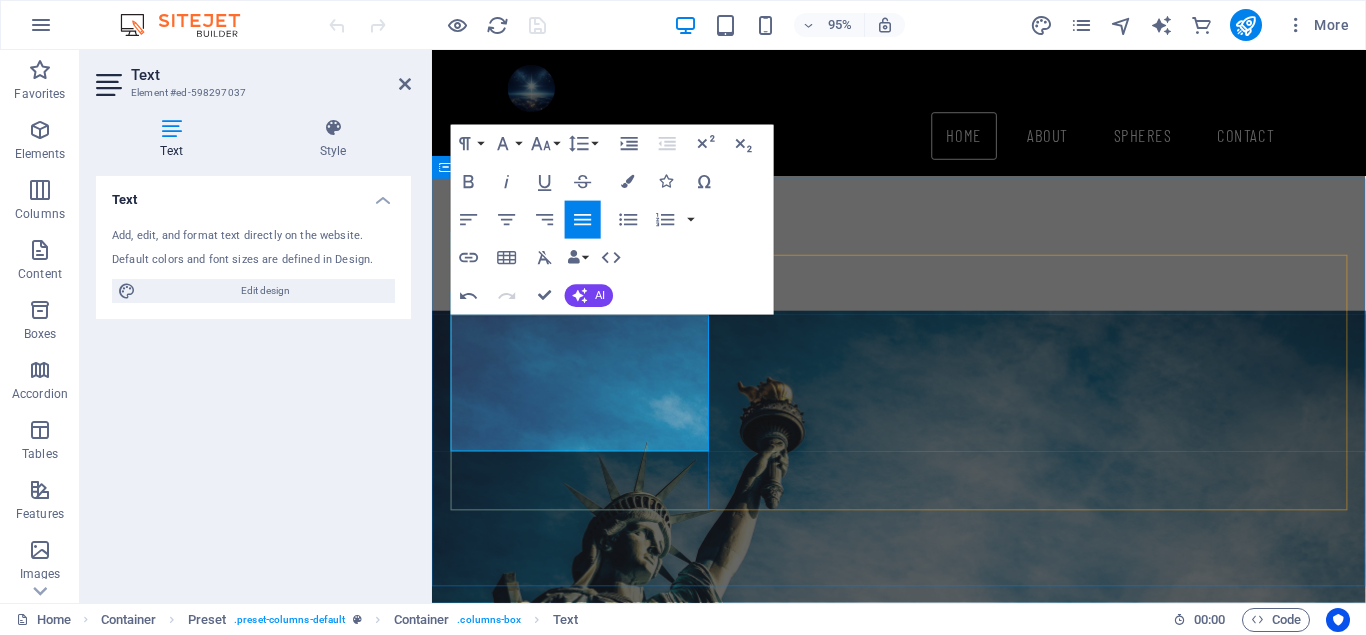 click on "Established in 2024, TRV General Office coordinates all activities, products, and services of the TRV brand hosted online on  its various domain names . Therefore, the activities carried out by [PERSON] outside of TRV have..." at bounding box center (924, 1611) 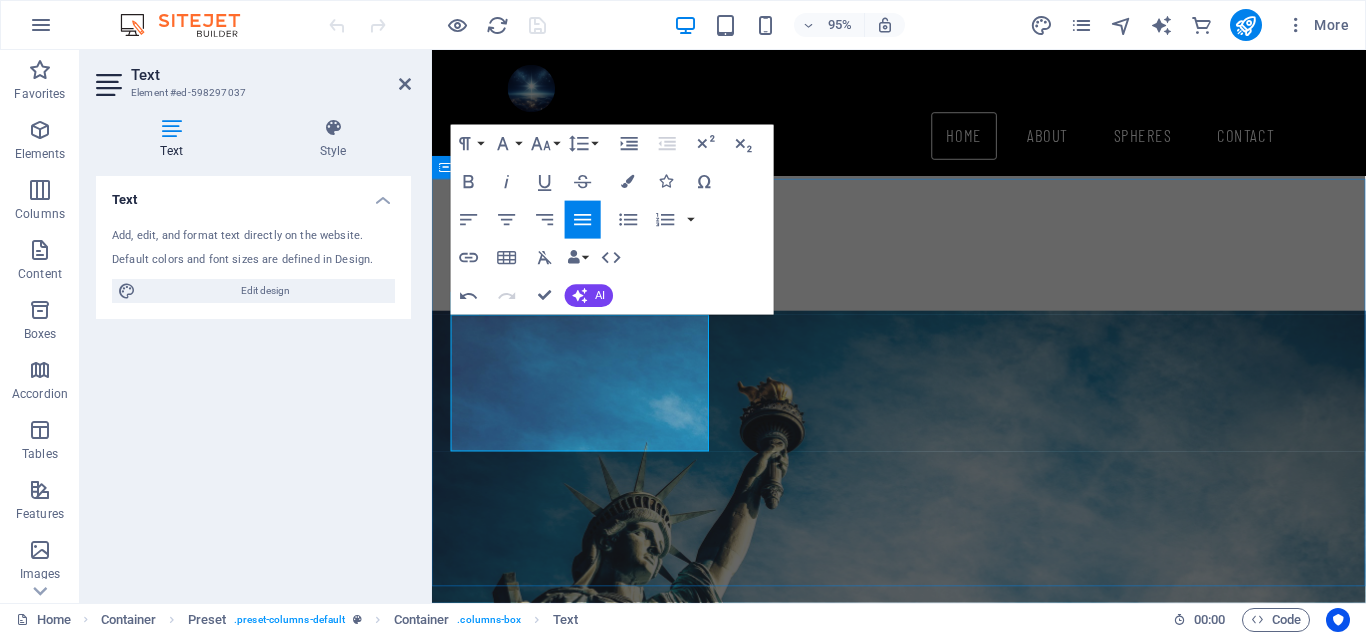 click on "About Established in [YEAR], TRV General Office coordinates all activities, products, and services of the TRV brand hosted online on  its various domain names. Therefore, the activities carried out by [PERSON] outside of TRV have... Learn More SPHERES TRV operates in various fields, nevertheless, to stay in line with its motto which is "Serving with expertise and utmost dedication," its works are divided into the following divisions: TRV dynamic, TRV business... Learn More Contact Please use the form below to contact the TRV General Office. No response is guaranteed after submitting the form or message. Please complete the form correctly, specifying your request in as much detail as possible... Learn More" at bounding box center [923, 1815] 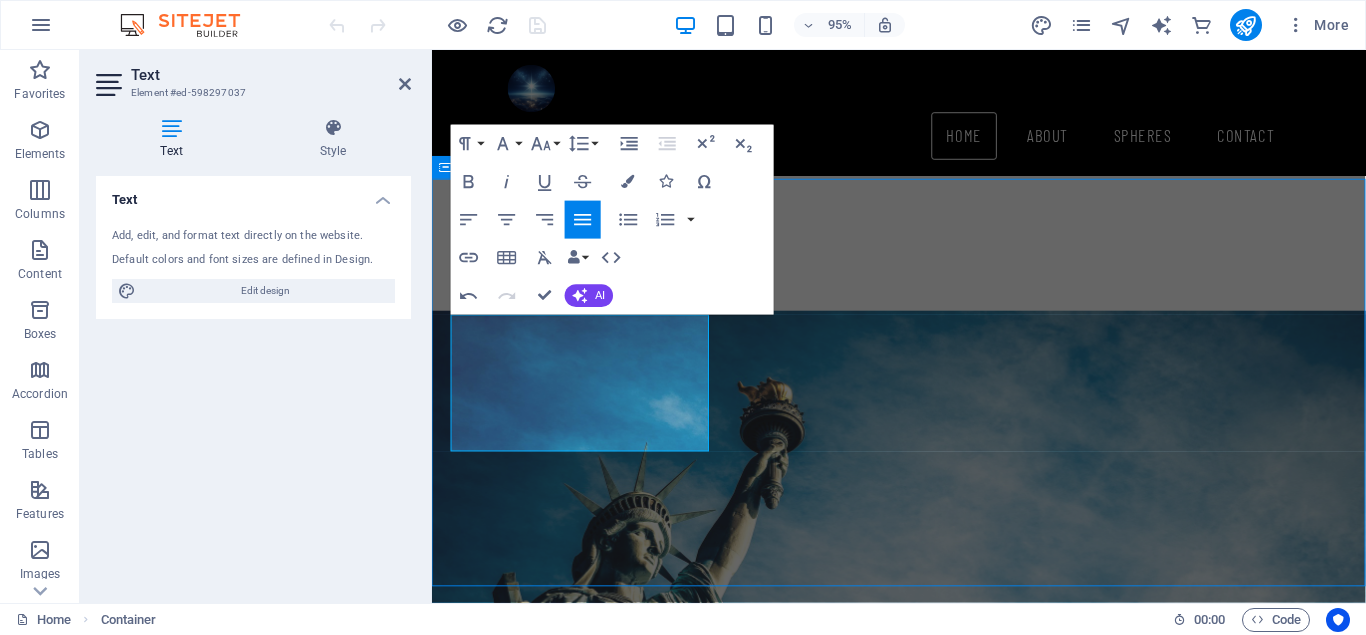 scroll, scrollTop: 1614, scrollLeft: 0, axis: vertical 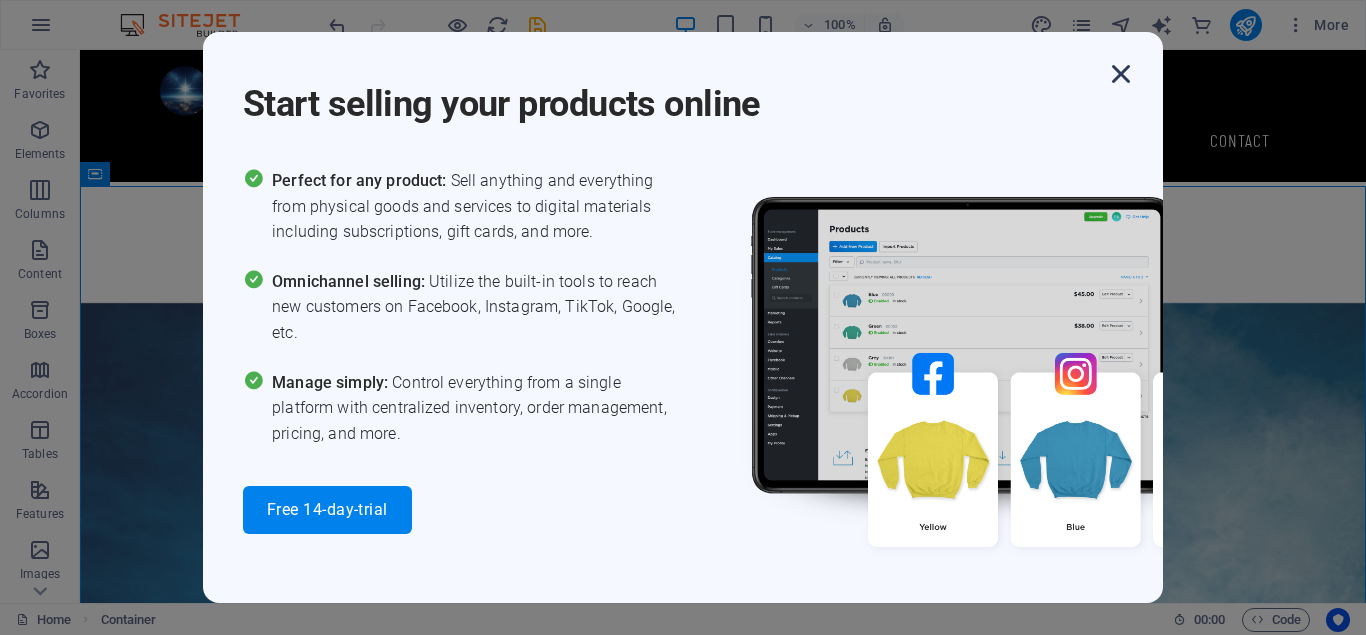 click at bounding box center [1121, 74] 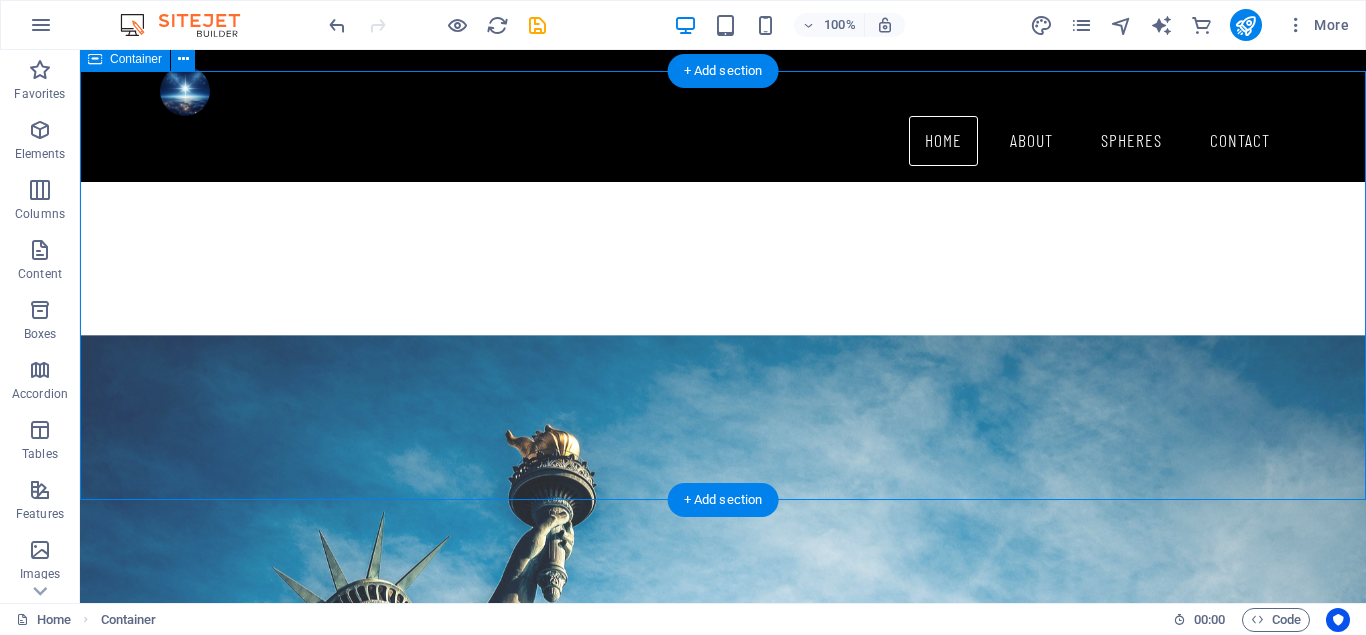 scroll, scrollTop: 1818, scrollLeft: 0, axis: vertical 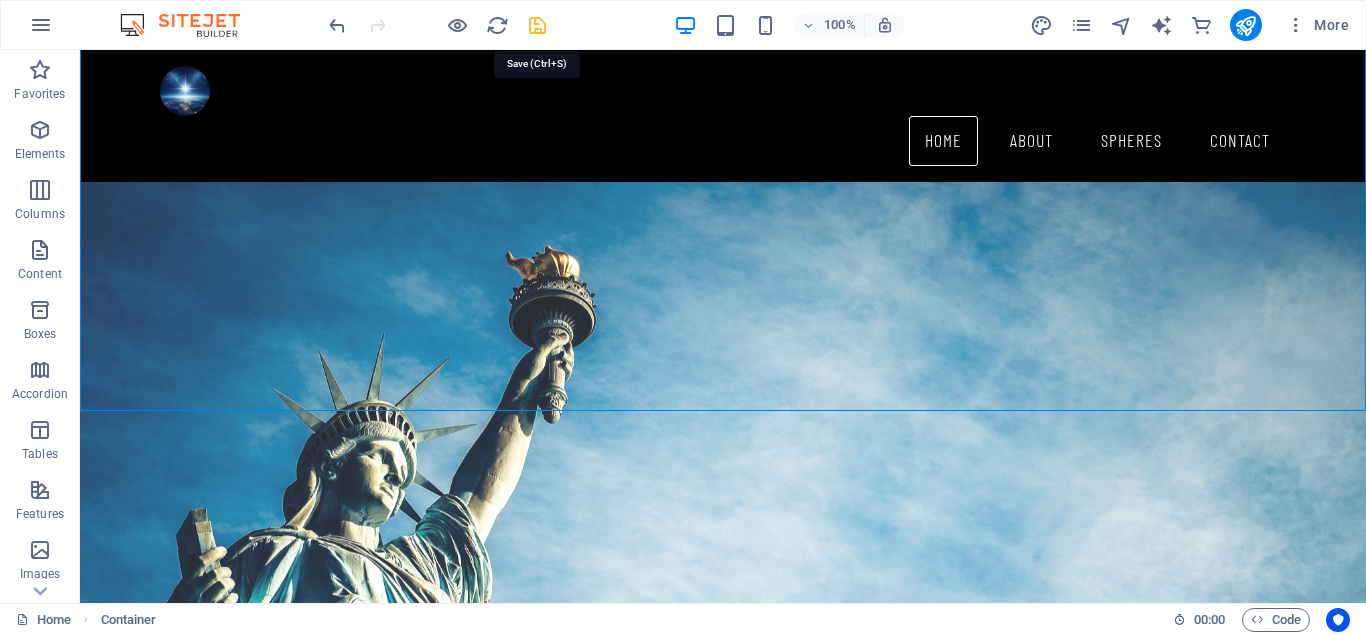 click at bounding box center (537, 25) 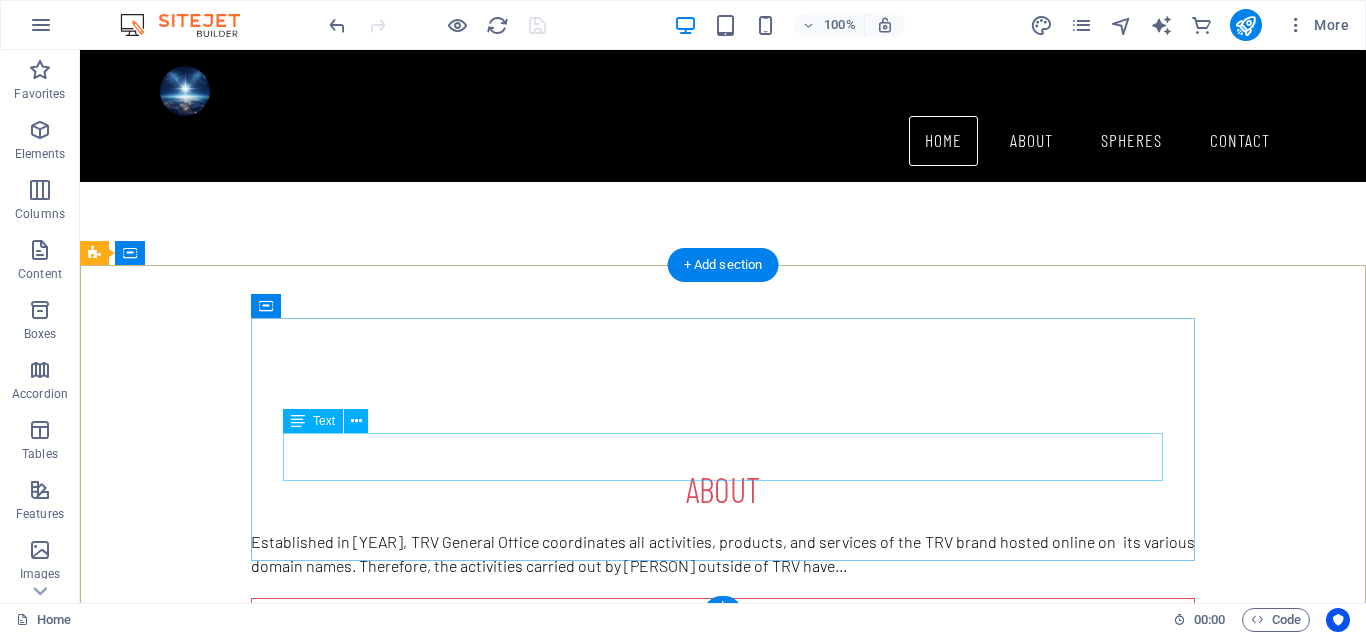 scroll, scrollTop: 2663, scrollLeft: 0, axis: vertical 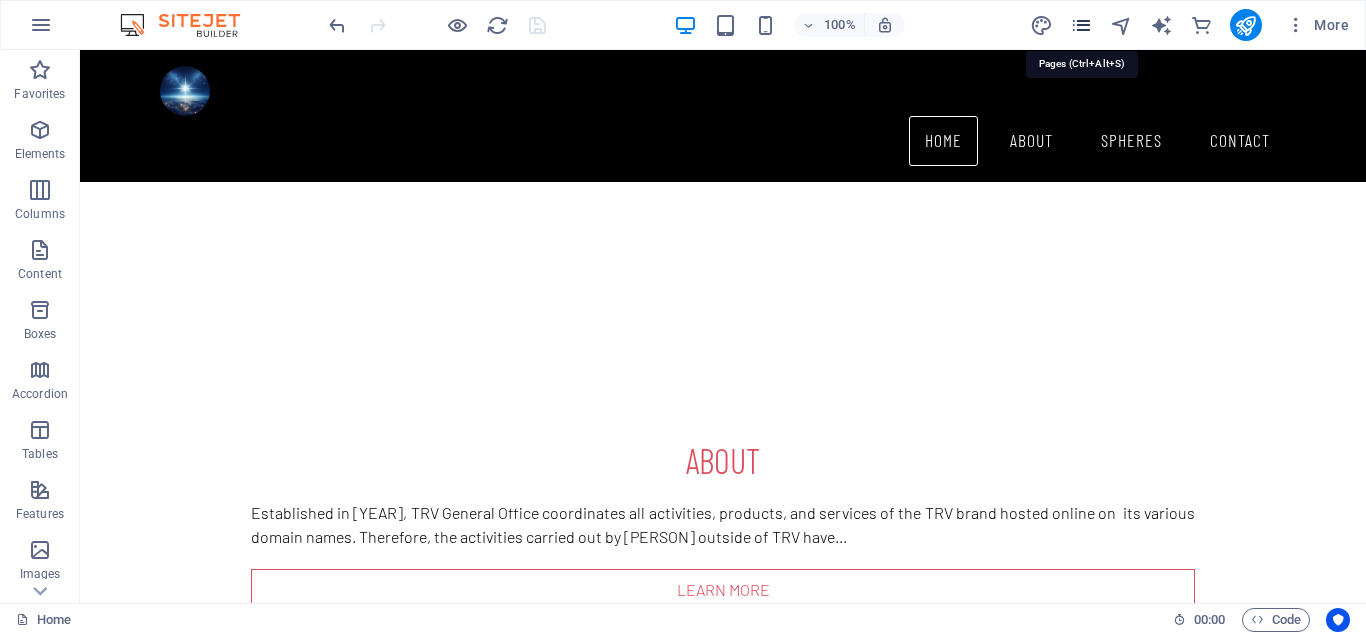 click at bounding box center [1081, 25] 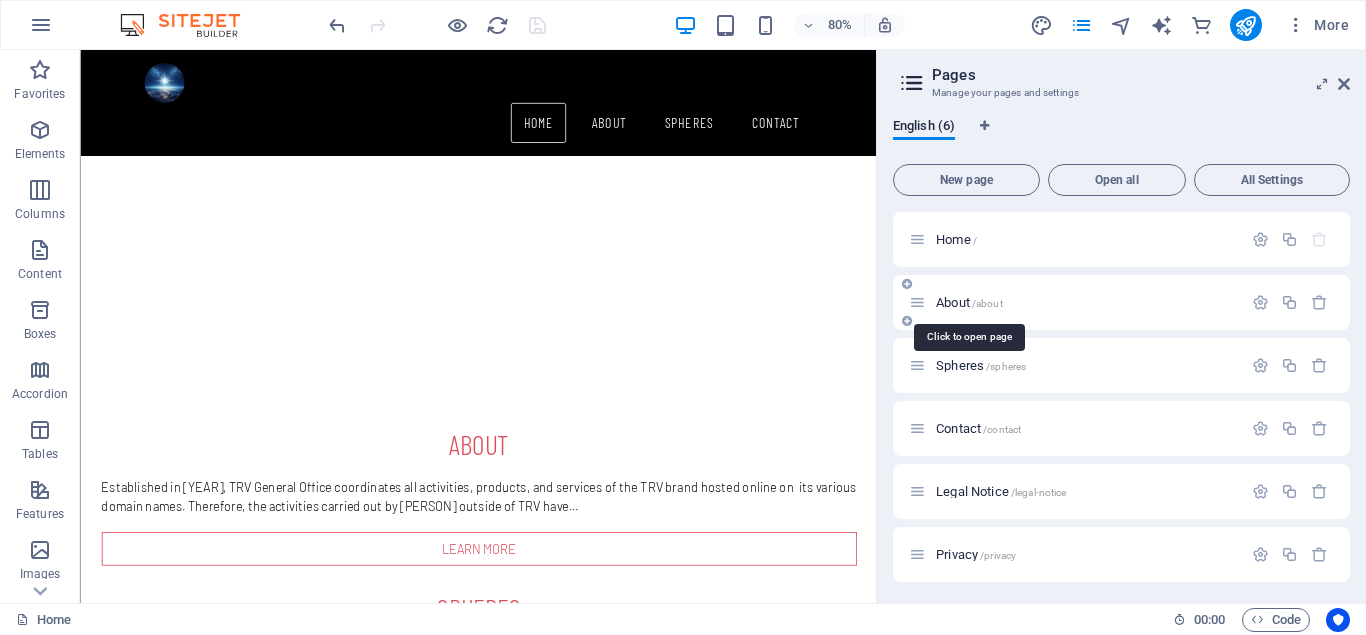 click on "About /about" at bounding box center [969, 302] 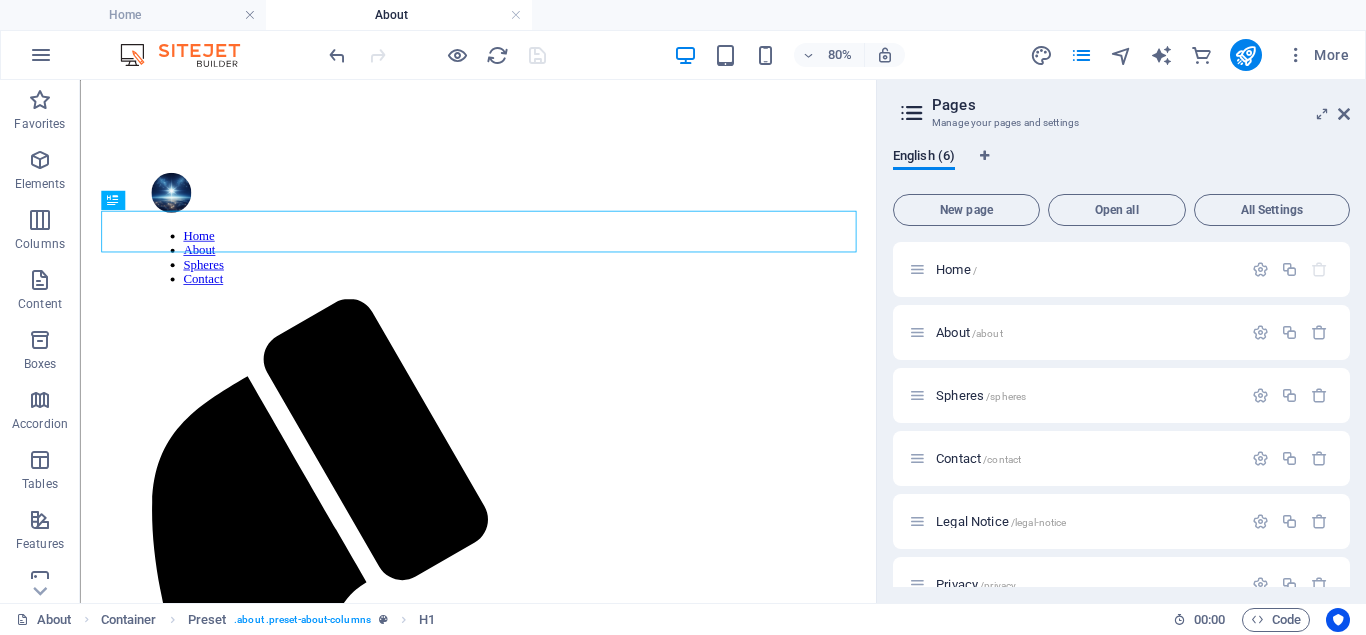 scroll, scrollTop: 0, scrollLeft: 0, axis: both 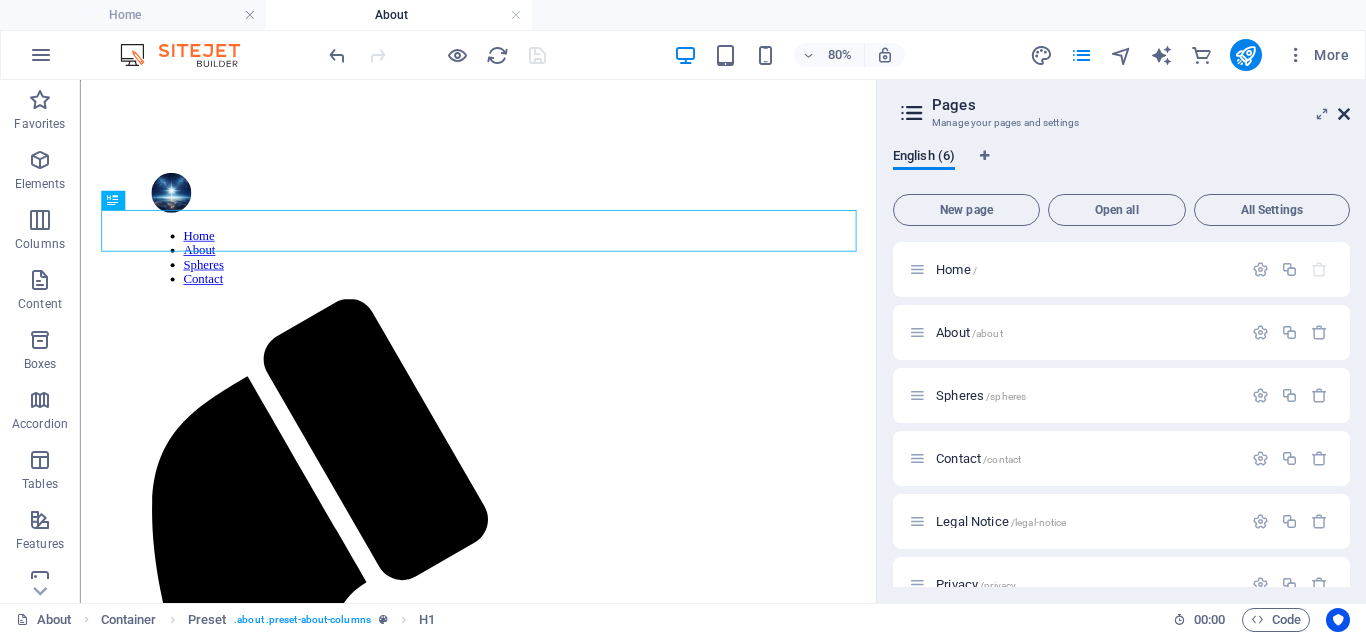 click at bounding box center (1344, 114) 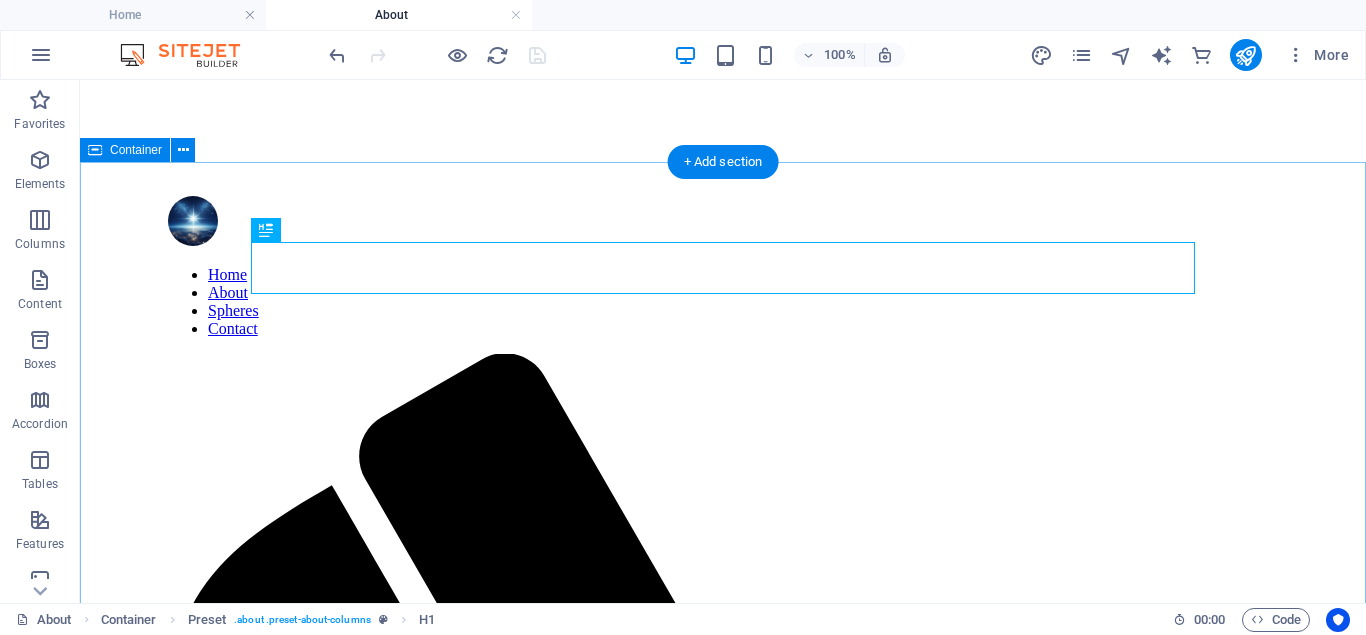click on "About TRV General Office TRv general office & Company We believe in cooperation ad partnership. It's true that sometimes it's difficult to make partners due to various circumstances. No matter what happens, we will believe in cooperation. TRV General Office & Company, in fact, is the same general office that opens its doors to those wishing to work with it on large-scale projects. The development of new products and services, and innovation are naturally important to us. In point of fact, if you are skilled in a particular field or have genius mind, you have a place with us and among us. To speak with us about this, simply send us a message using any form on this site to do so, we will be happy to contact you." at bounding box center [723, 2434] 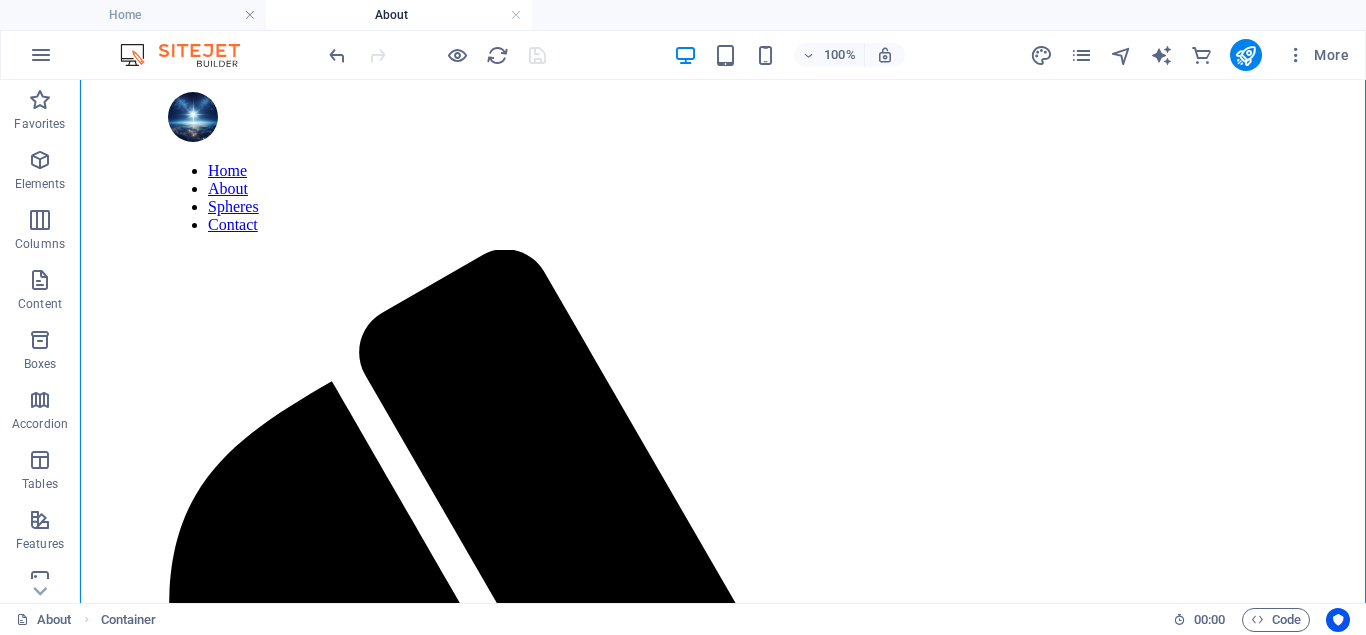 scroll, scrollTop: 0, scrollLeft: 0, axis: both 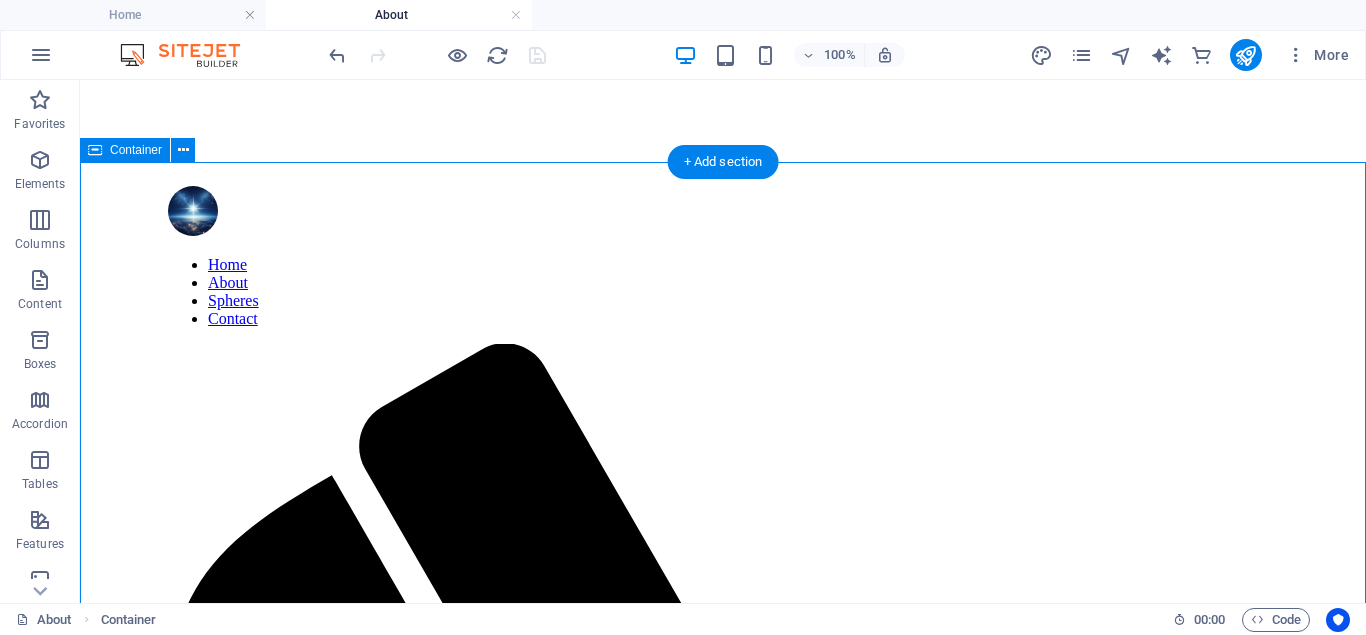 click on "About TRV General Office TRv general office & Company We believe in cooperation ad partnership. It's true that sometimes it's difficult to make partners due to various circumstances. No matter what happens, we will believe in cooperation. TRV General Office & Company, in fact, is the same general office that opens its doors to those wishing to work with it on large-scale projects. The development of new products and services, and innovation are naturally important to us. In point of fact, if you are skilled in a particular field or have genius mind, you have a place with us and among us. To speak with us about this, simply send us a message using any form on this site to do so, we will be happy to contact you." at bounding box center (723, 2424) 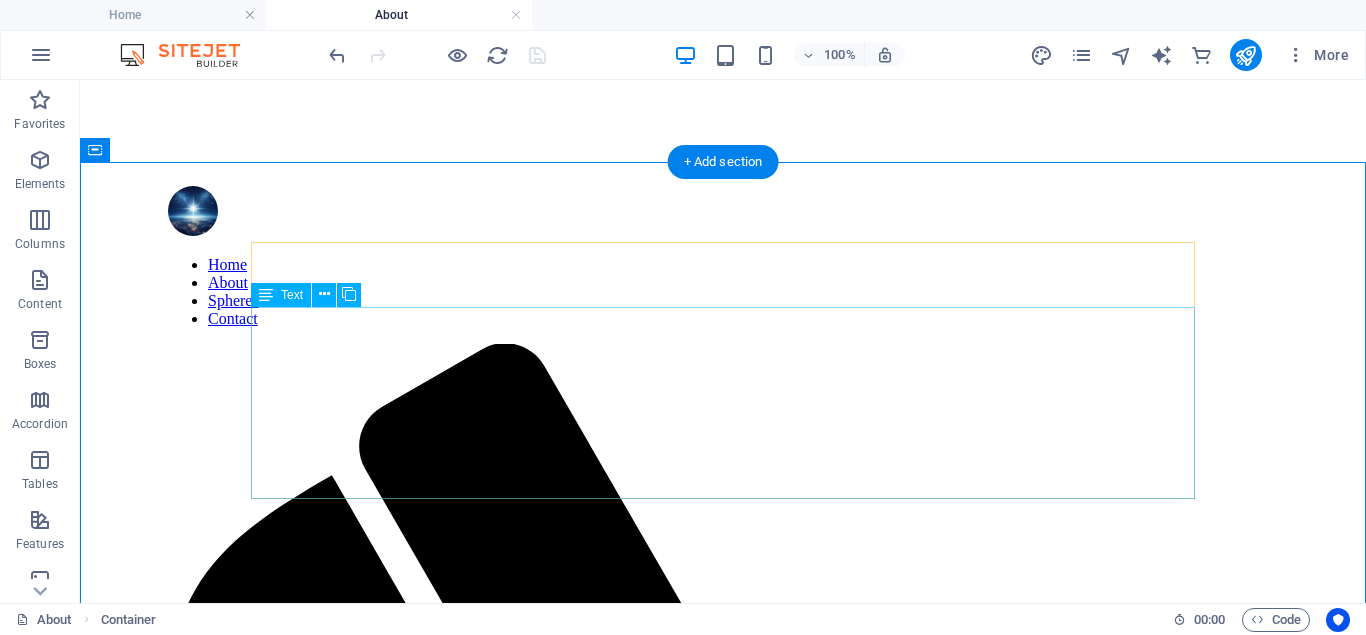 click at bounding box center [723, 1979] 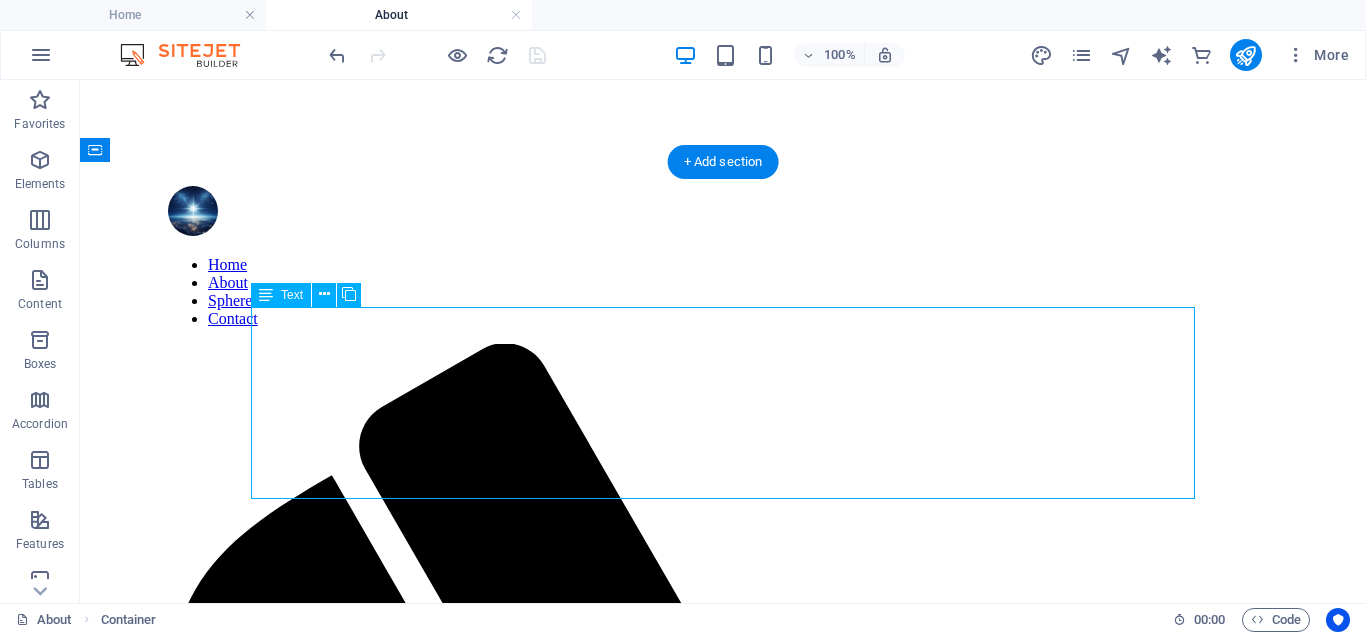 click at bounding box center (723, 1979) 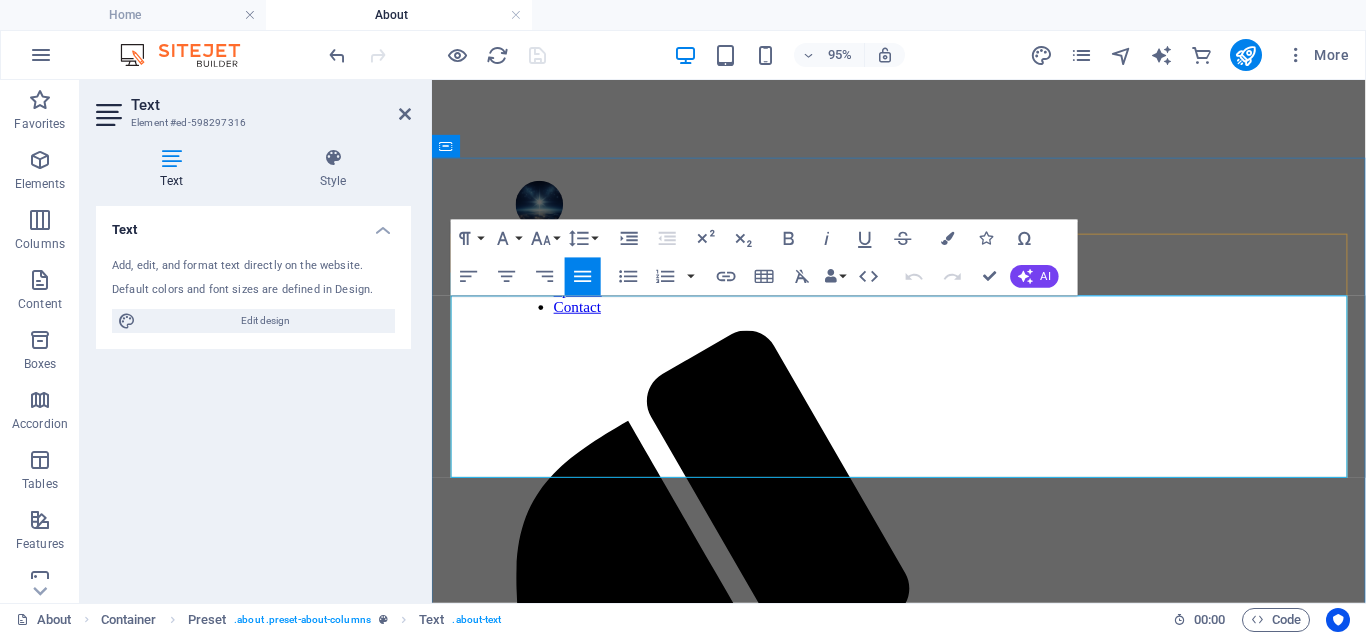 click at bounding box center (923, 1595) 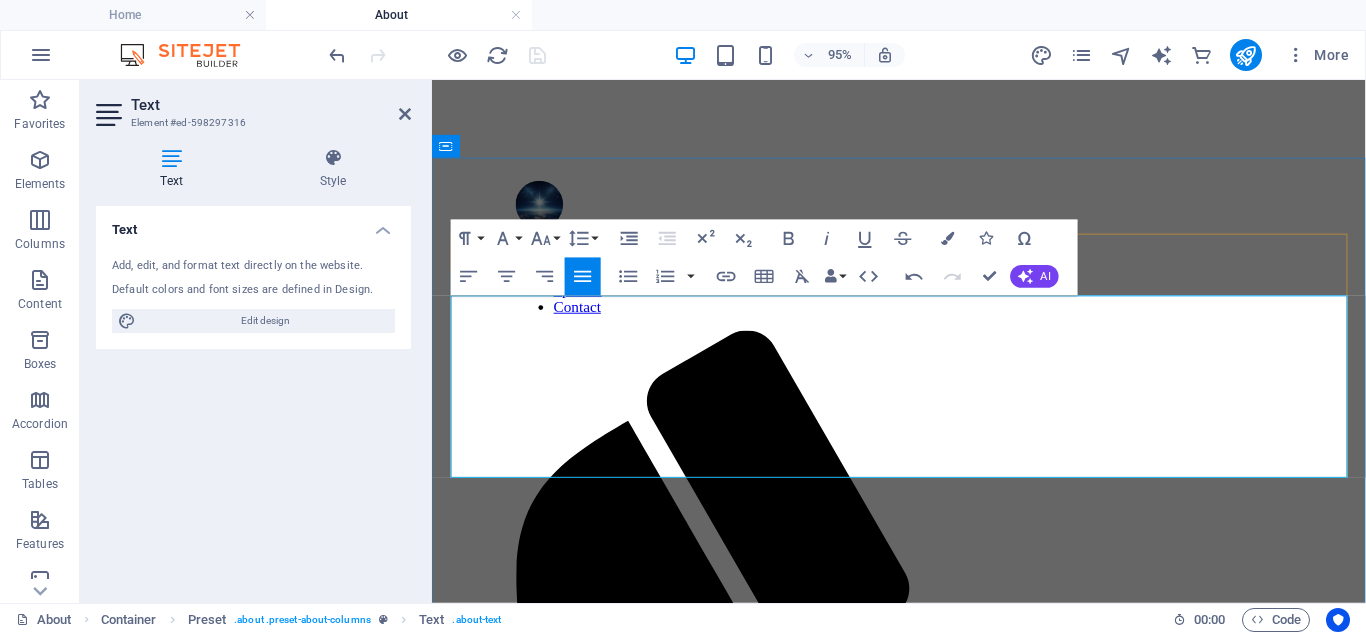 type 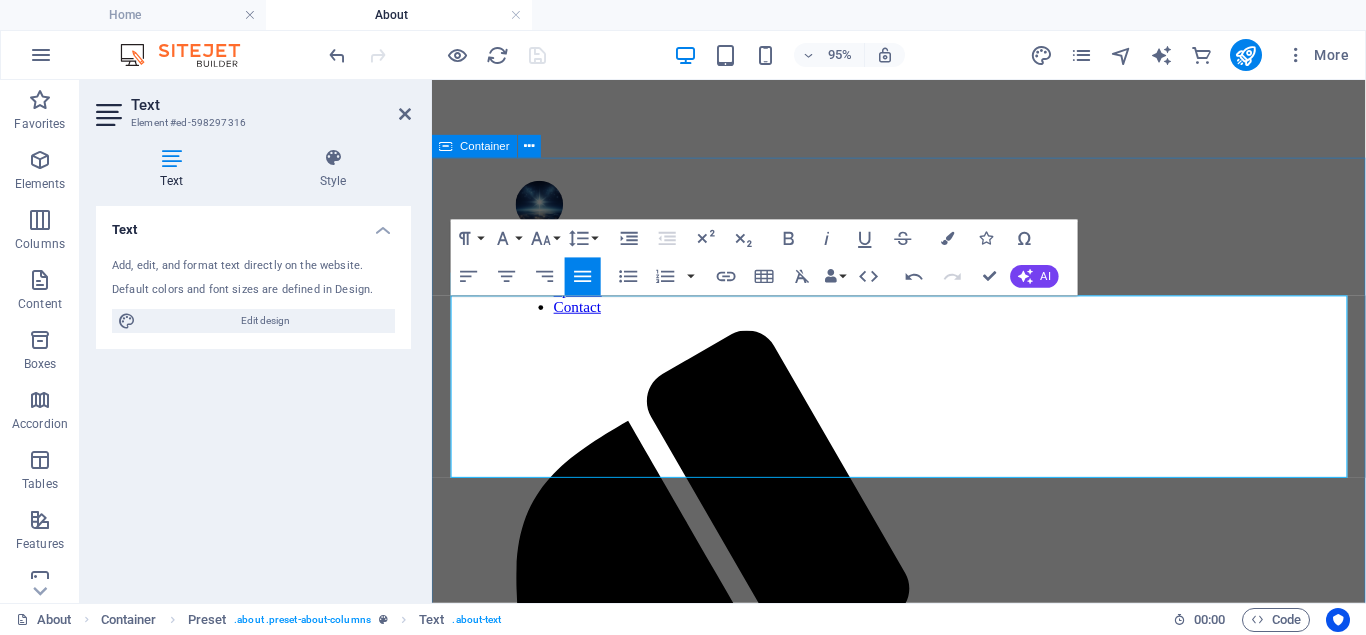 click on "About  TRV General Office TRV General Office is an office established by [PERSON] to coordinate various activities carried out by himself. Among these numerous activities are TRV business, TRV store, TRV dynamic, and so on. Established in [YEAR], TRV General Office coordinates all activities, products, and services of the TRV brand hosted online on  its various domain names TRv general office & Company We believe in cooperation ad partnership. It's true that sometimes it's difficult to make partners due to various circumstances. No matter what happens, we will believe in cooperation. TRV General Office & Company, in fact, is the same general office that opens its doors to those wishing to work with it on large-scale projects. The development of new products and services, and innovation are naturally important to us. In point of fact, if you are skilled in a particular field or have genius mind, you have a place with us and among us." at bounding box center [923, 2040] 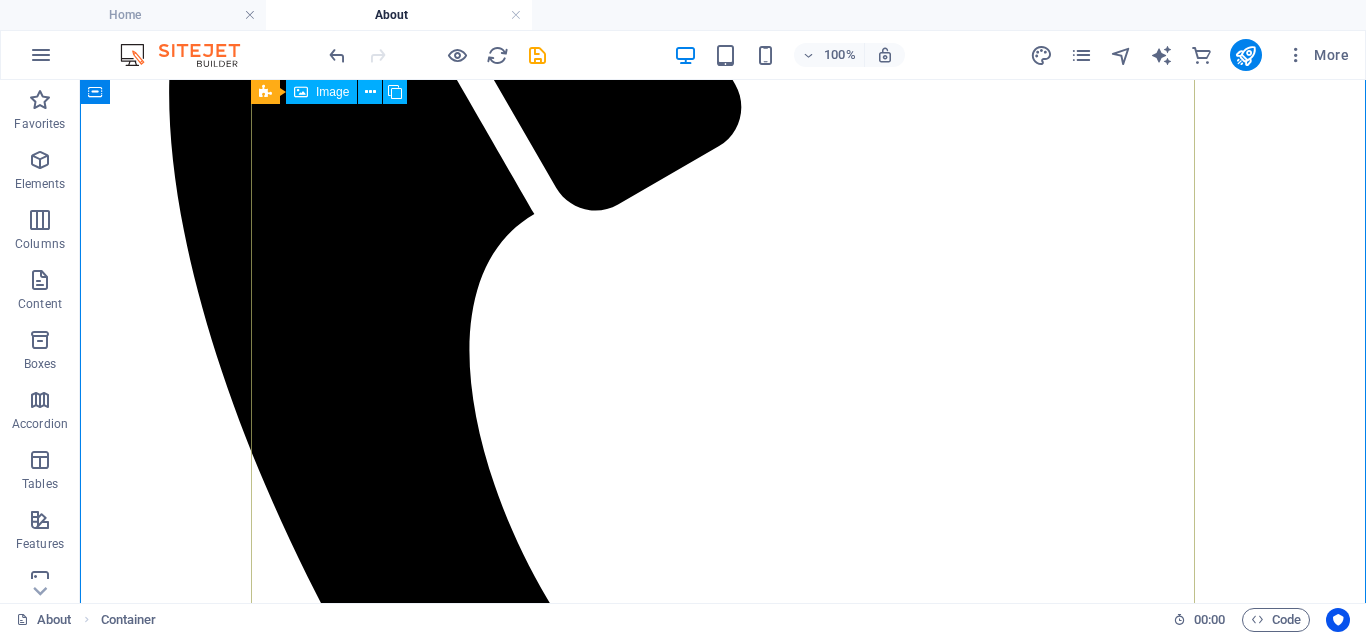 scroll, scrollTop: 408, scrollLeft: 0, axis: vertical 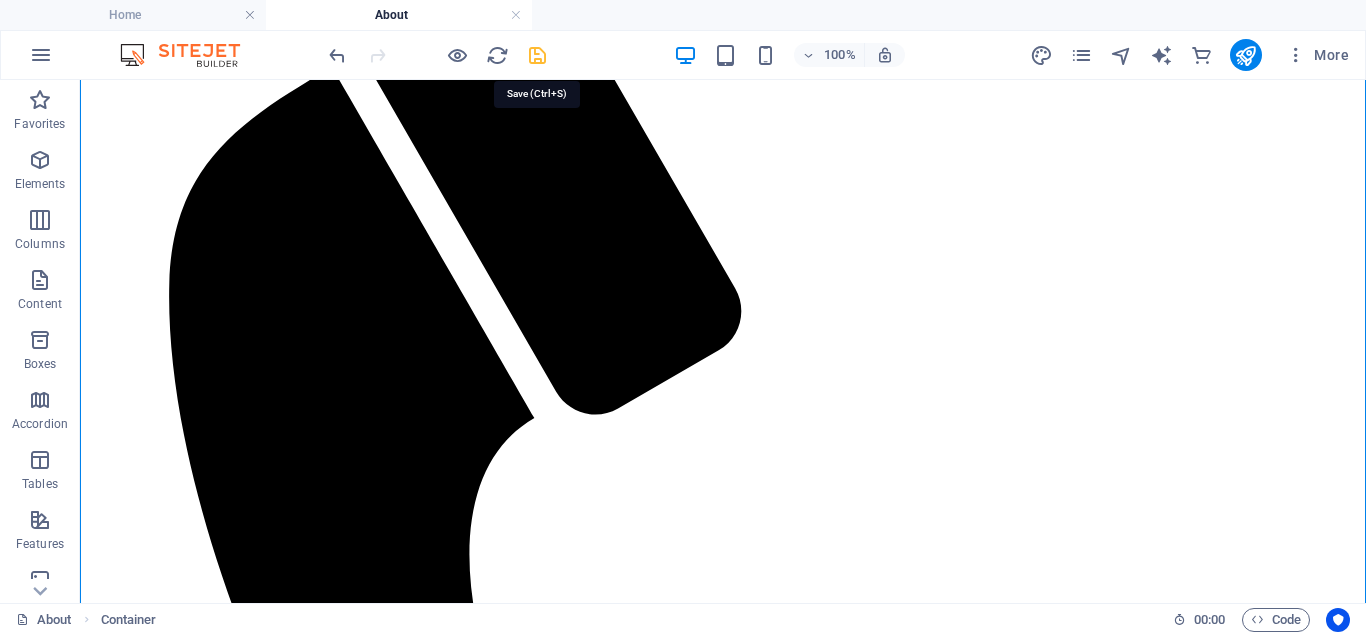 click at bounding box center [537, 55] 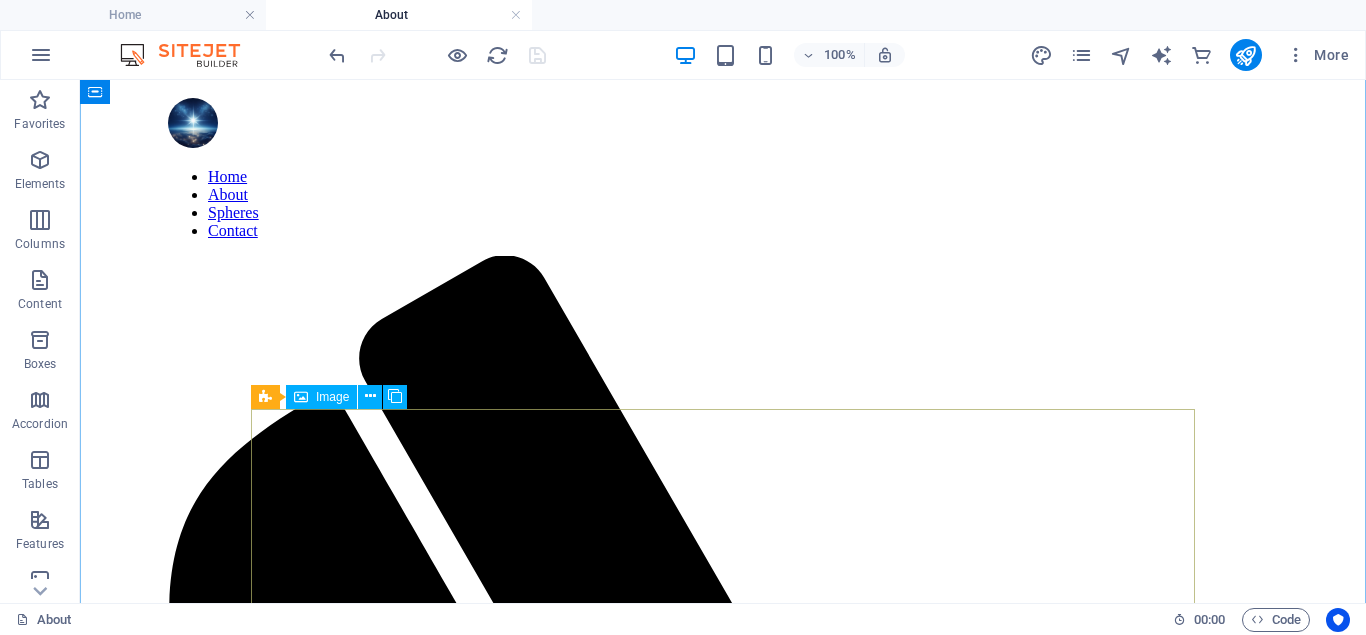scroll, scrollTop: 0, scrollLeft: 0, axis: both 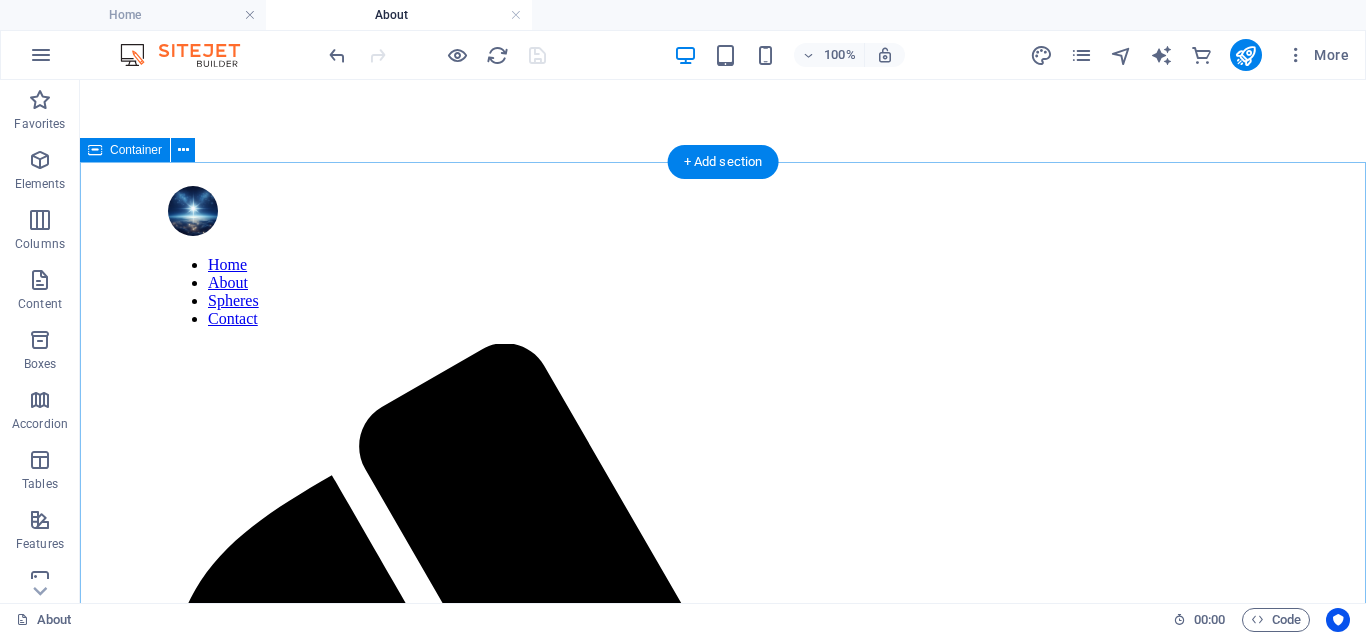 click on "About TRV General Office TRv general office & Company We believe in cooperation ad partnership. It's true that sometimes it's difficult to make partners due to various circumstances. No matter what happens, we will believe in cooperation. TRV General Office & Company, in fact, is the same general office that opens its doors to those wishing to work with it on large-scale projects. The development of new products and services, and innovation are naturally important to us. In point of fact, if you are skilled in a particular field or have genius mind, you have a place with us and among us. To speak with us about this, simply send us a message using any form on this site to do so, we will be happy to contact you." at bounding box center [723, 2424] 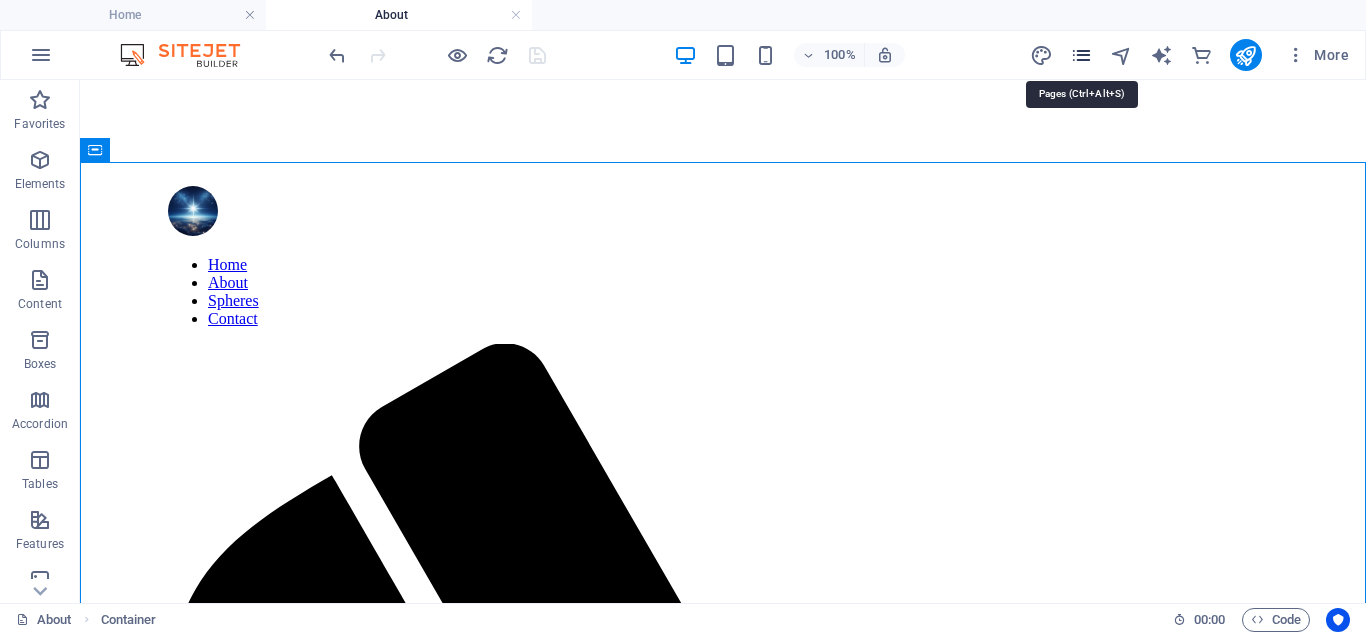 click at bounding box center (1081, 55) 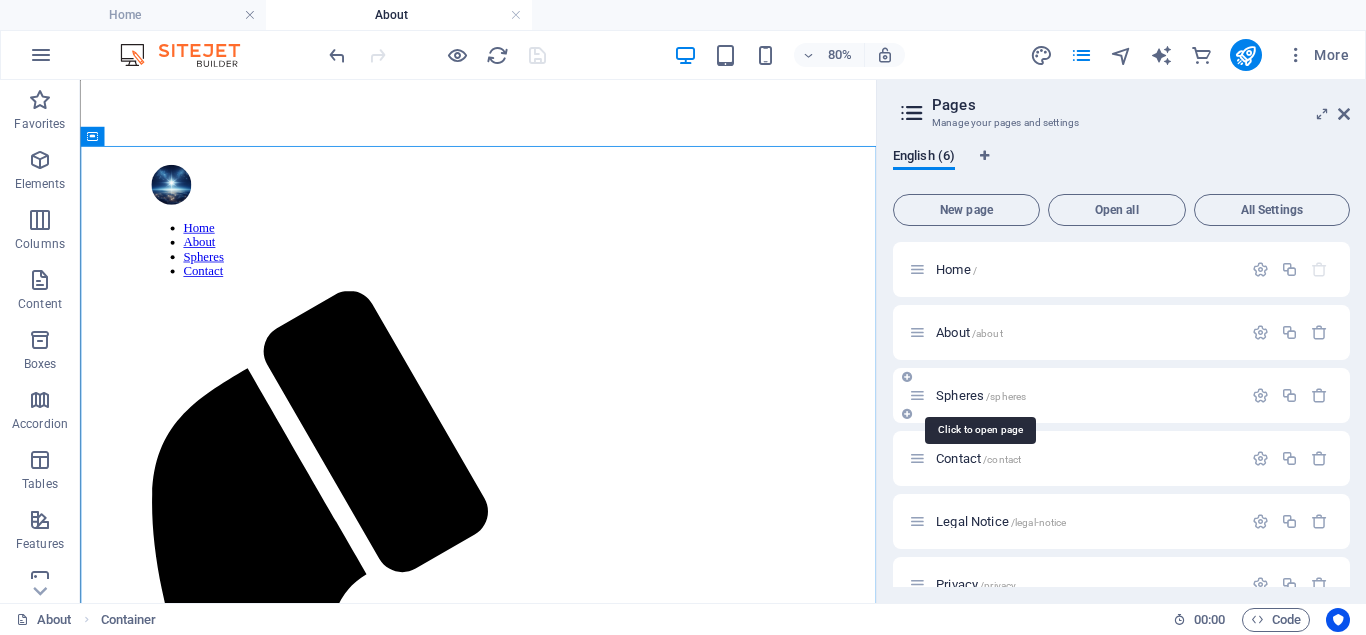 click on "Spheres /spheres" at bounding box center (981, 395) 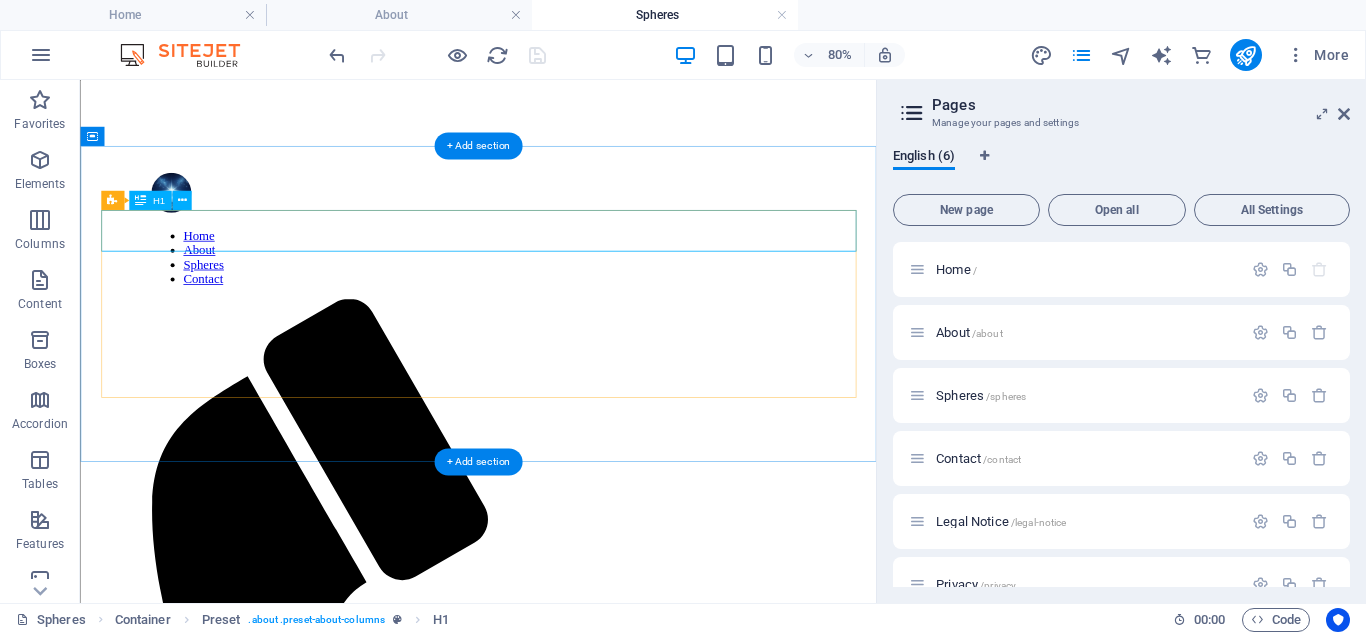 scroll, scrollTop: 0, scrollLeft: 0, axis: both 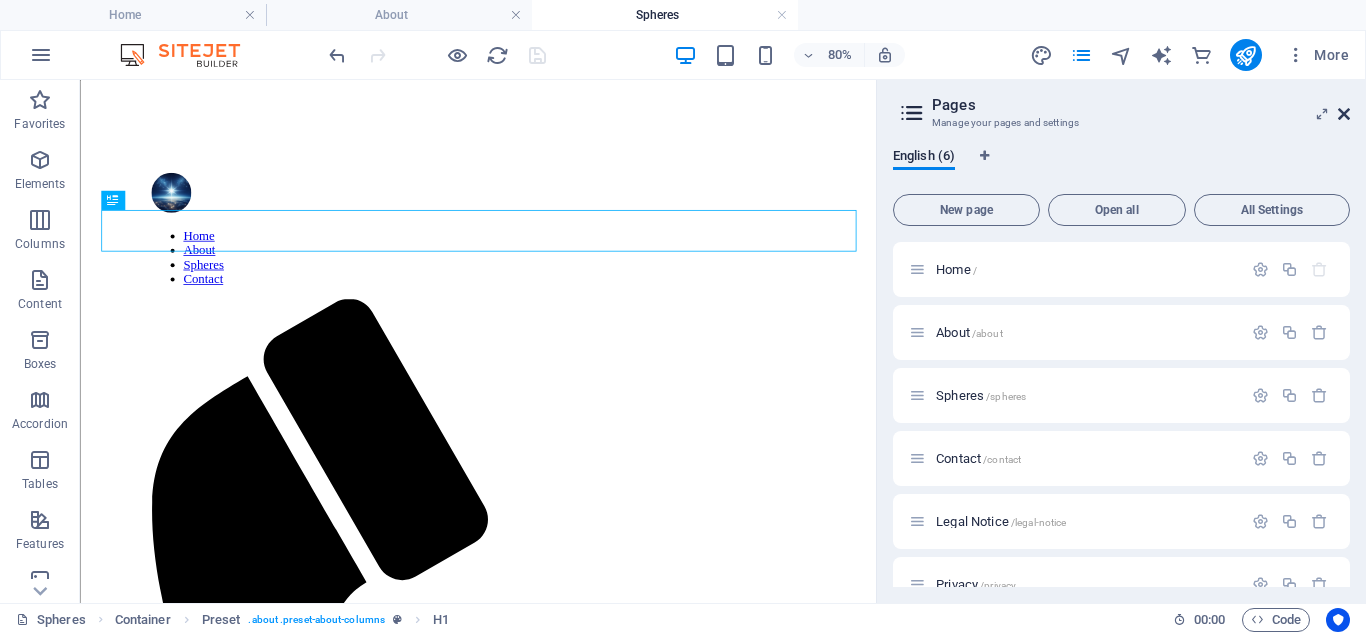 click at bounding box center [1344, 114] 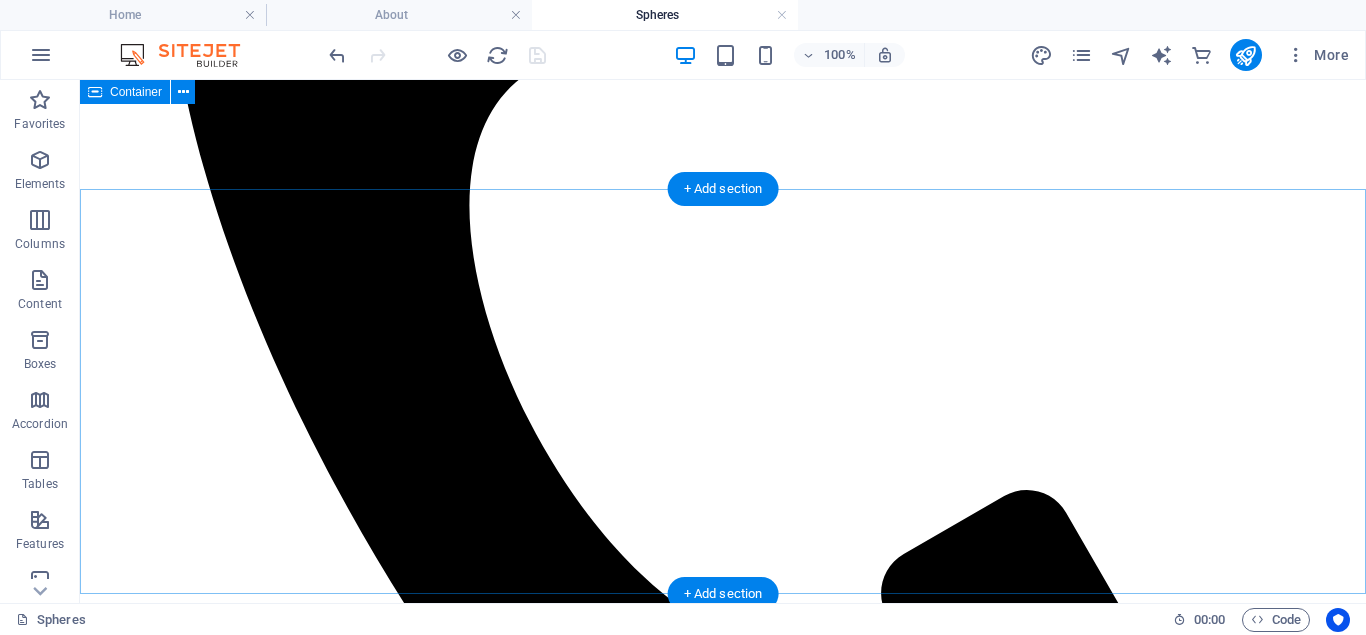 scroll, scrollTop: 612, scrollLeft: 0, axis: vertical 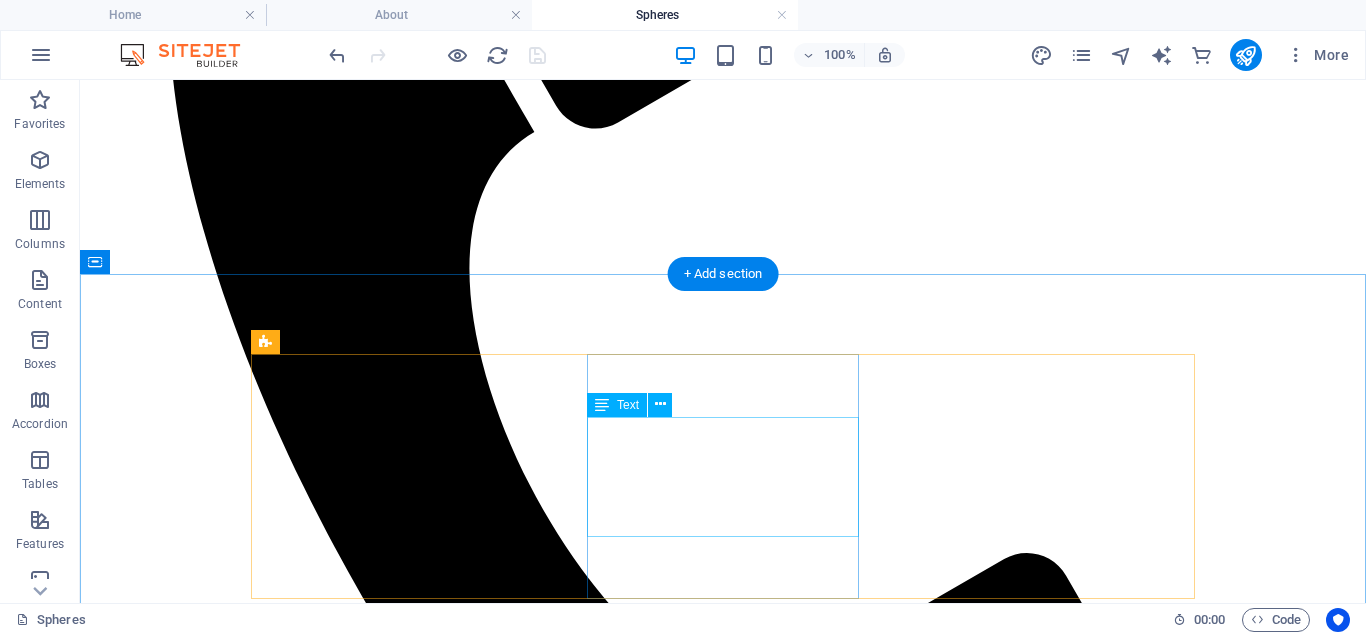 click on "TRV business is a consulting and services division. It acts as a registered agent, advises businesses, provides personal services, serve as agent or representative, and much more." at bounding box center (723, 2247) 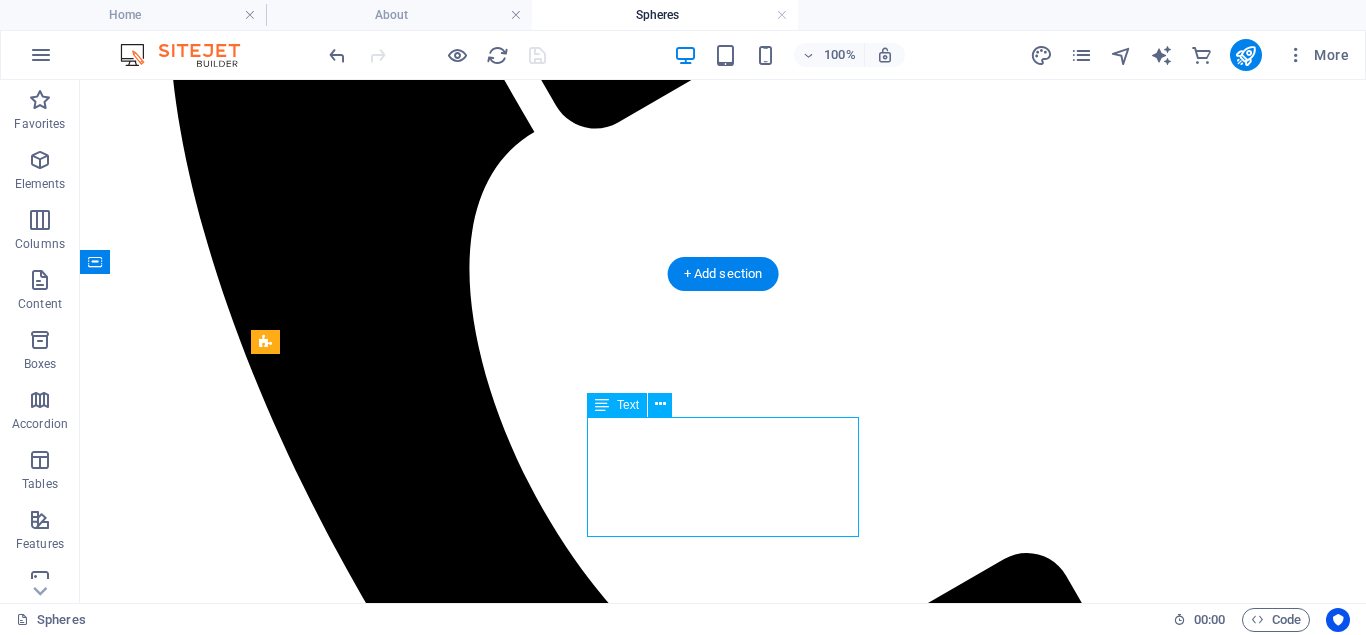 click on "TRV business is a consulting and services division. It acts as a registered agent, advises businesses, provides personal services, serve as agent or representative, and much more." at bounding box center (723, 2247) 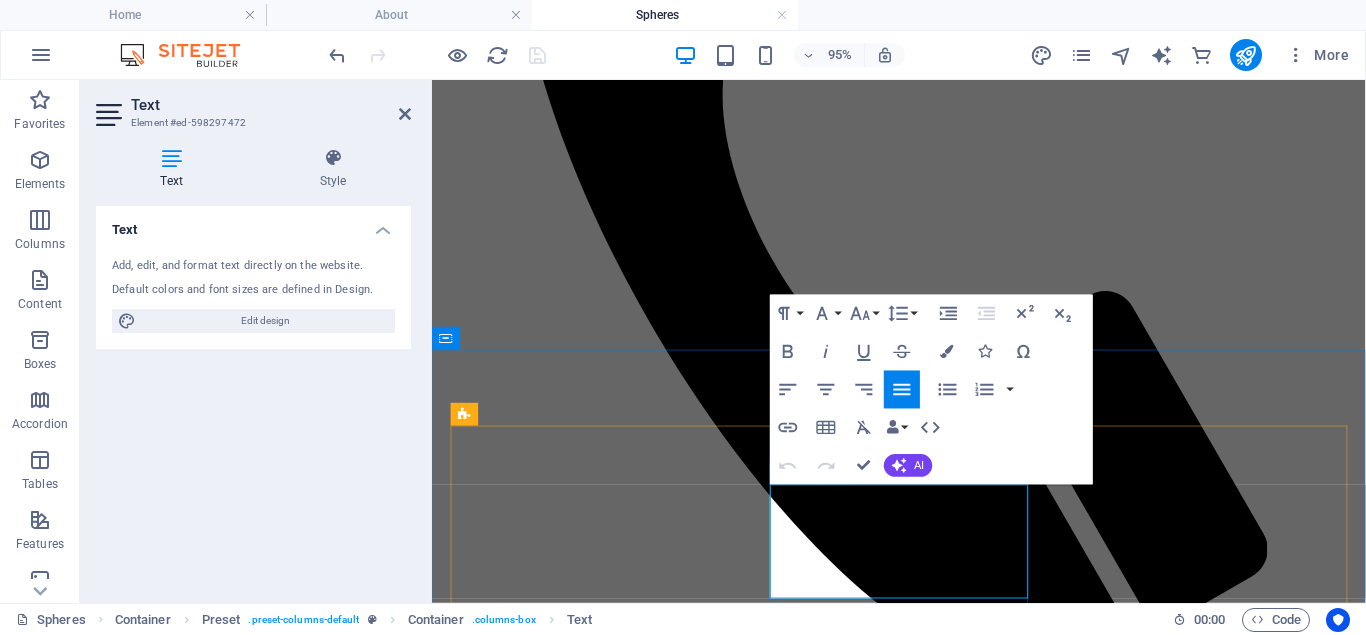 click on "TRV business is a consulting and services division. It acts as a registered agent, advises businesses, provides personal services, serve as agent or representative, and much more." at bounding box center (923, 1889) 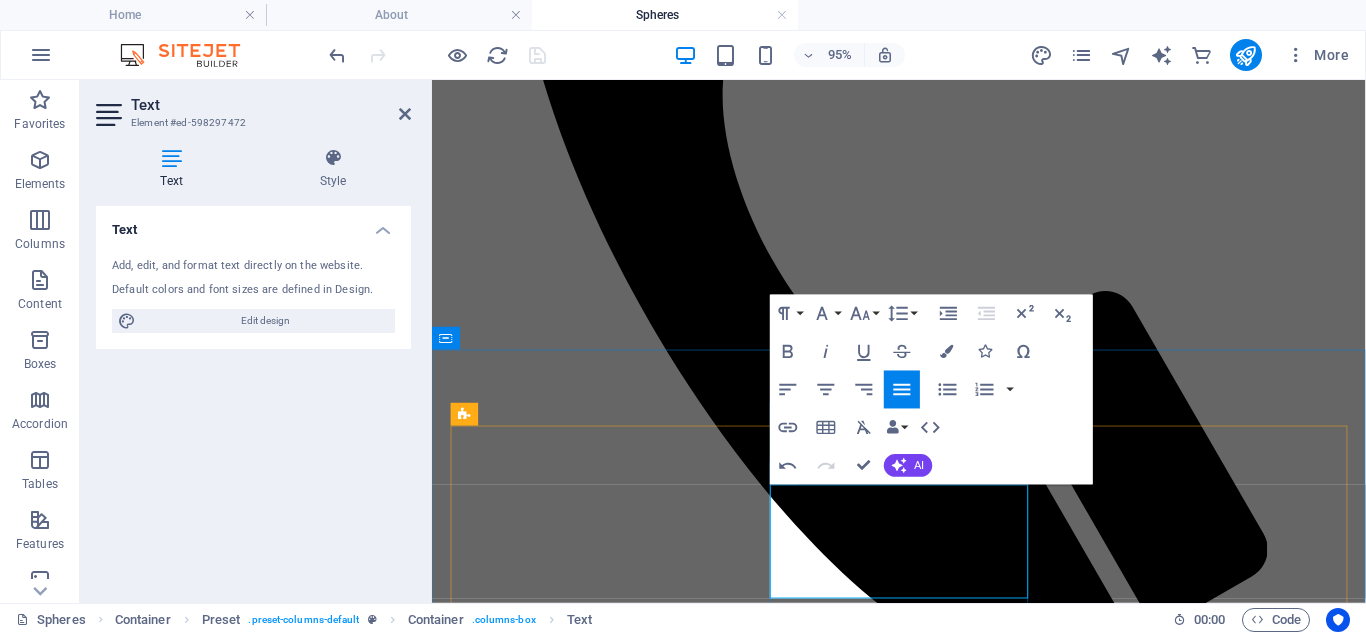 type 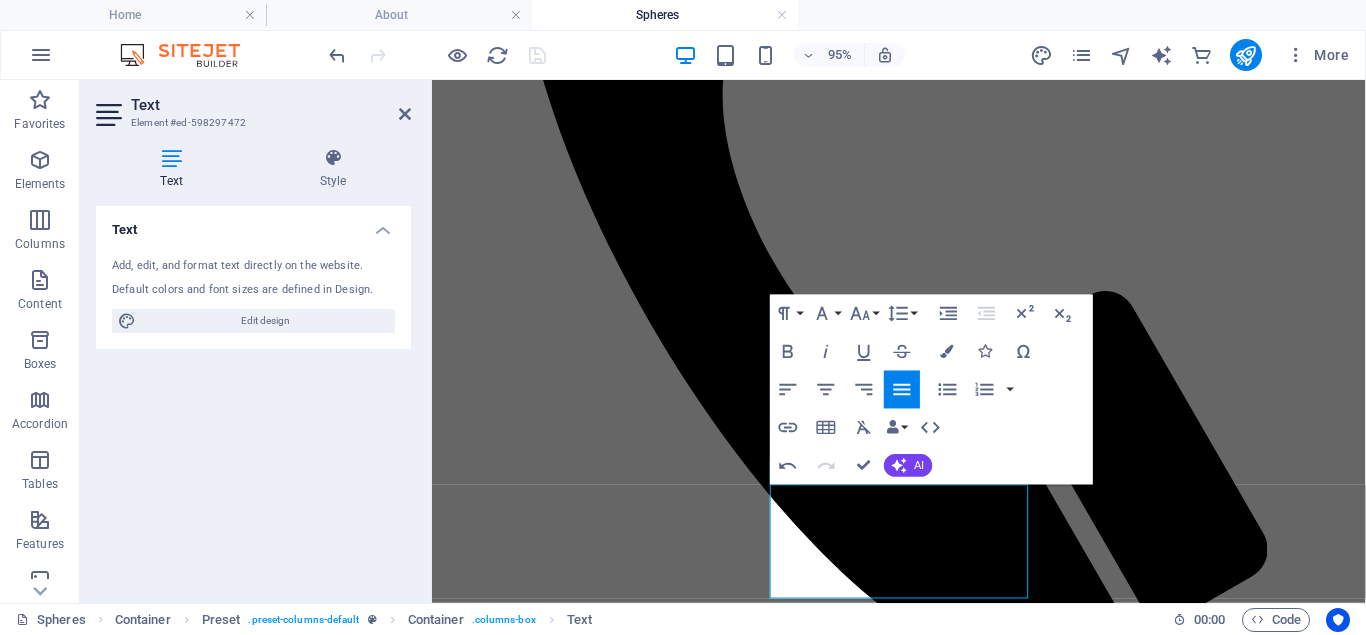 click at bounding box center [923, 1164] 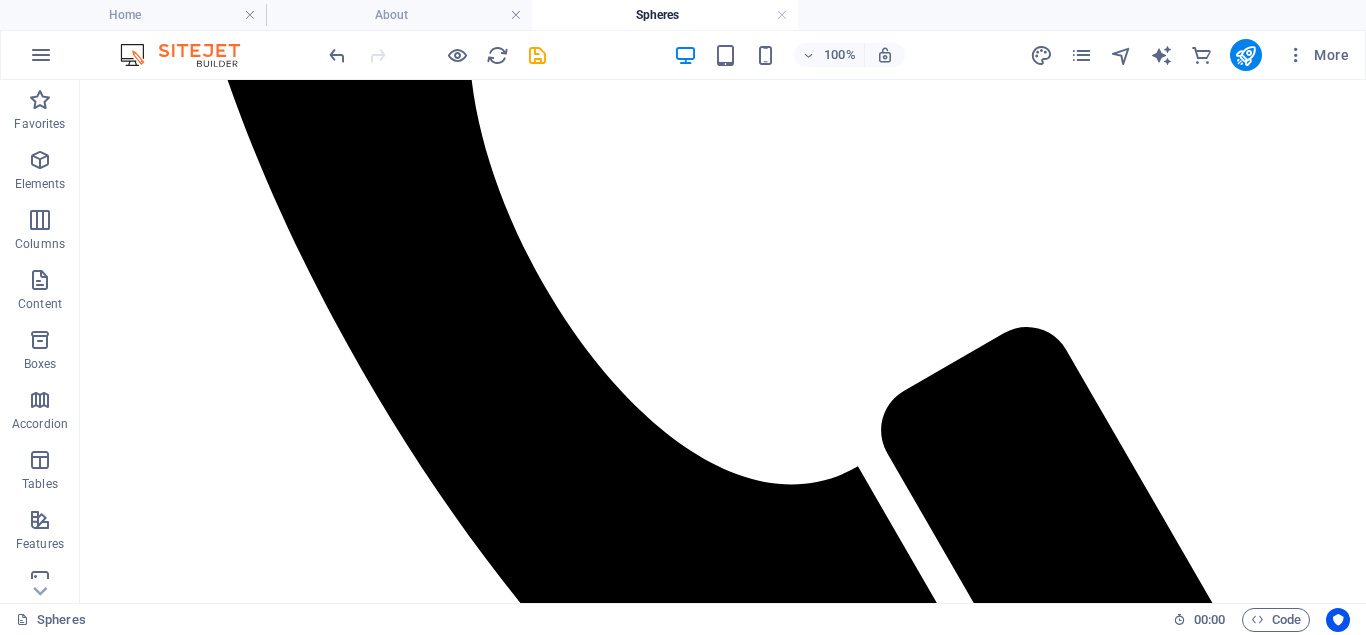 scroll, scrollTop: 816, scrollLeft: 0, axis: vertical 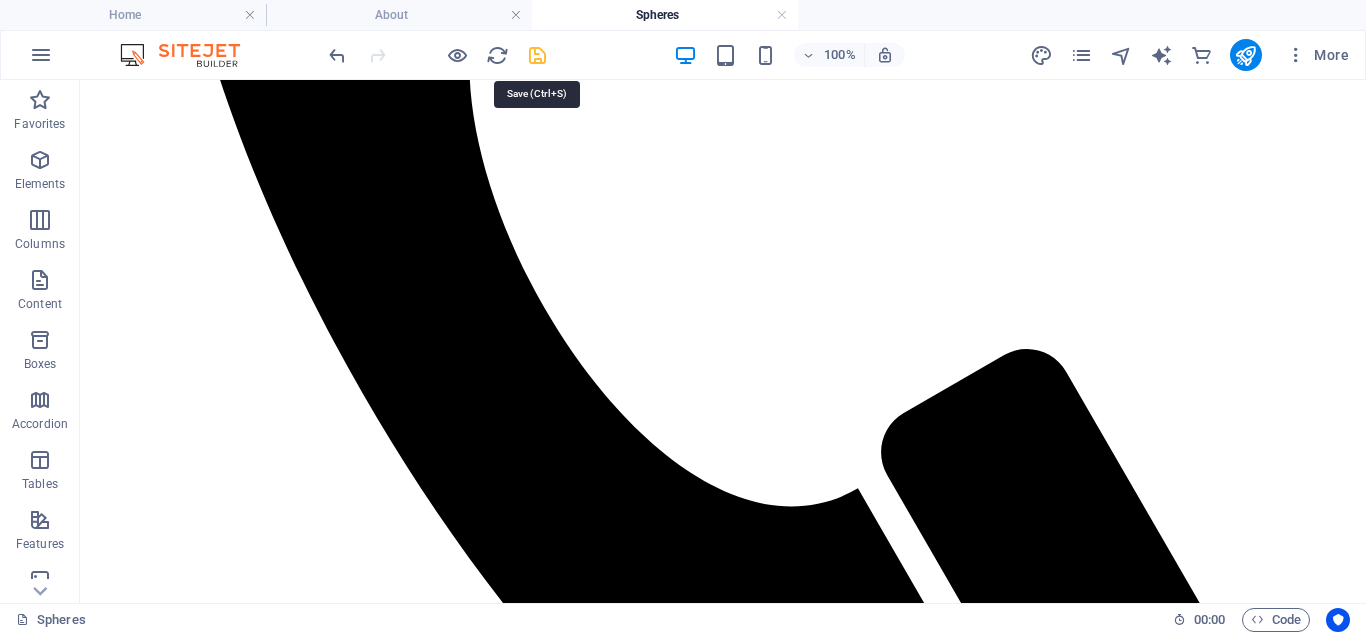click at bounding box center (537, 55) 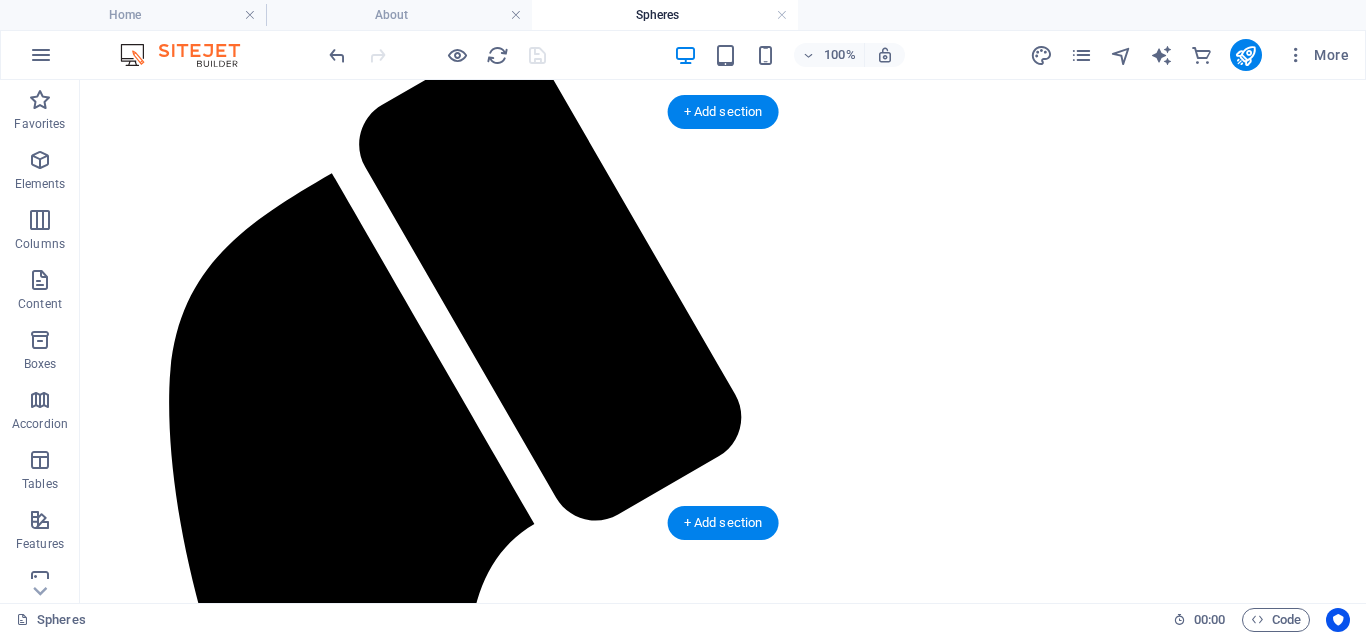 scroll, scrollTop: 204, scrollLeft: 0, axis: vertical 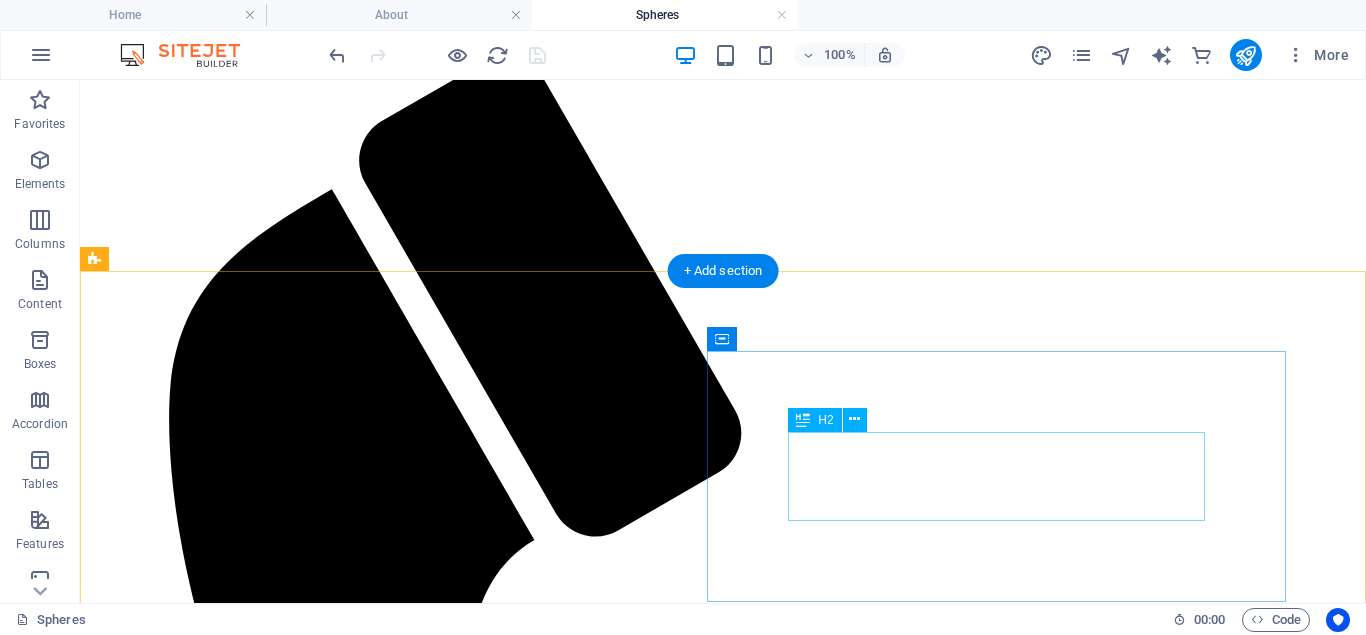 click on "Get To Know The Phases Of Our Coachings And Programs" at bounding box center (723, 2361) 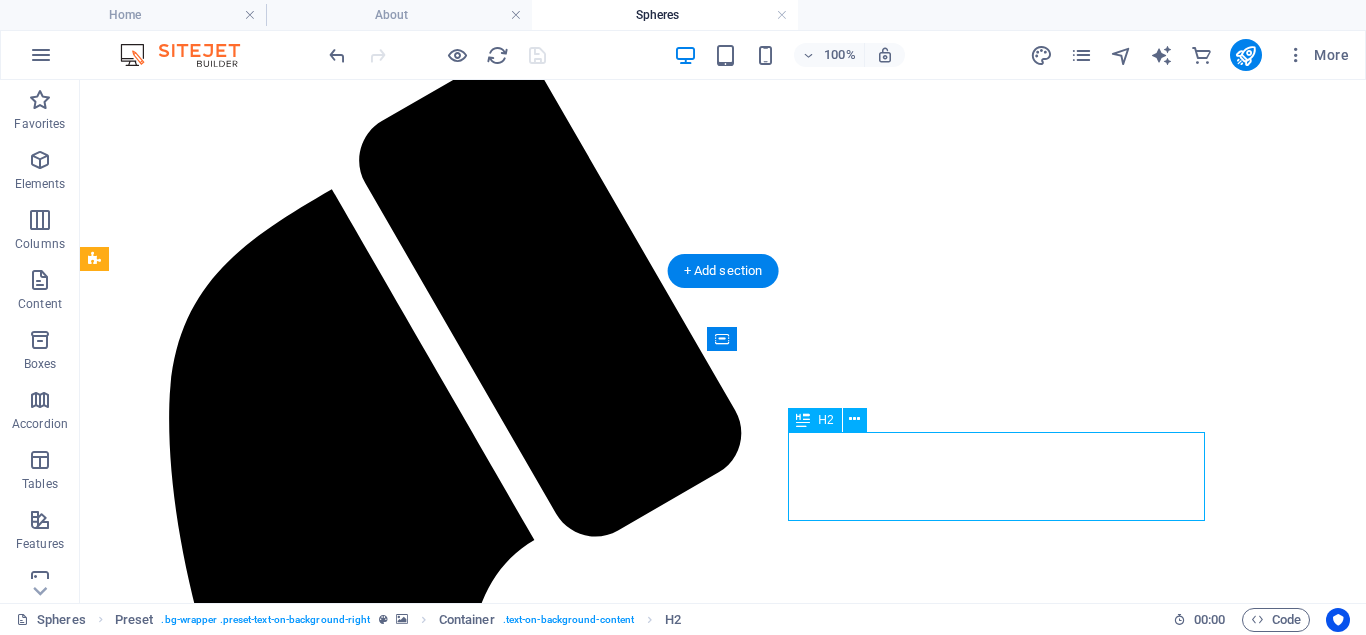 click on "Get To Know The Phases Of Our Coachings And Programs" at bounding box center [723, 2361] 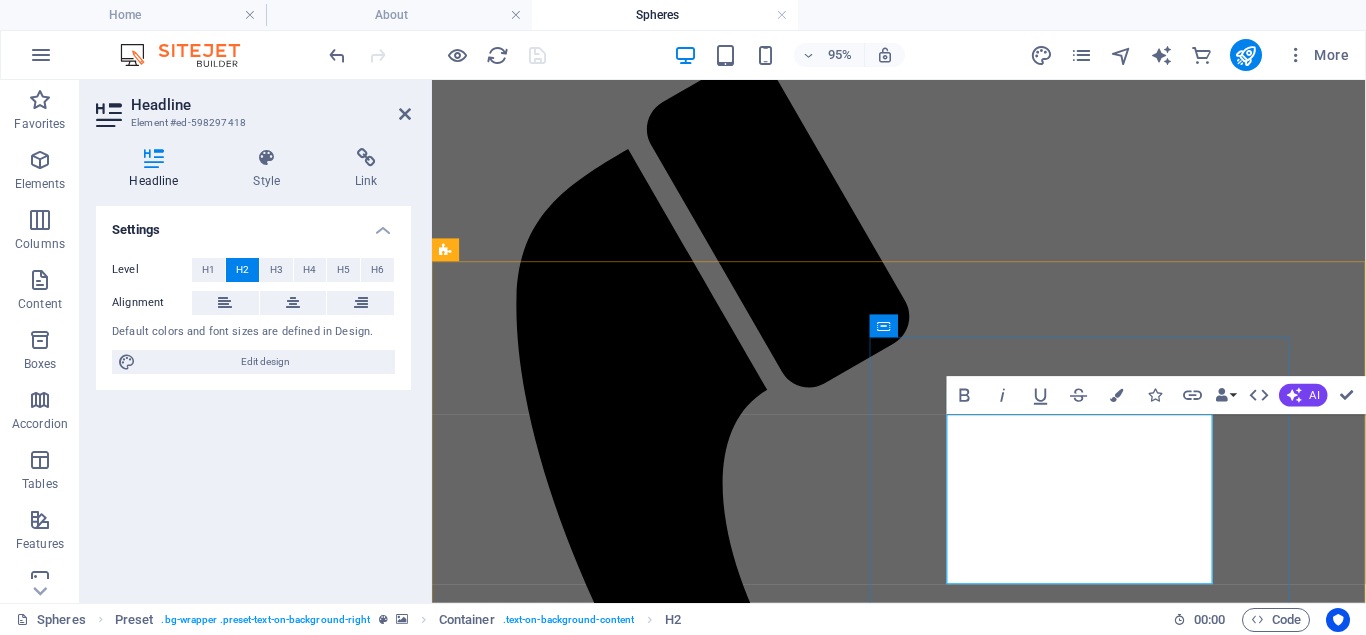 click on "Get To Know The Phases Of Our Coachings And Programs" at bounding box center [923, 1977] 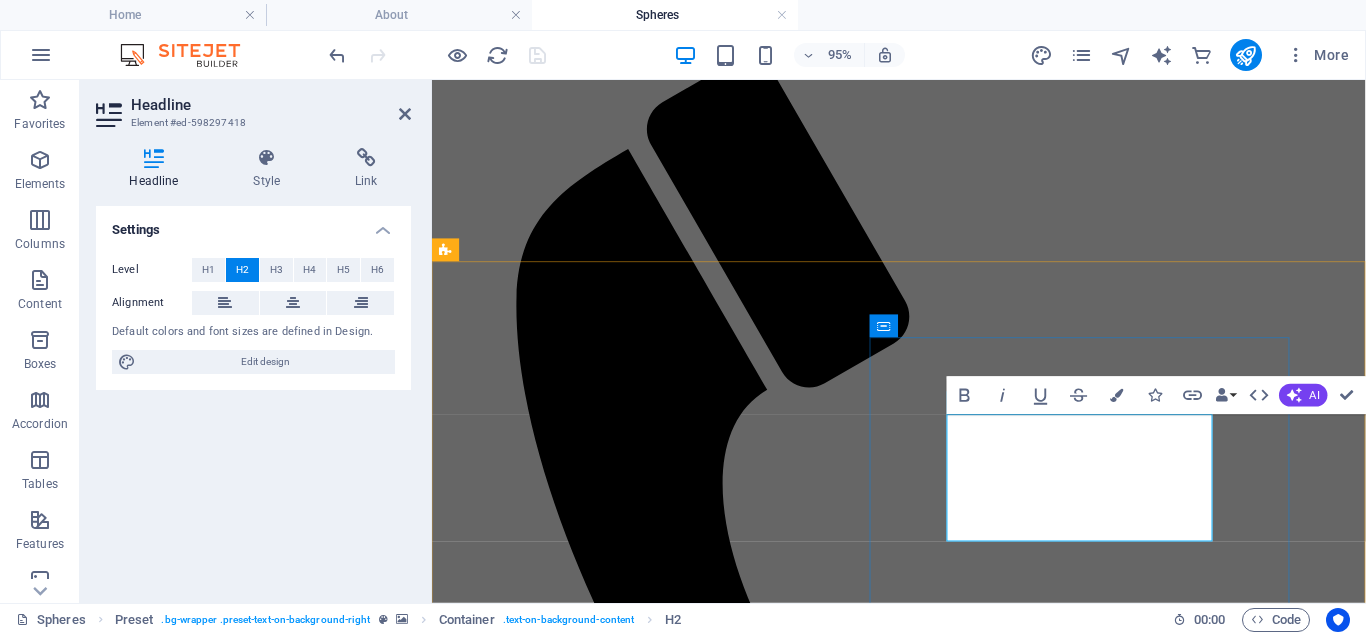 type 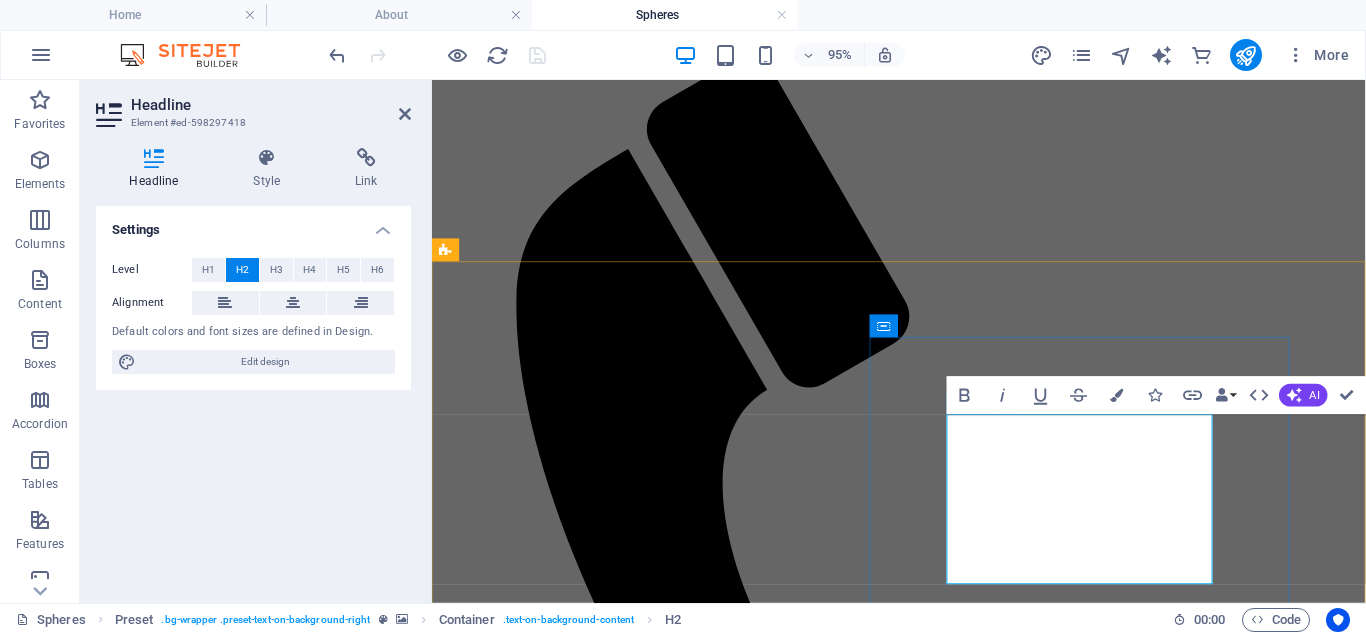 click on "Get To Know The spheres Of Our Coachings And Programs" at bounding box center [923, 2036] 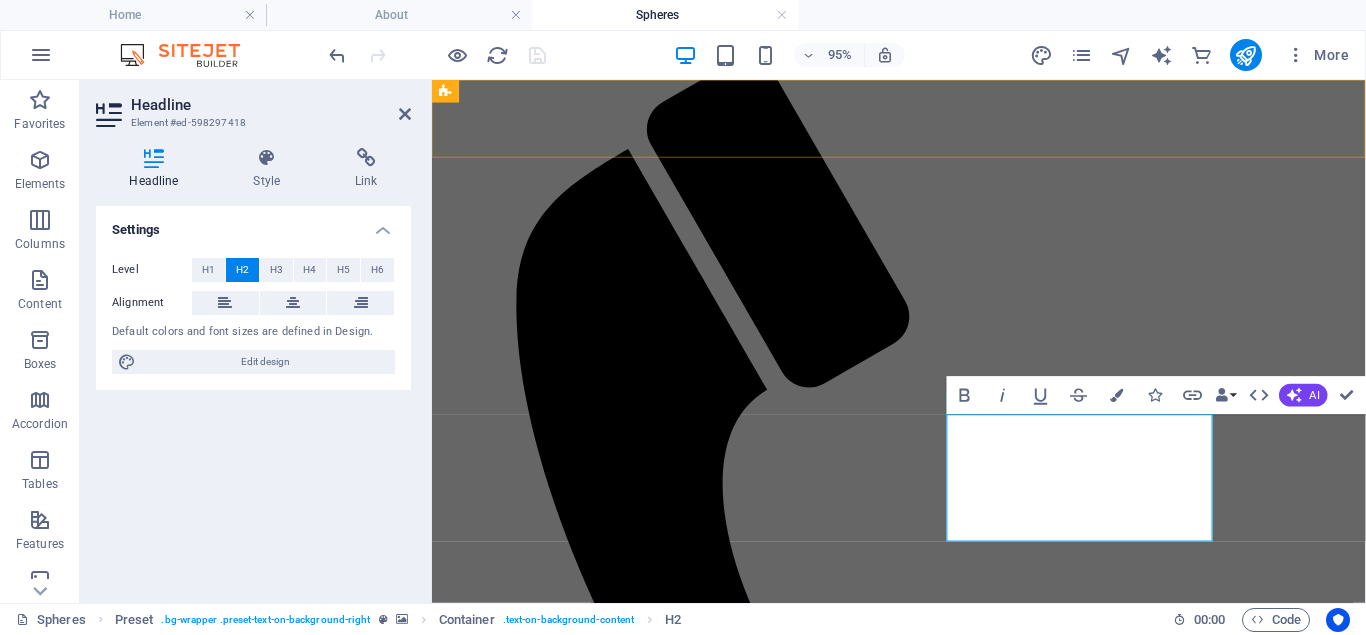 click on "Home About Spheres Contact" at bounding box center [923, 506] 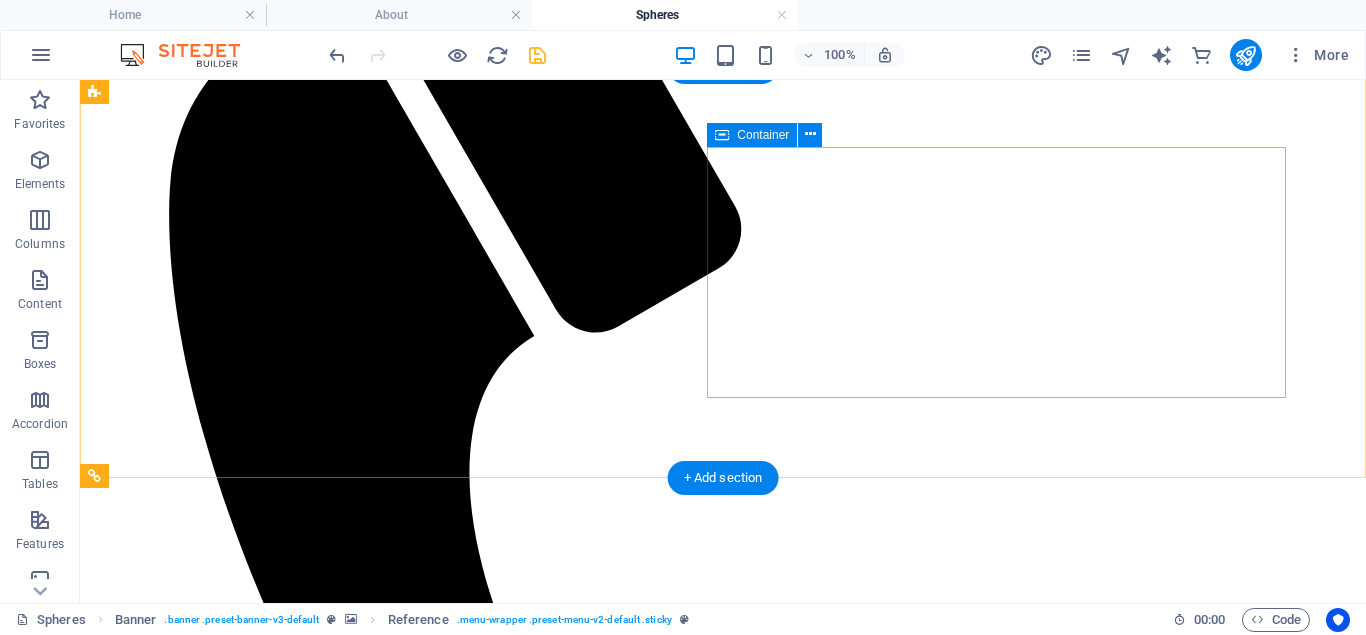 scroll, scrollTop: 0, scrollLeft: 0, axis: both 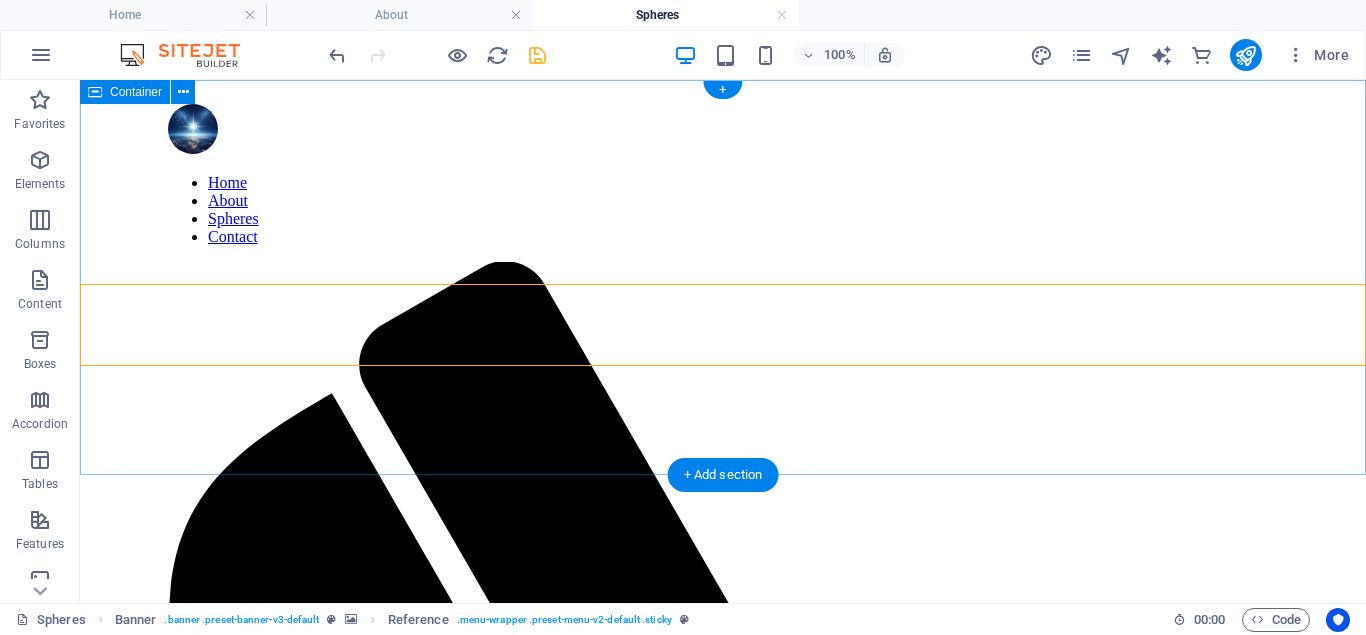 click on "trv spheres TRV operates in various fields, nevertheless, to stay in line with its motto which is "Serving with expertise and utmost dedication," its works are divided into the following divisions:  TRV dynamic; TRV business; [PERSON] R Volmar. Each division is unique and offers products and//or services in very specific areas. TRV has focused on expertise to serve the divisions to meet the specific needs of every individual proved to be decisive. Although young in the market, its innovative and relevant ideas has made it a must-have for those who are looking for a job well done. Please take a look below for a fairly clear idea with the possibility of exploration or further knowledge." at bounding box center [723, 1895] 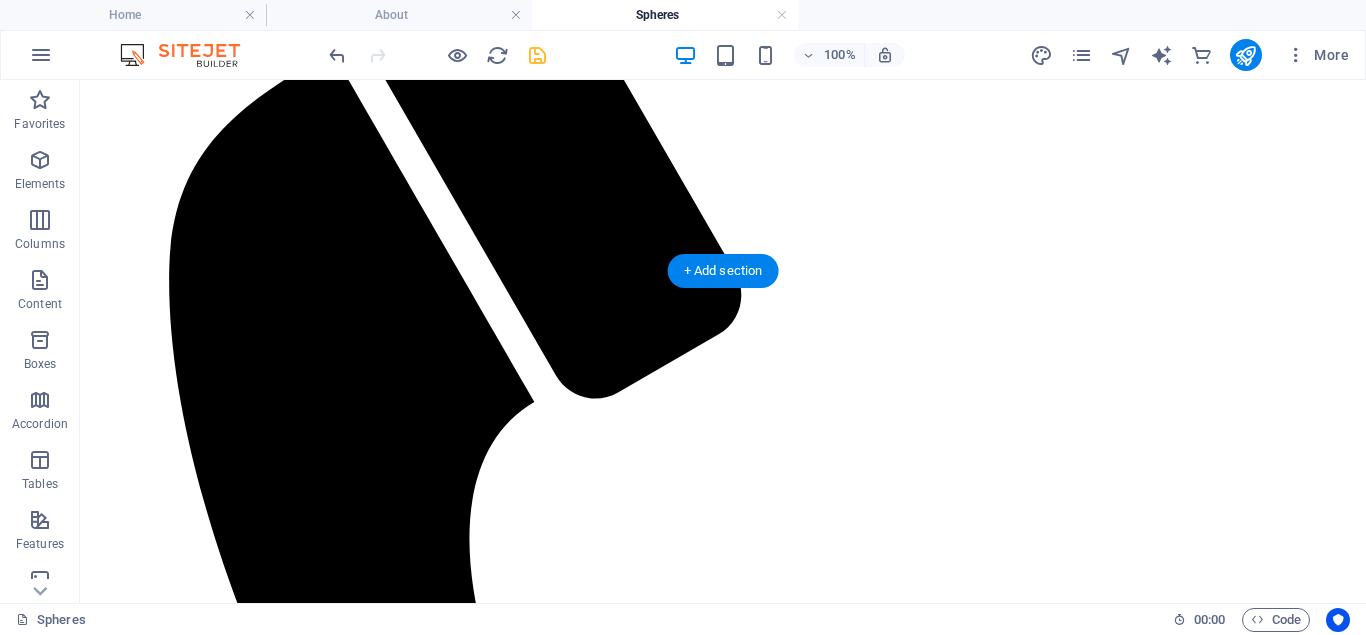 scroll, scrollTop: 408, scrollLeft: 0, axis: vertical 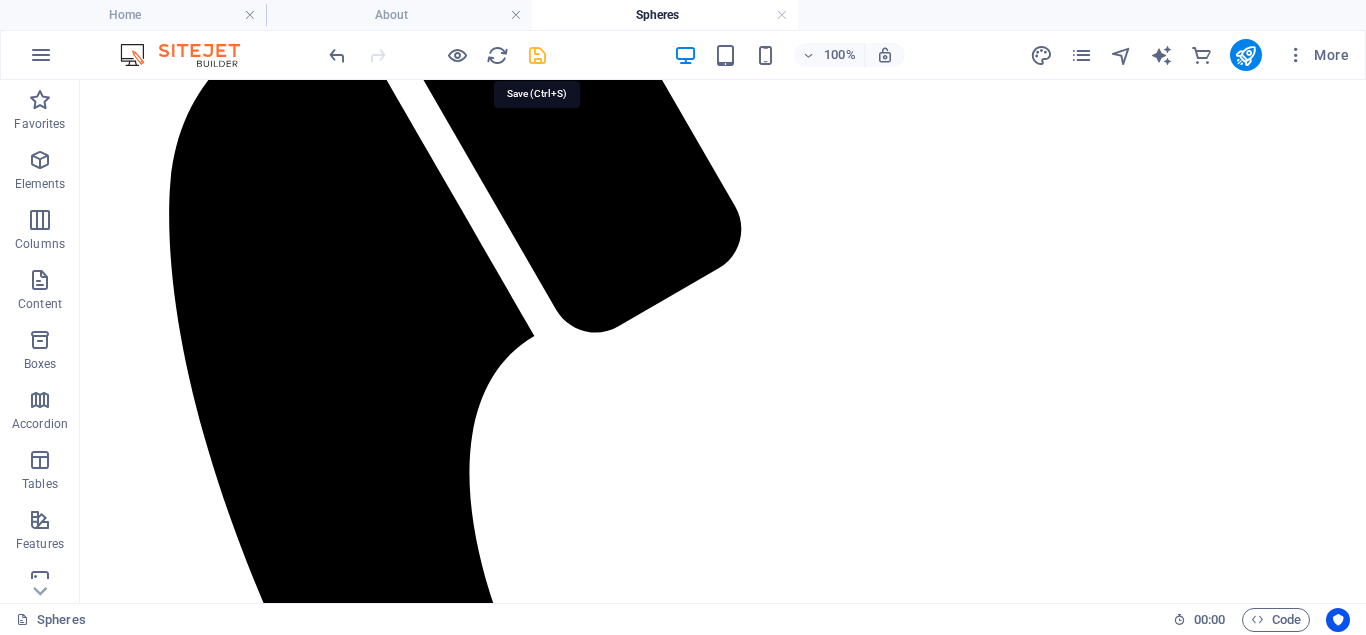 click at bounding box center (537, 55) 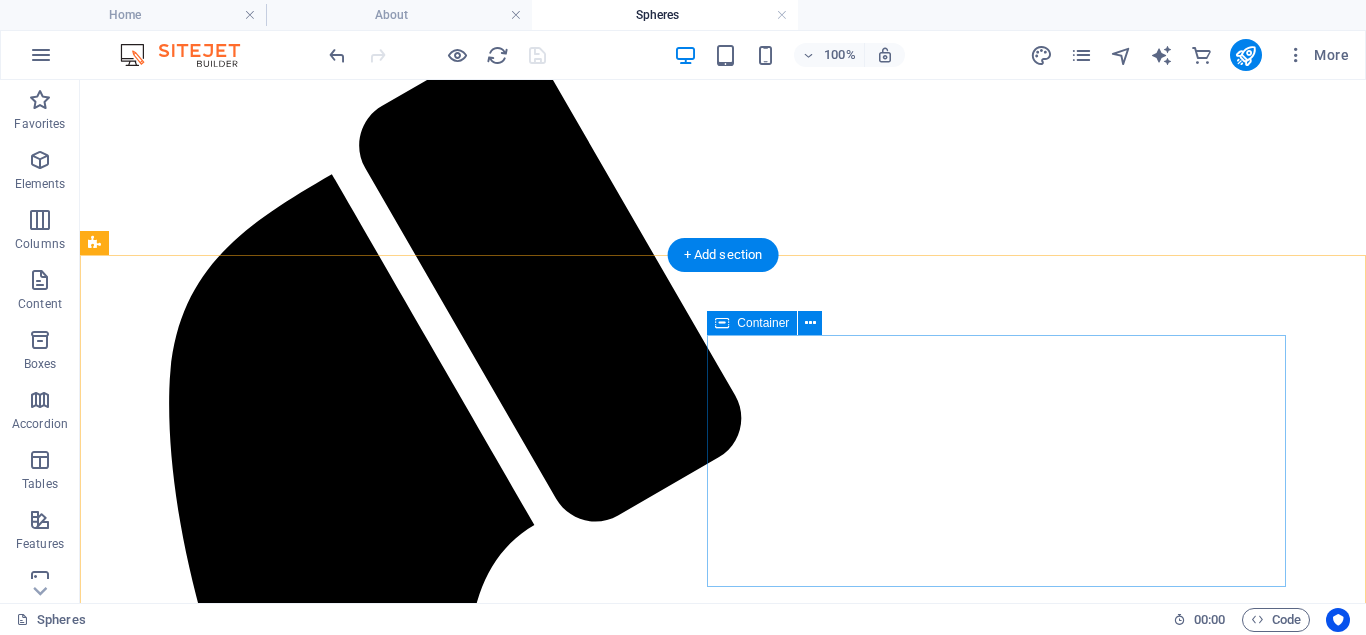 scroll, scrollTop: 0, scrollLeft: 0, axis: both 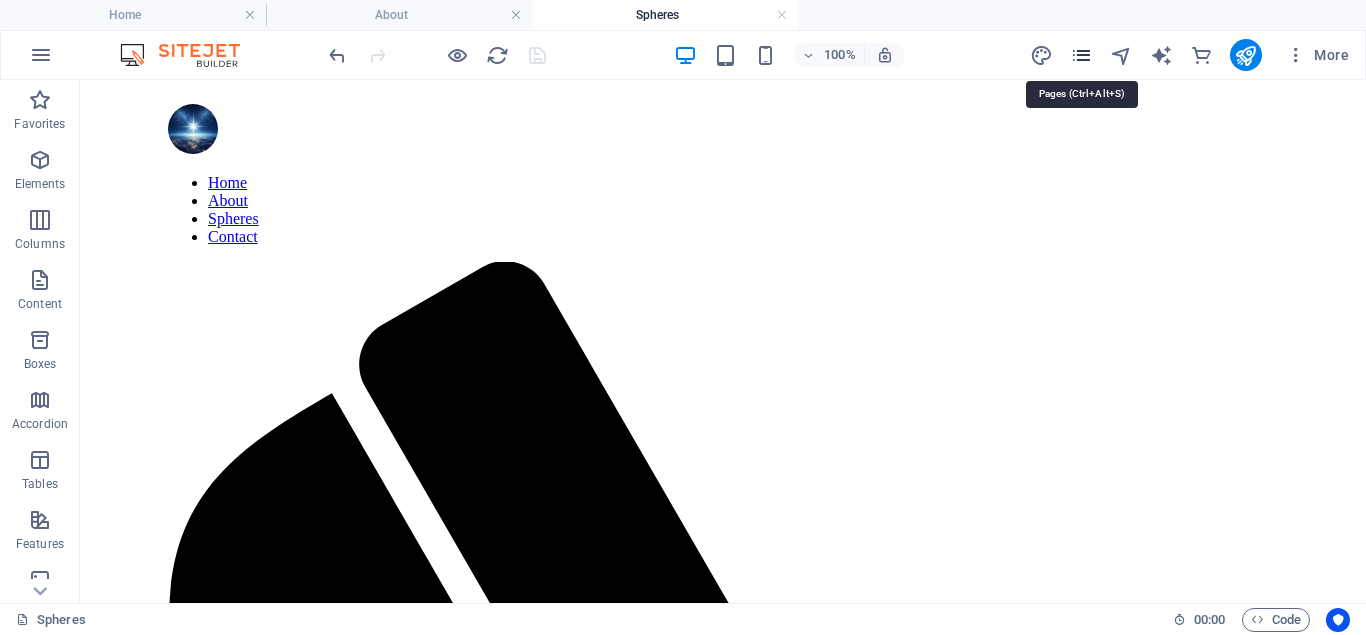 click at bounding box center (1081, 55) 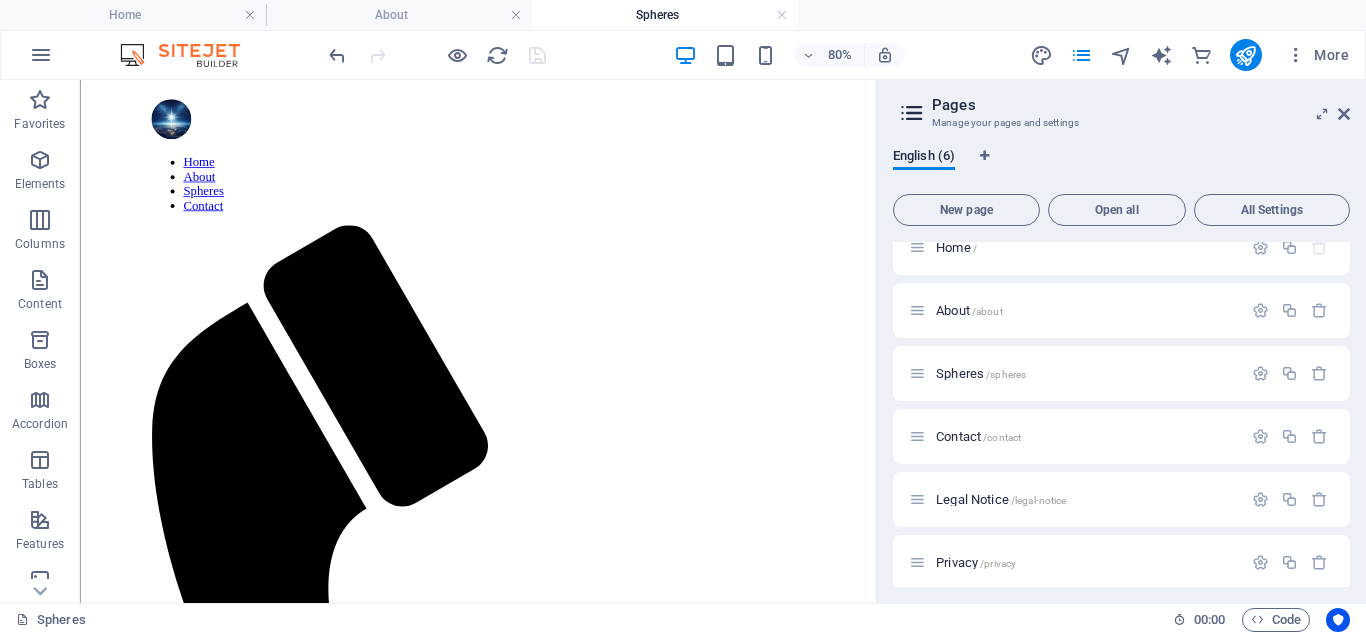 scroll, scrollTop: 33, scrollLeft: 0, axis: vertical 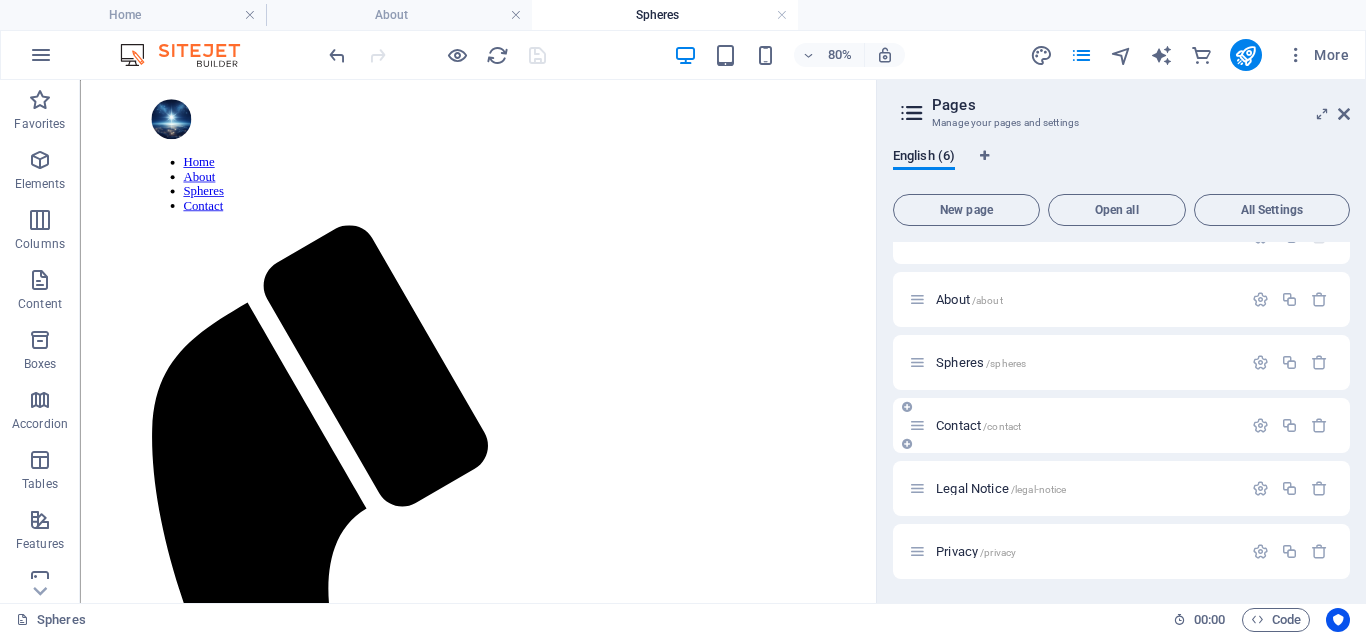 click on "Contact /contact" at bounding box center (978, 425) 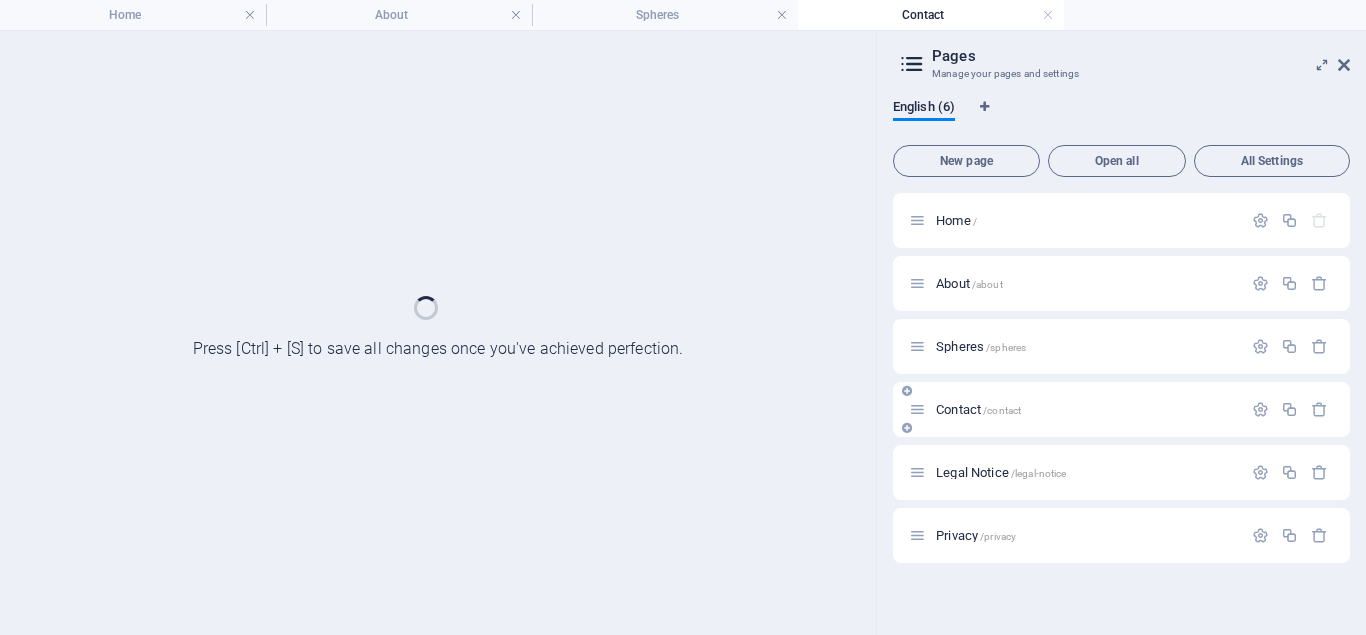 scroll, scrollTop: 0, scrollLeft: 0, axis: both 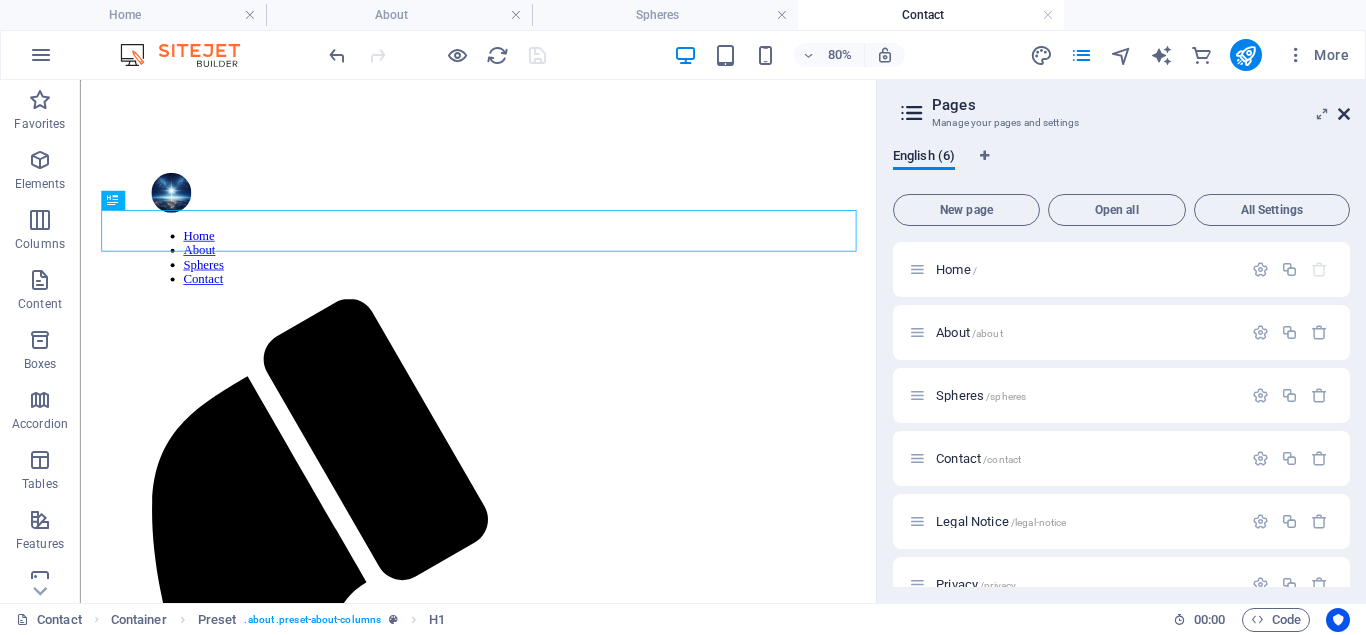 click at bounding box center [1344, 114] 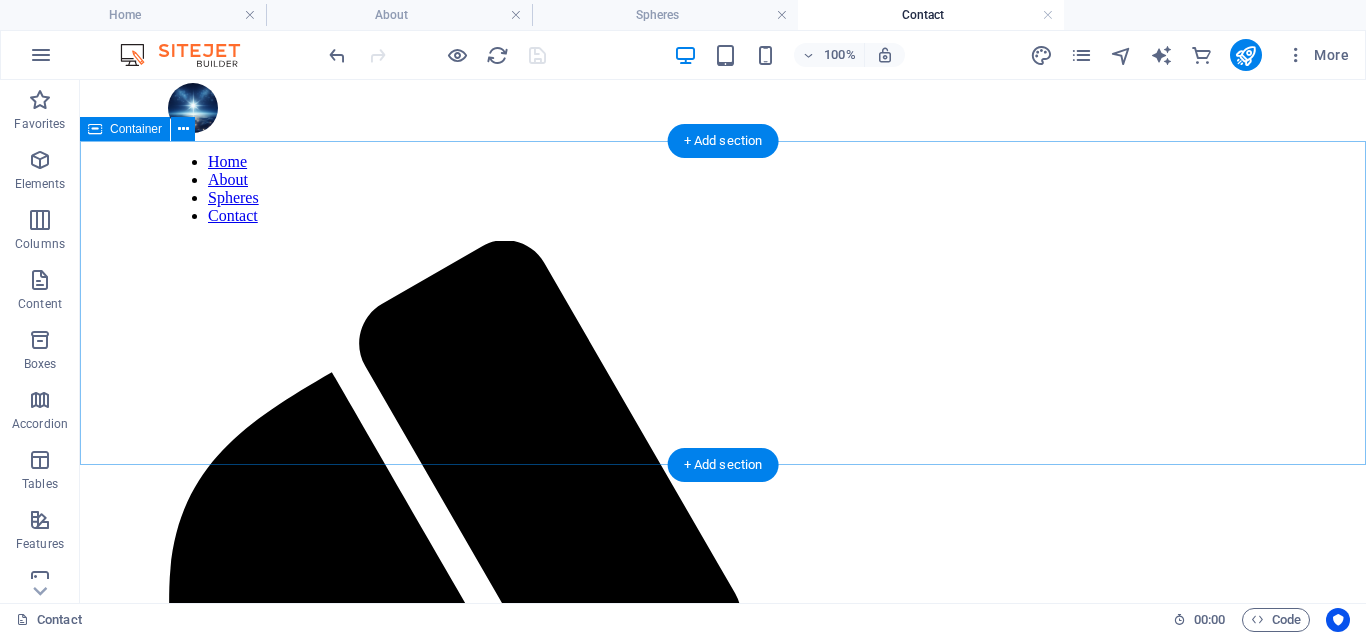 scroll, scrollTop: 0, scrollLeft: 0, axis: both 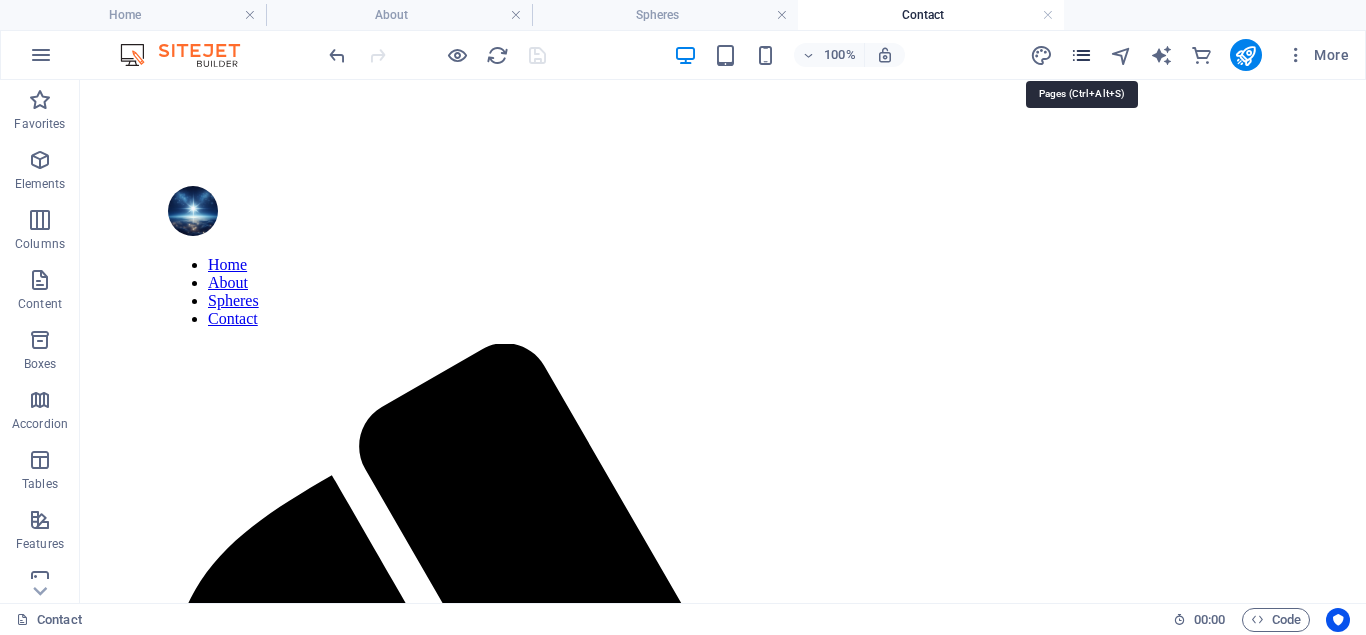 click at bounding box center (1081, 55) 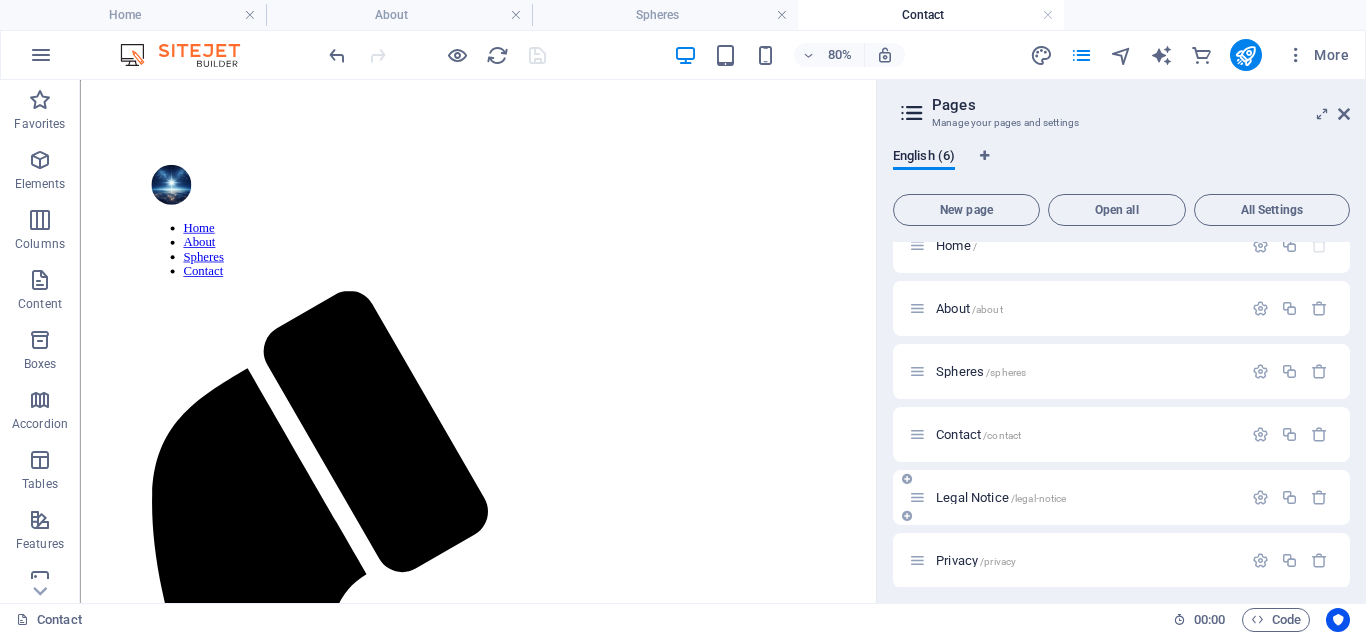 scroll, scrollTop: 33, scrollLeft: 0, axis: vertical 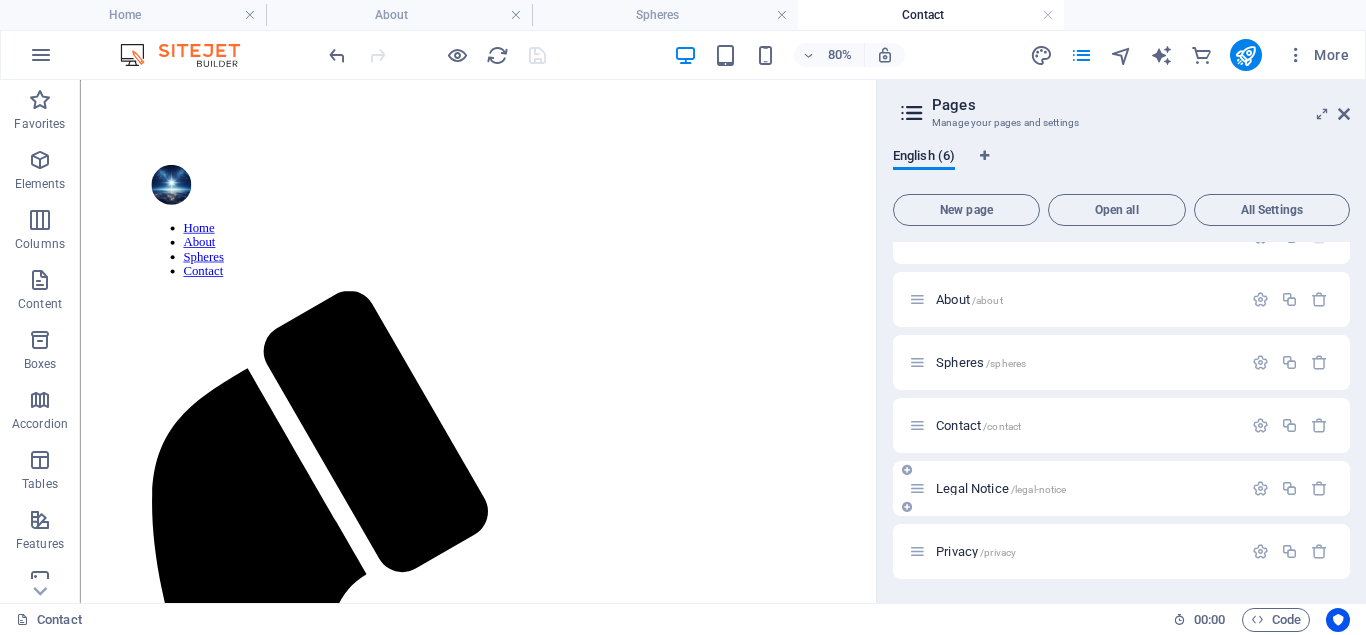 click on "Legal Notice /legal-notice" at bounding box center (1001, 488) 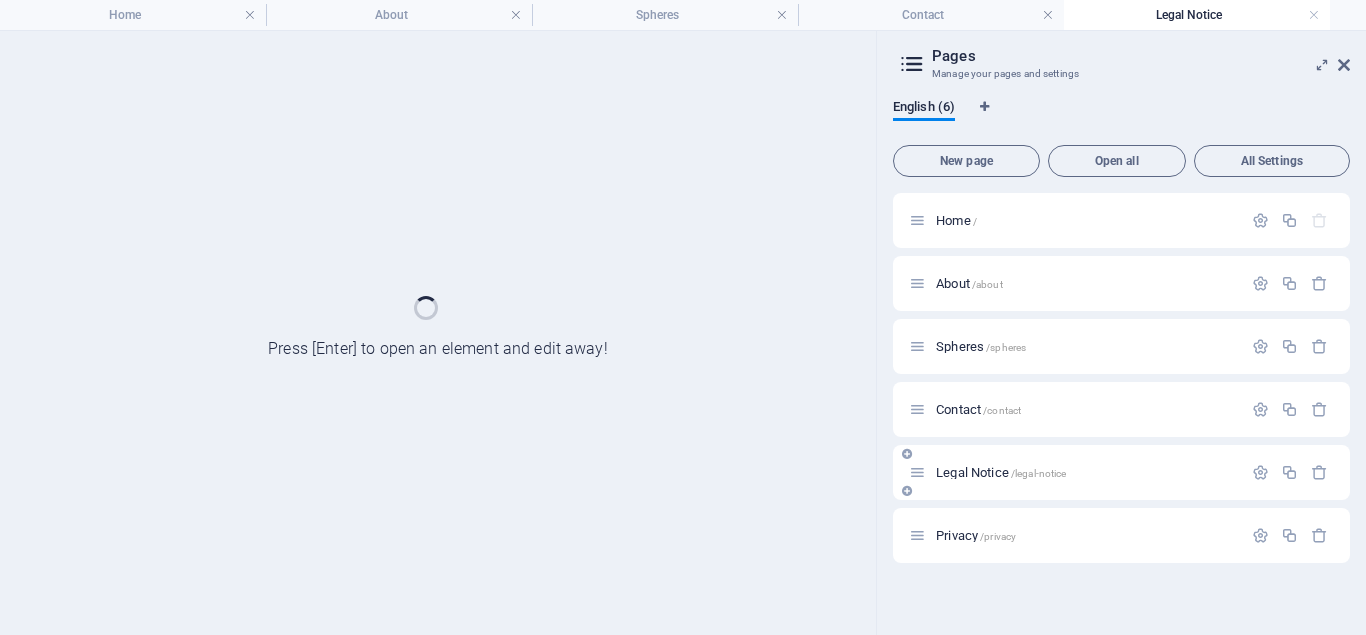 scroll, scrollTop: 0, scrollLeft: 0, axis: both 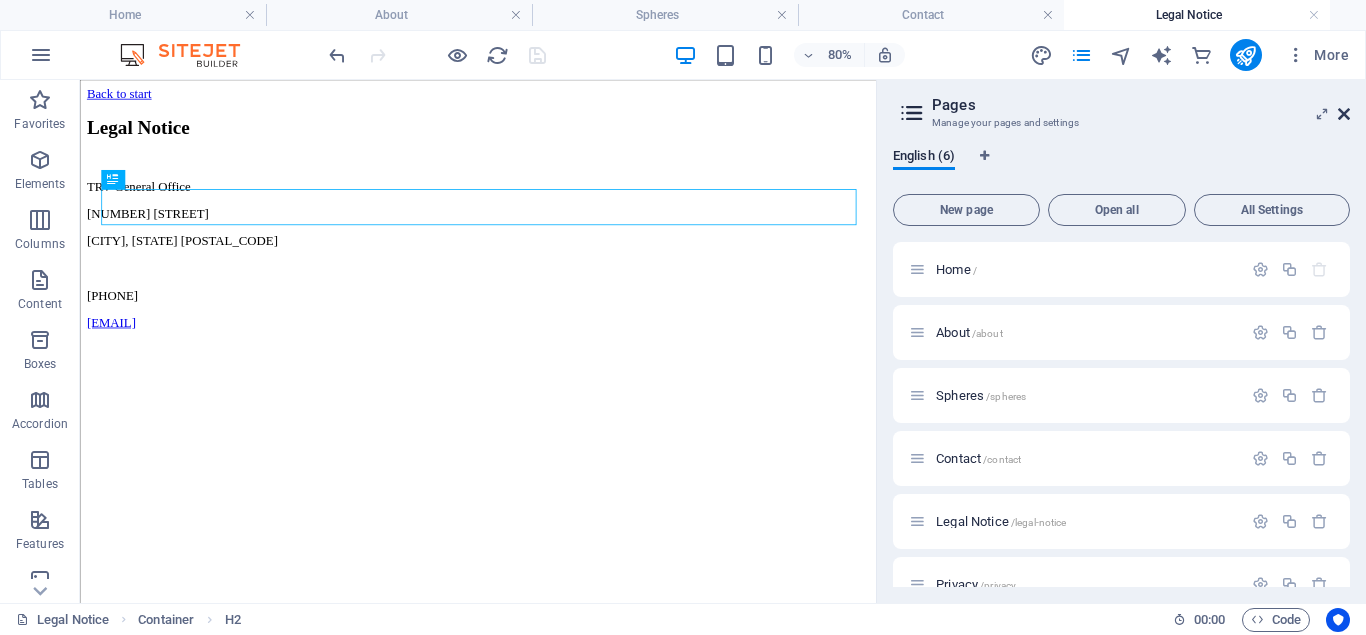 click at bounding box center [1344, 114] 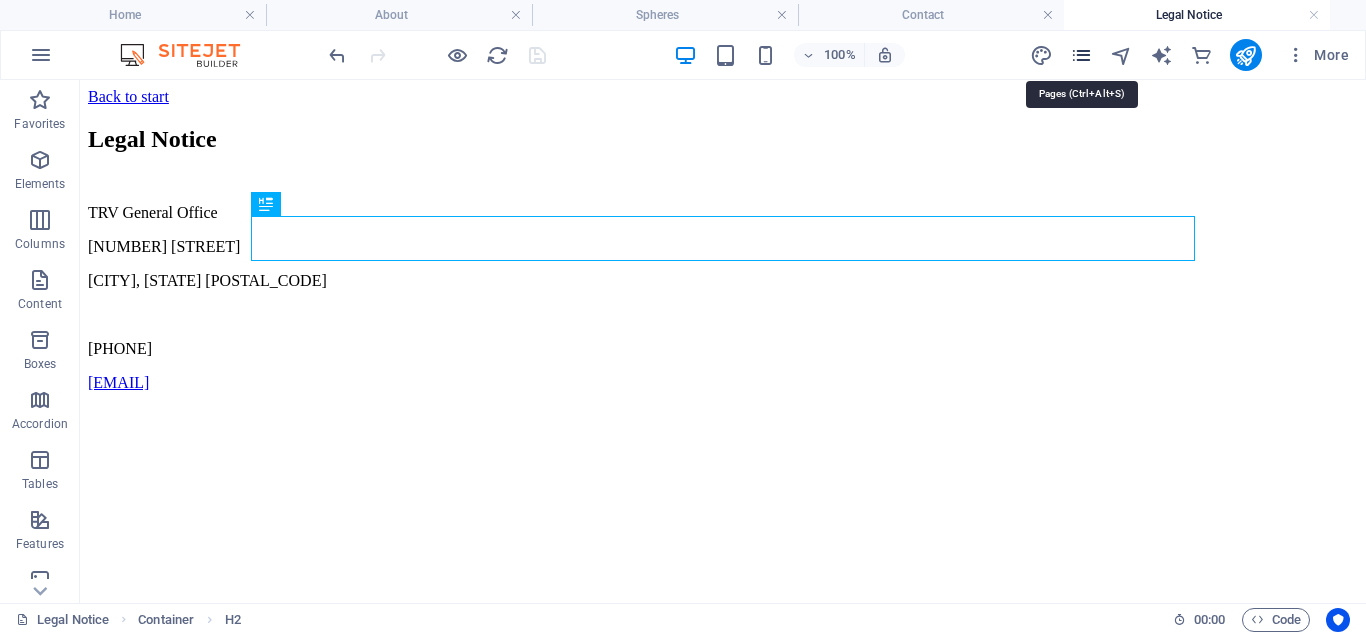 click at bounding box center [1081, 55] 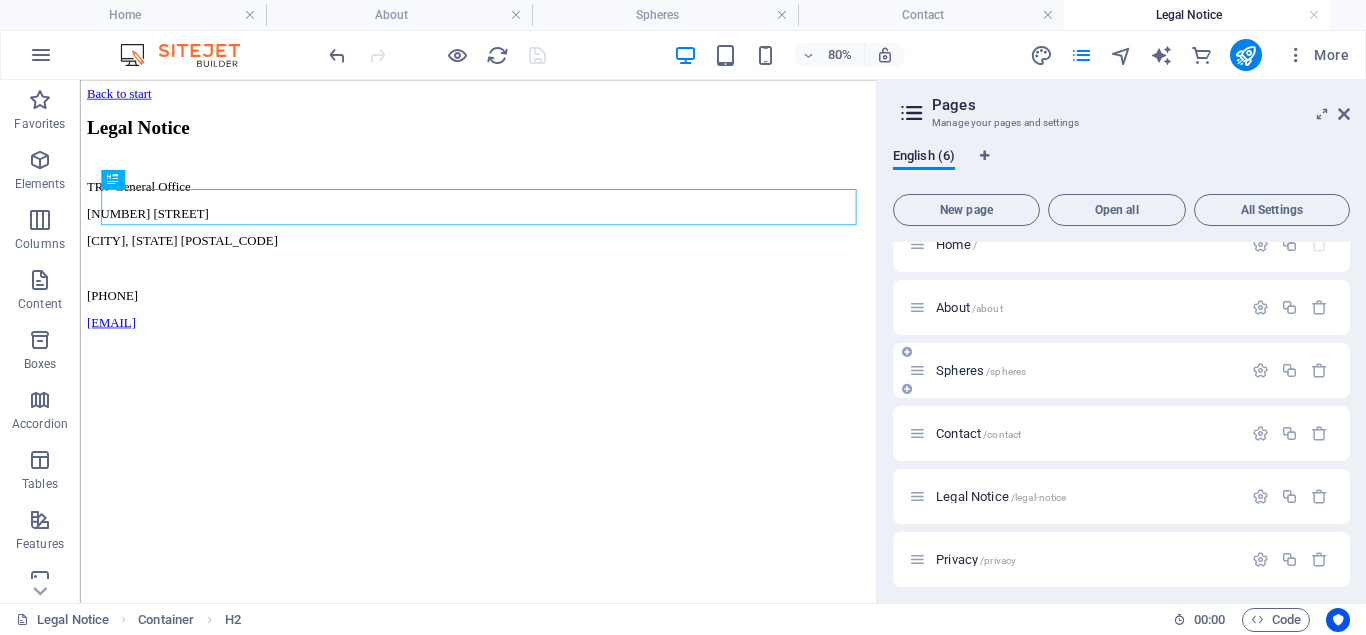 scroll, scrollTop: 33, scrollLeft: 0, axis: vertical 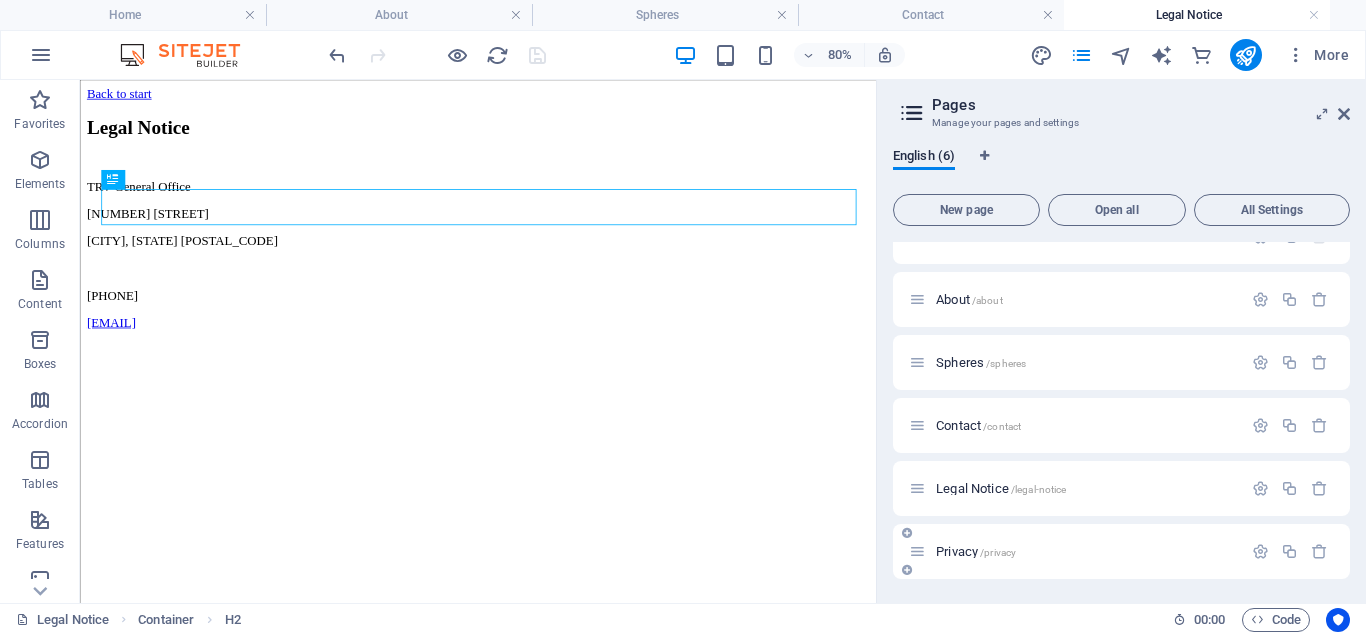 click on "Privacy /privacy" at bounding box center [976, 551] 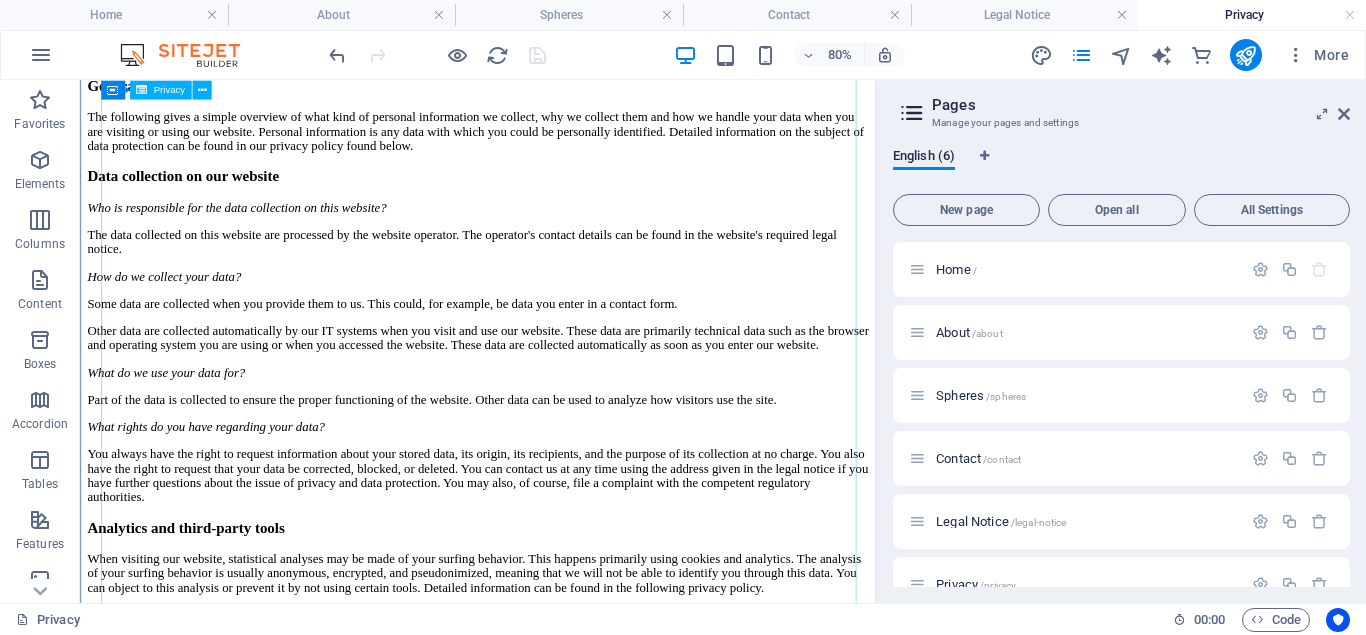 scroll, scrollTop: 0, scrollLeft: 0, axis: both 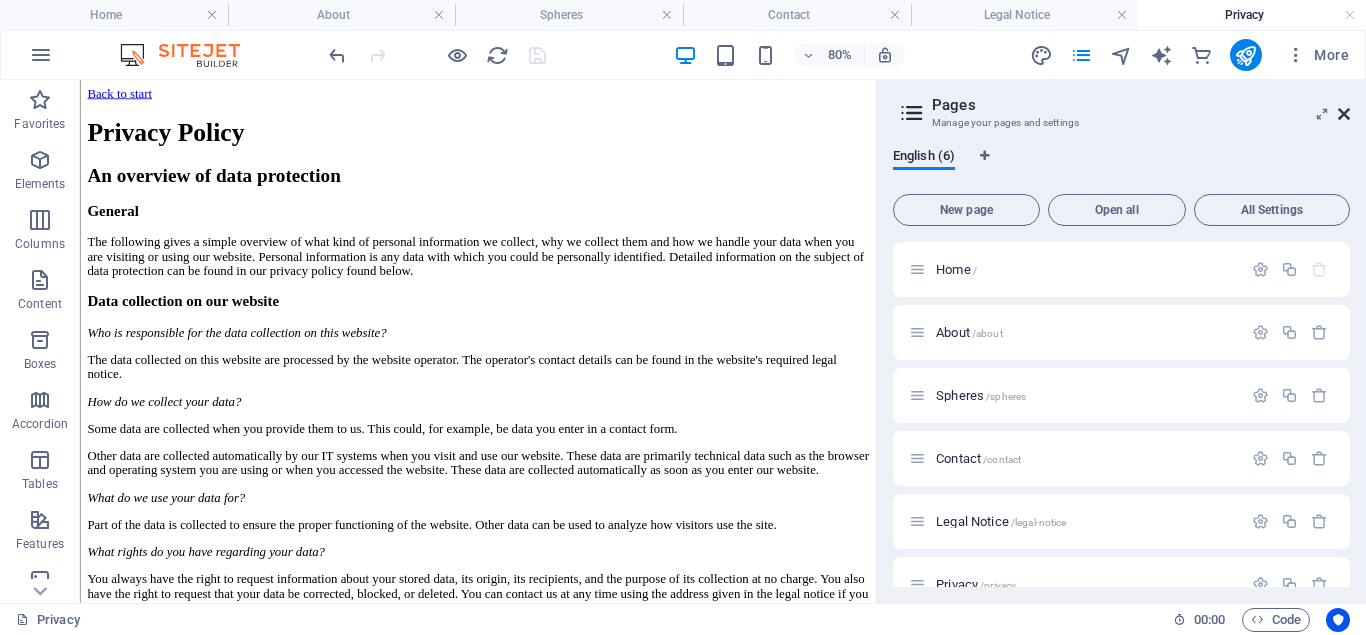 click at bounding box center [1344, 114] 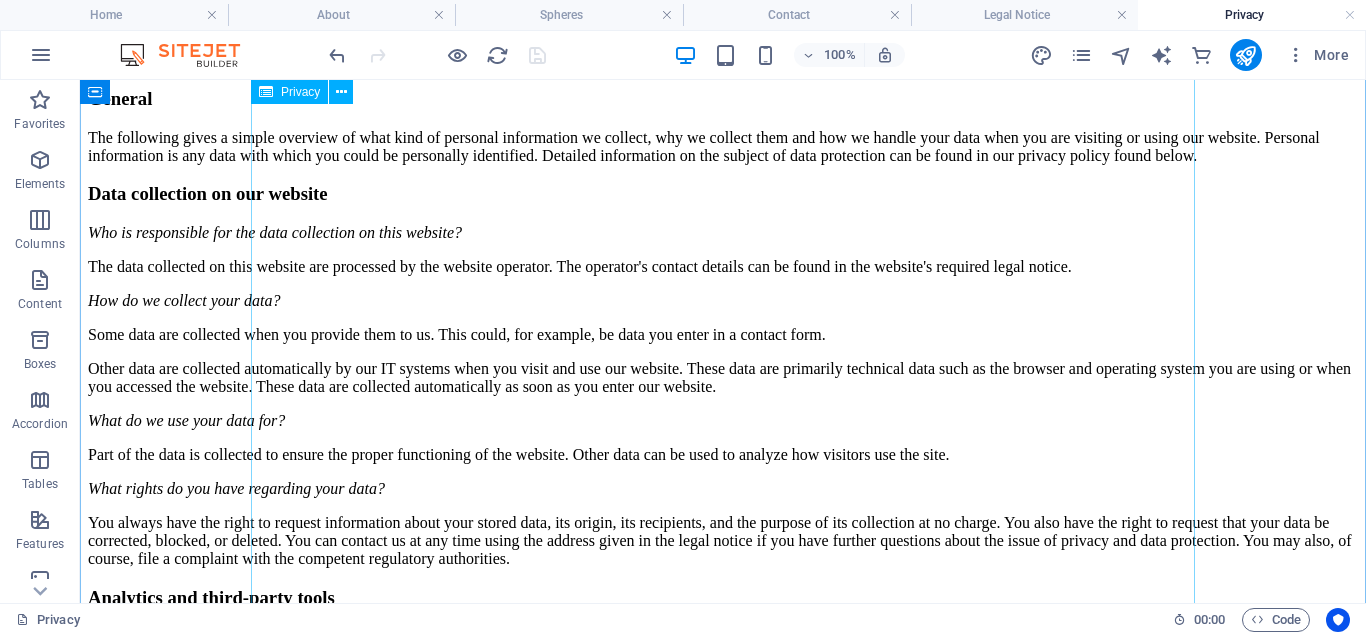 scroll, scrollTop: 0, scrollLeft: 0, axis: both 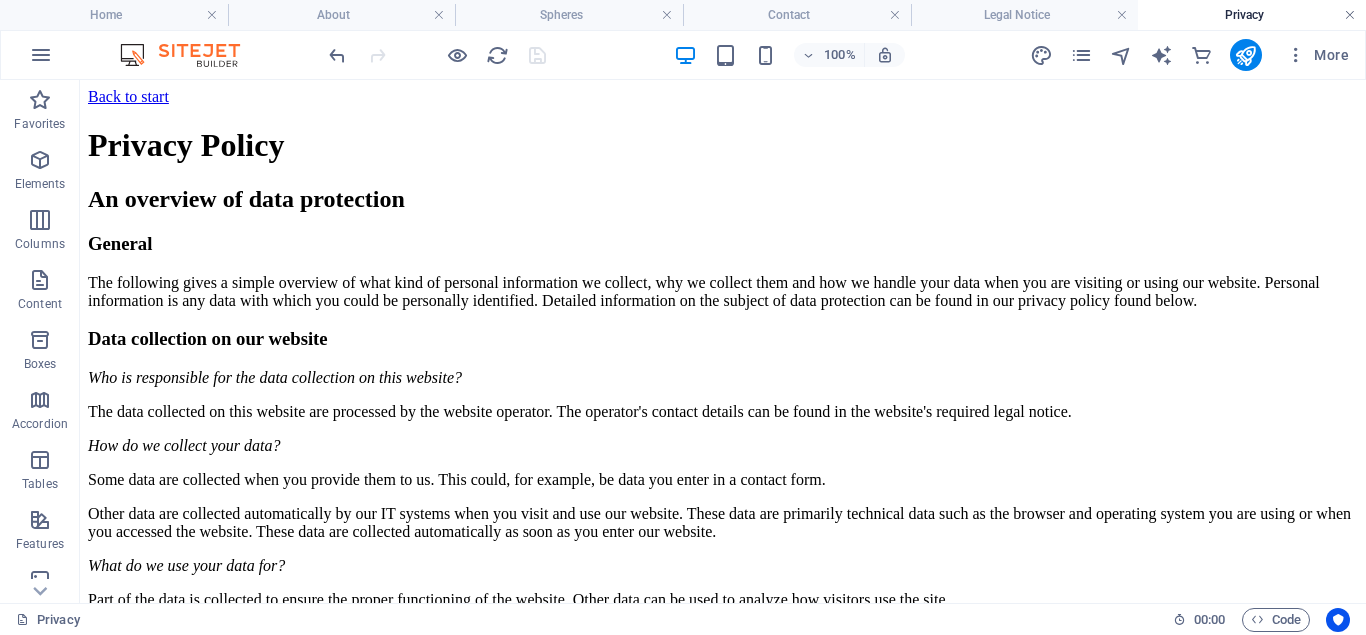 click at bounding box center [1350, 15] 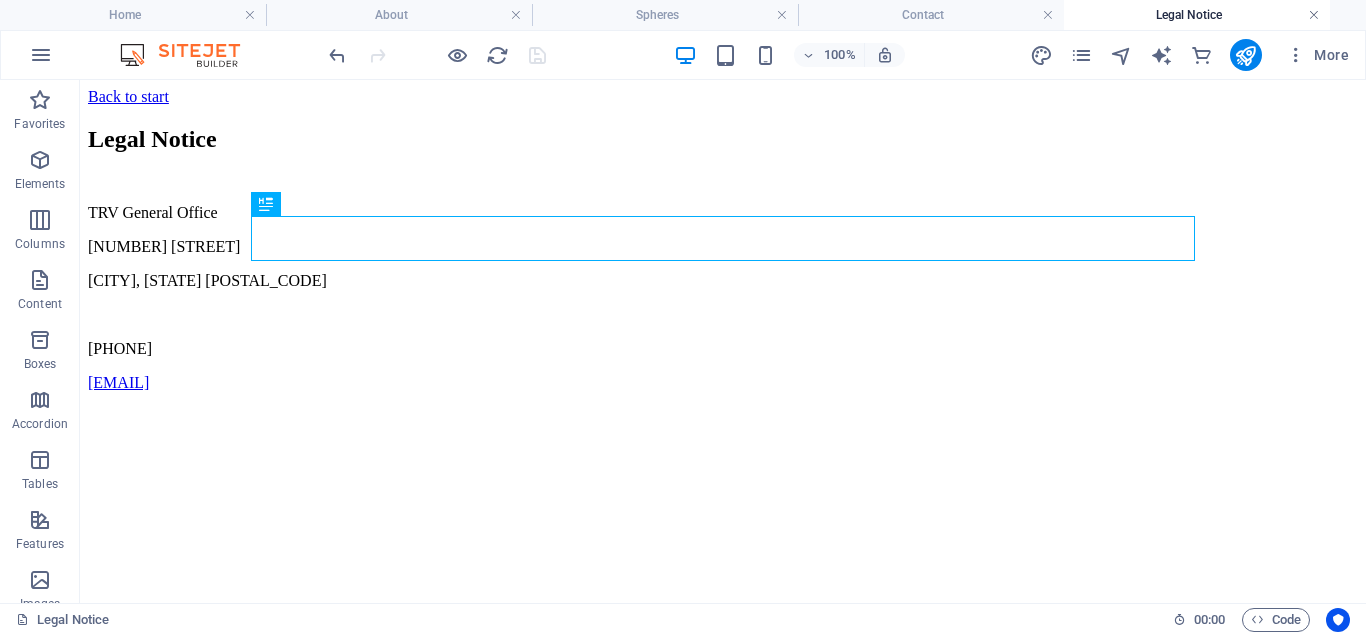 click at bounding box center [1314, 15] 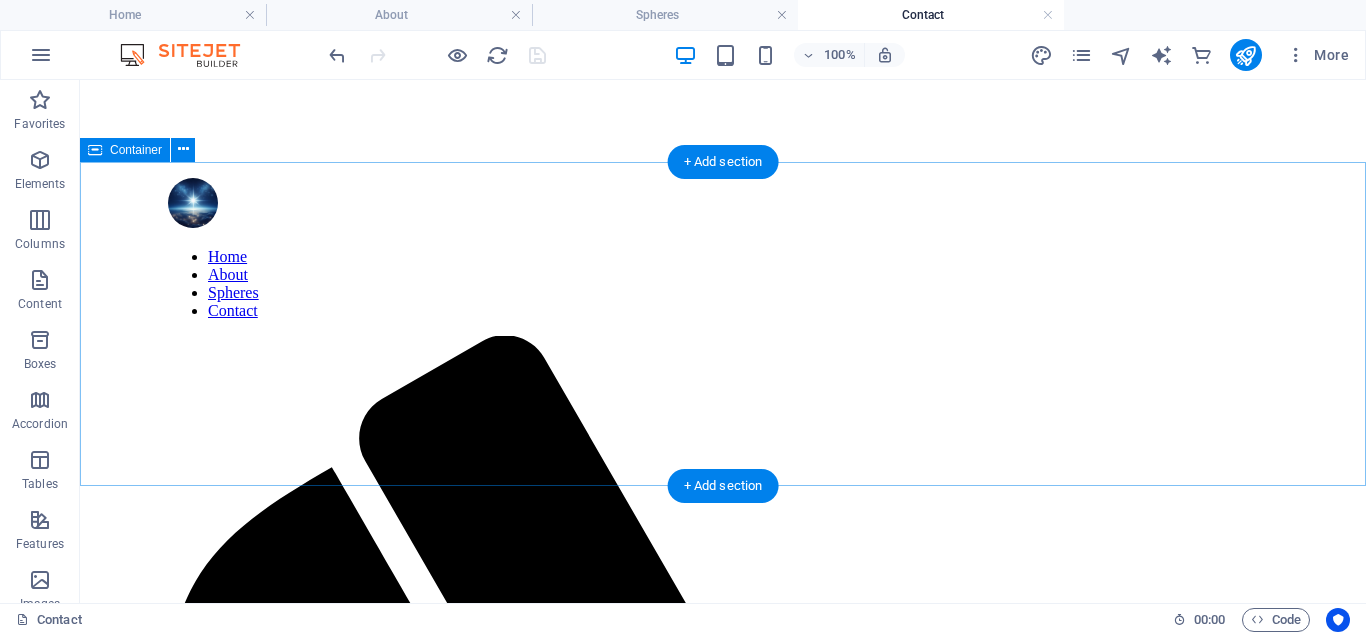 scroll, scrollTop: 0, scrollLeft: 0, axis: both 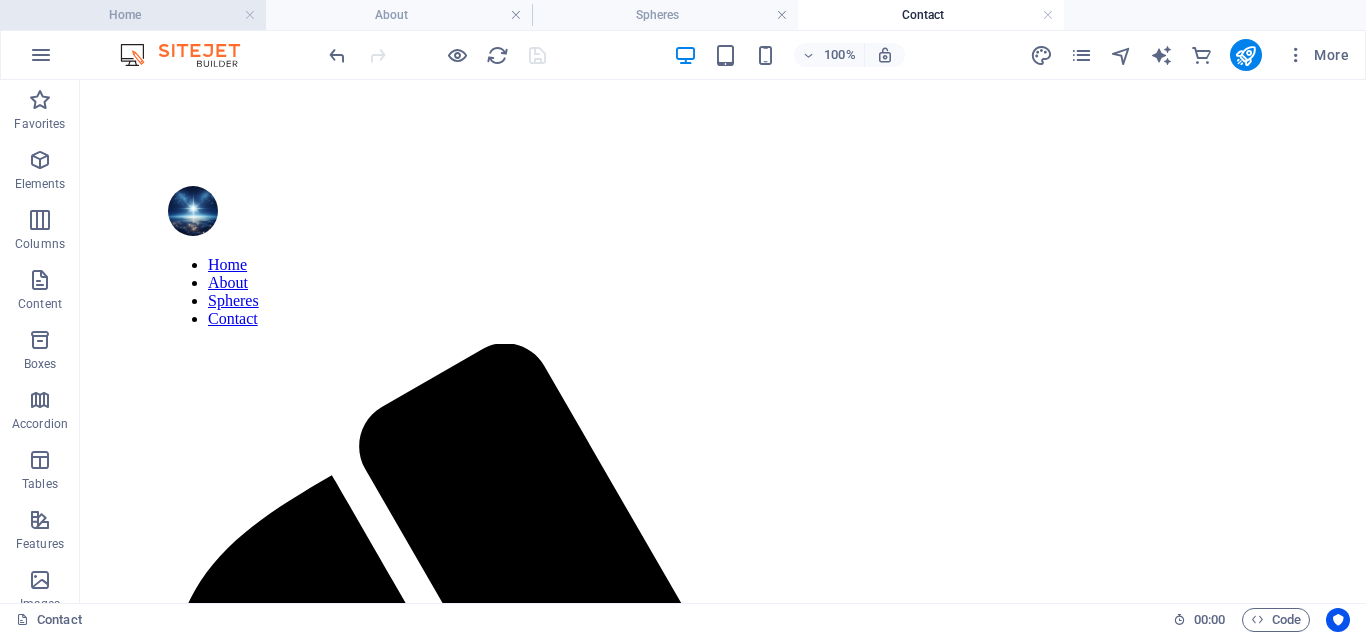 click on "Home" at bounding box center [133, 15] 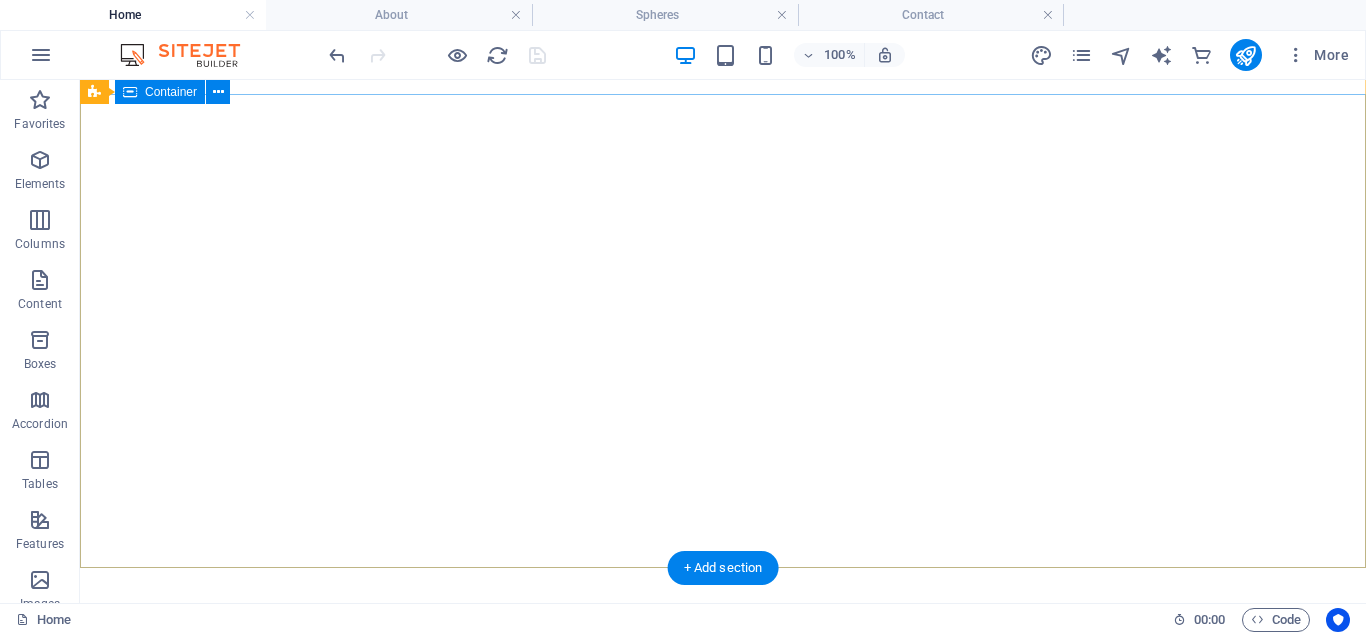 scroll, scrollTop: 0, scrollLeft: 0, axis: both 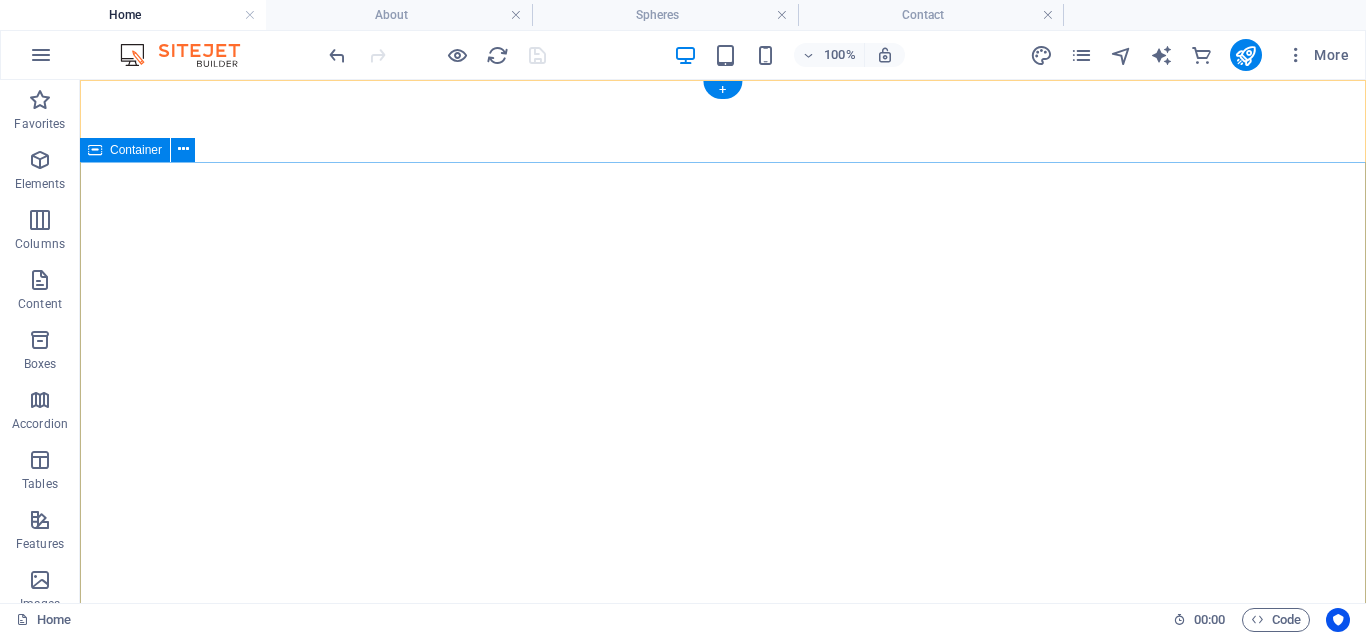 click on "TRV GENERAL OFFICE TRV GENERAL OFFICE TRV GENERAL OFFICE" at bounding box center (723, 991) 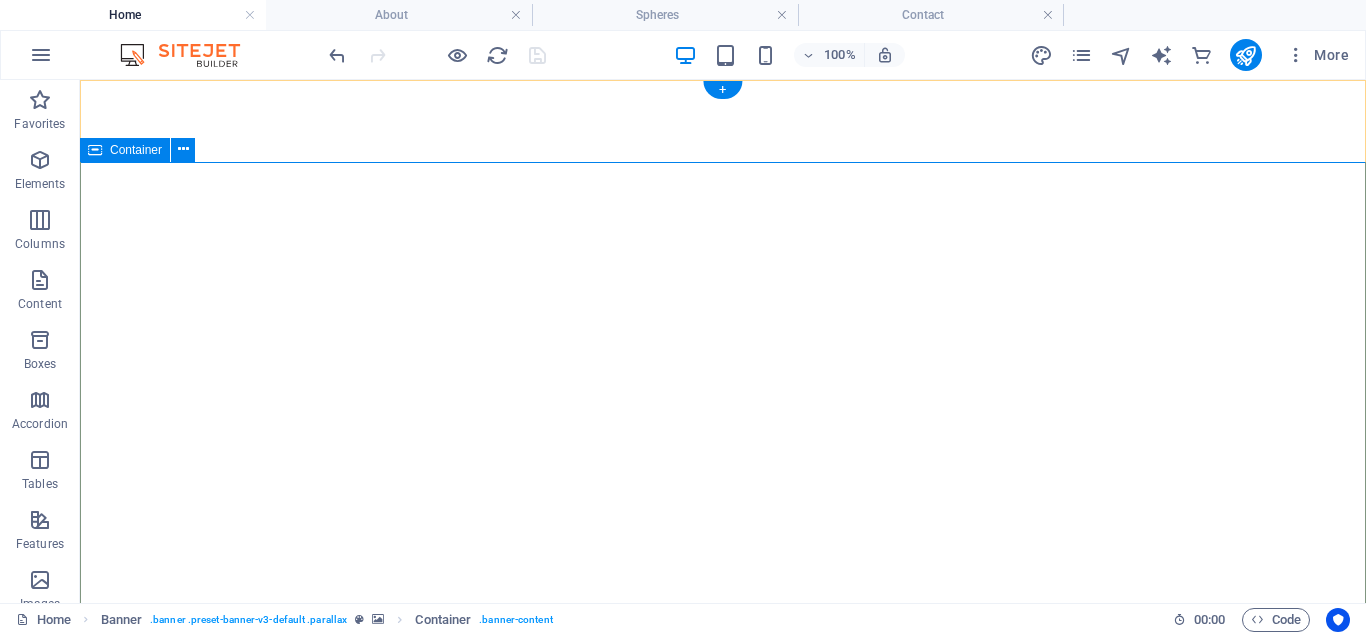 click on "TRV GENERAL OFFICE TRV GENERAL OFFICE TRV GENERAL OFFICE" at bounding box center (723, 991) 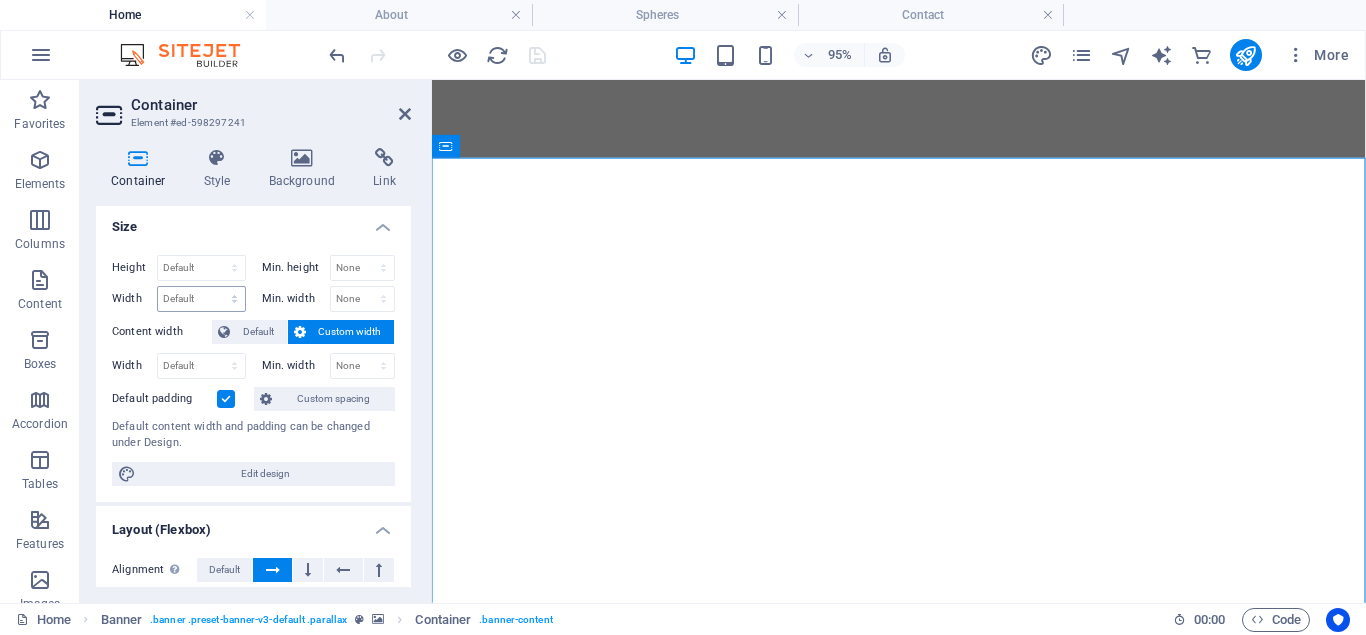 scroll, scrollTop: 0, scrollLeft: 0, axis: both 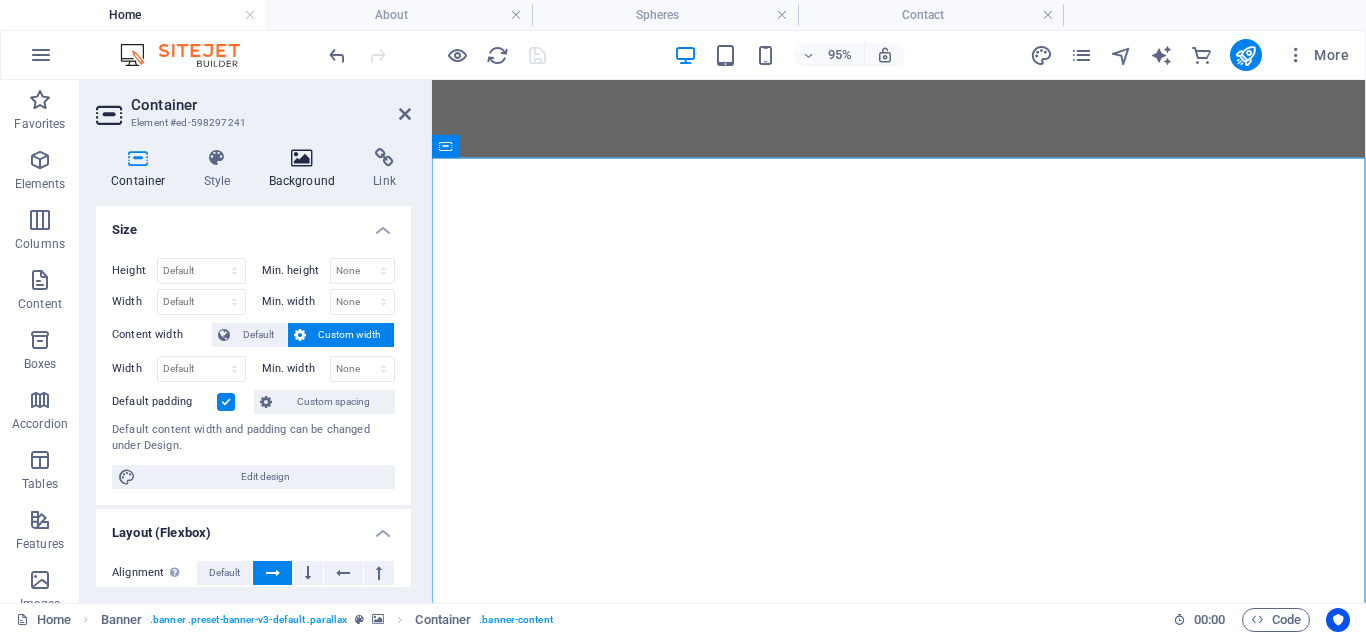 click on "Background" at bounding box center [306, 169] 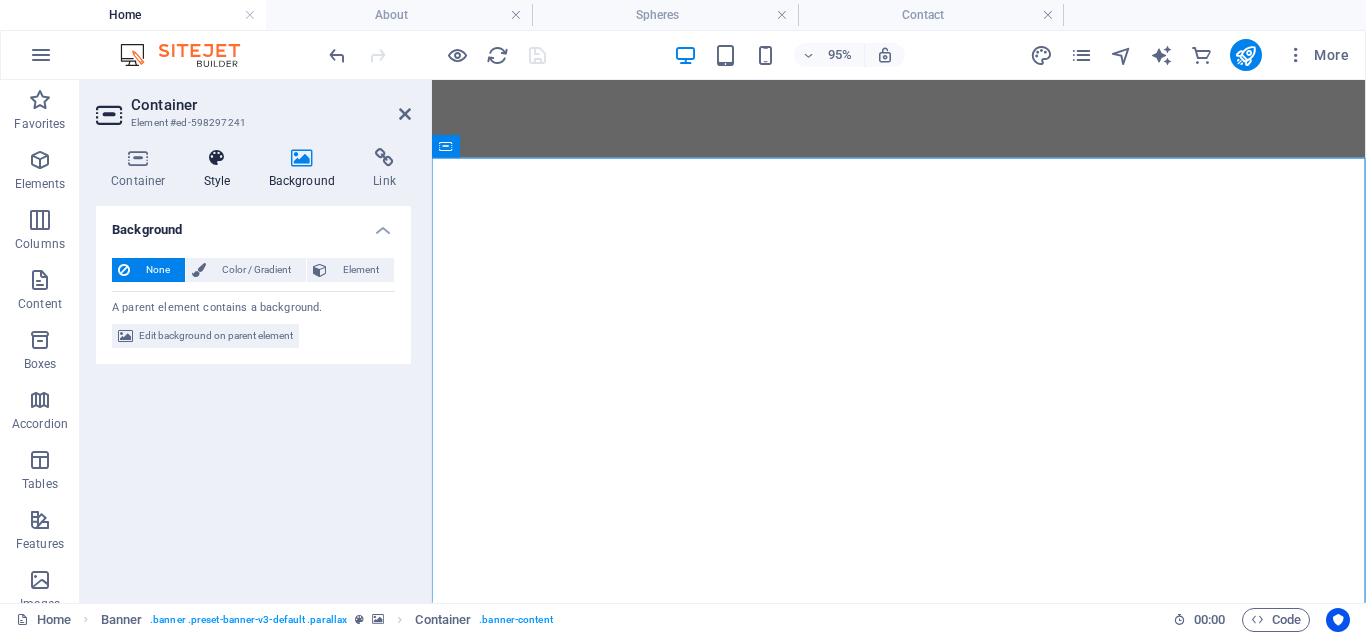 click on "Style" at bounding box center [221, 169] 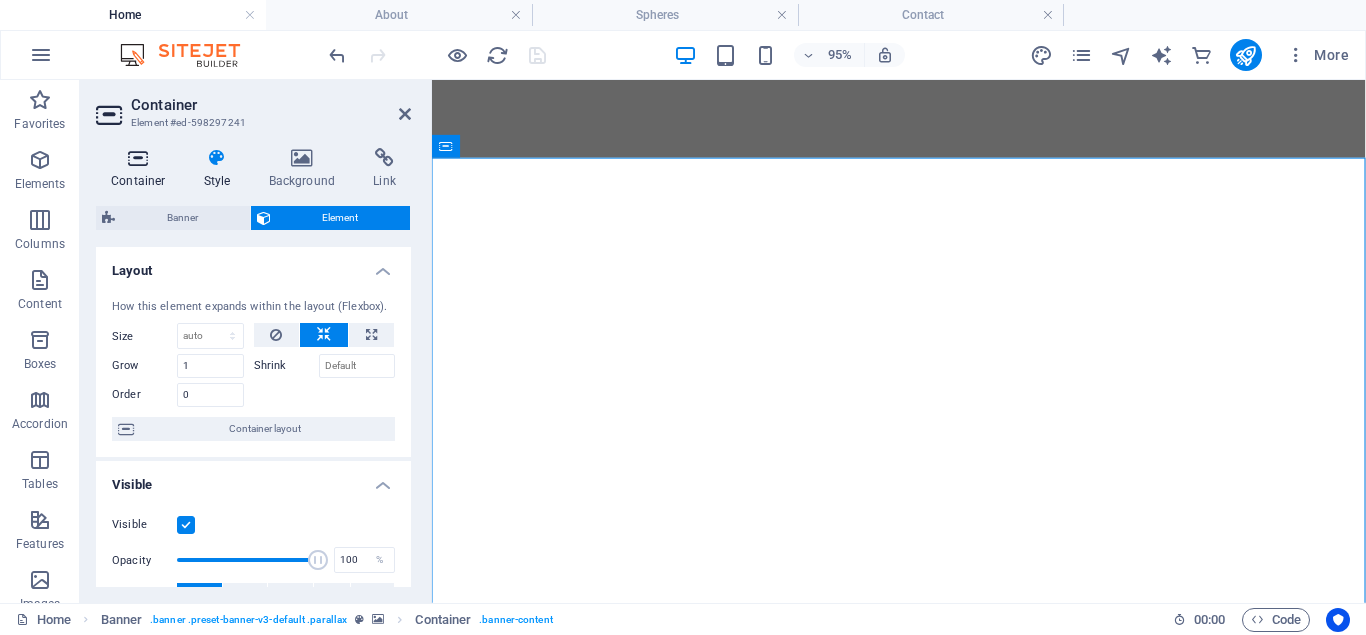 click on "Container" at bounding box center [142, 169] 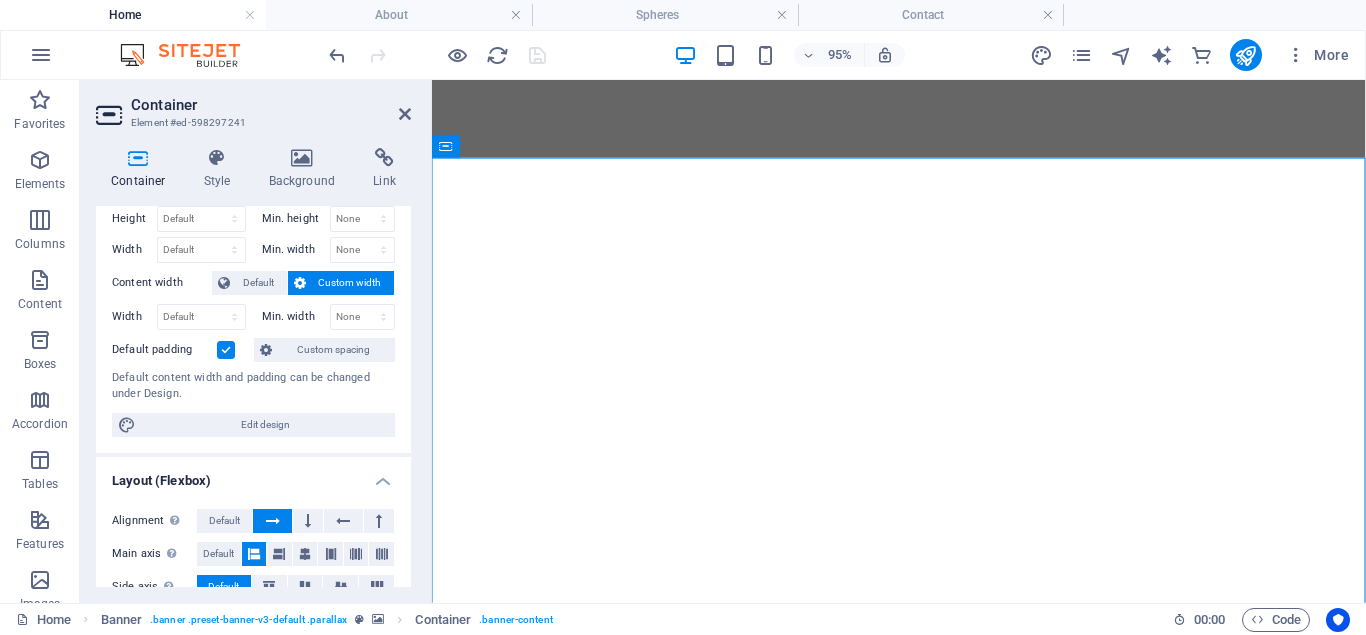scroll, scrollTop: 0, scrollLeft: 0, axis: both 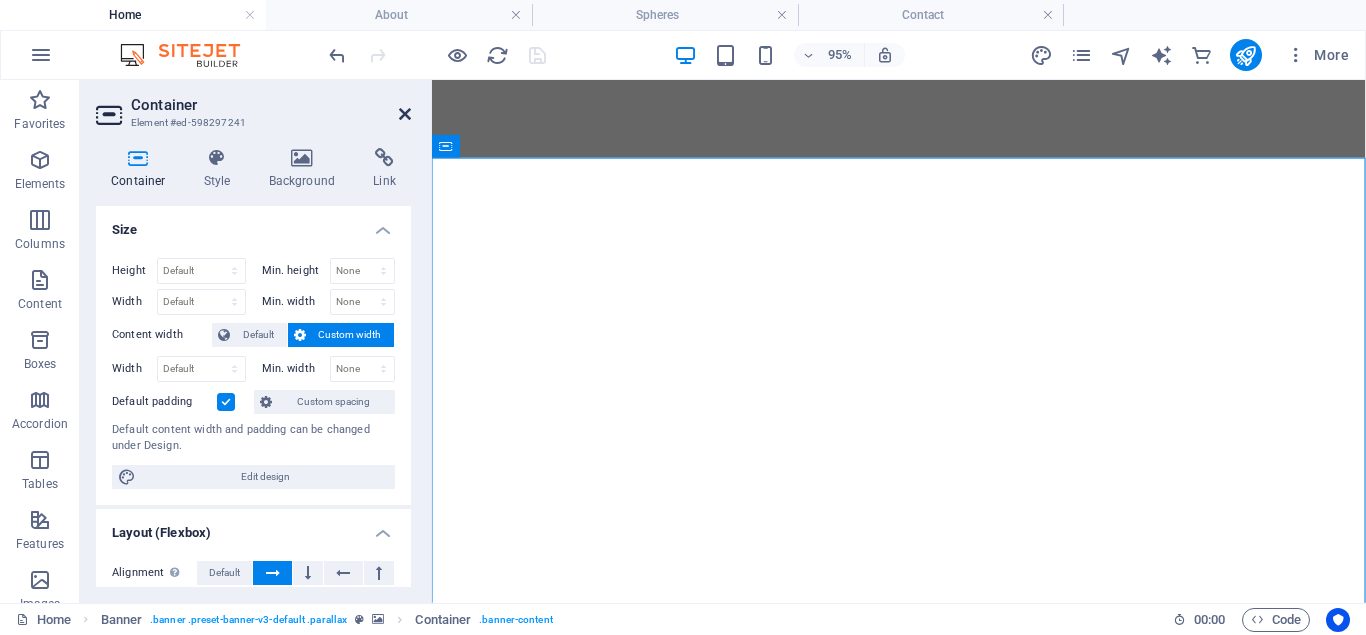 click at bounding box center (405, 114) 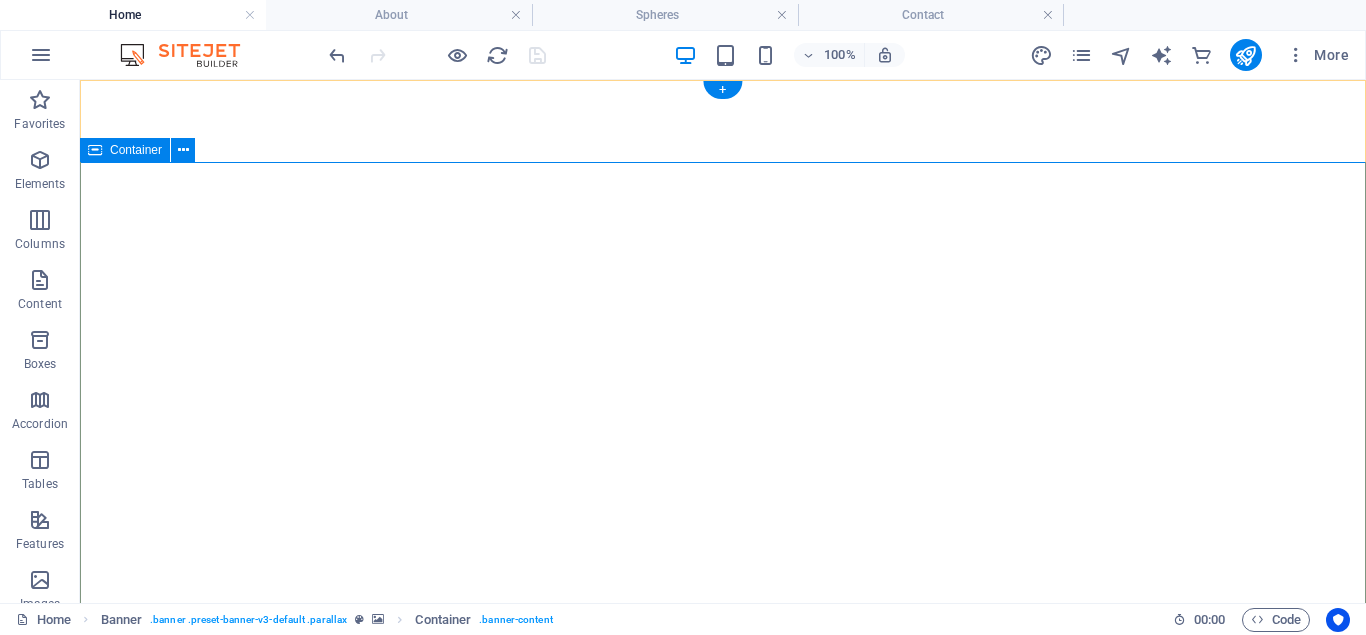 click on "TRV GENERAL OFFICE TRV GENERAL OFFICE TRV GENERAL OFFICE" at bounding box center (723, 991) 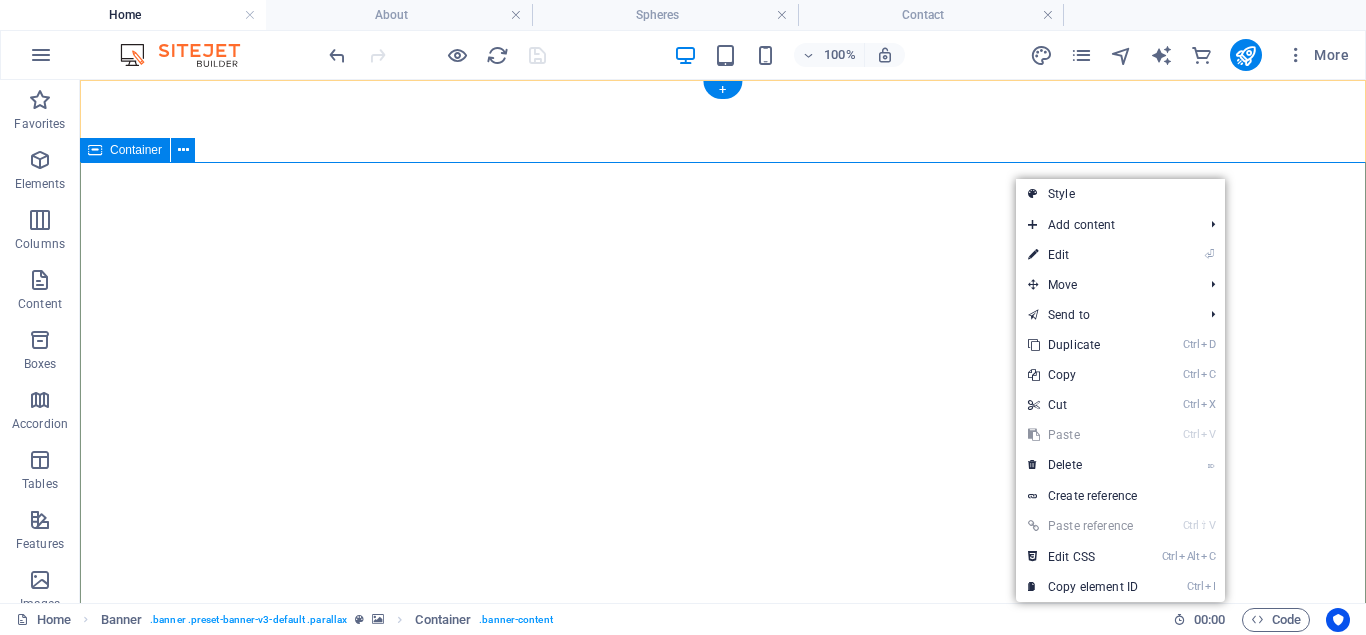 click on "TRV GENERAL OFFICE TRV GENERAL OFFICE TRV GENERAL OFFICE" at bounding box center (723, 991) 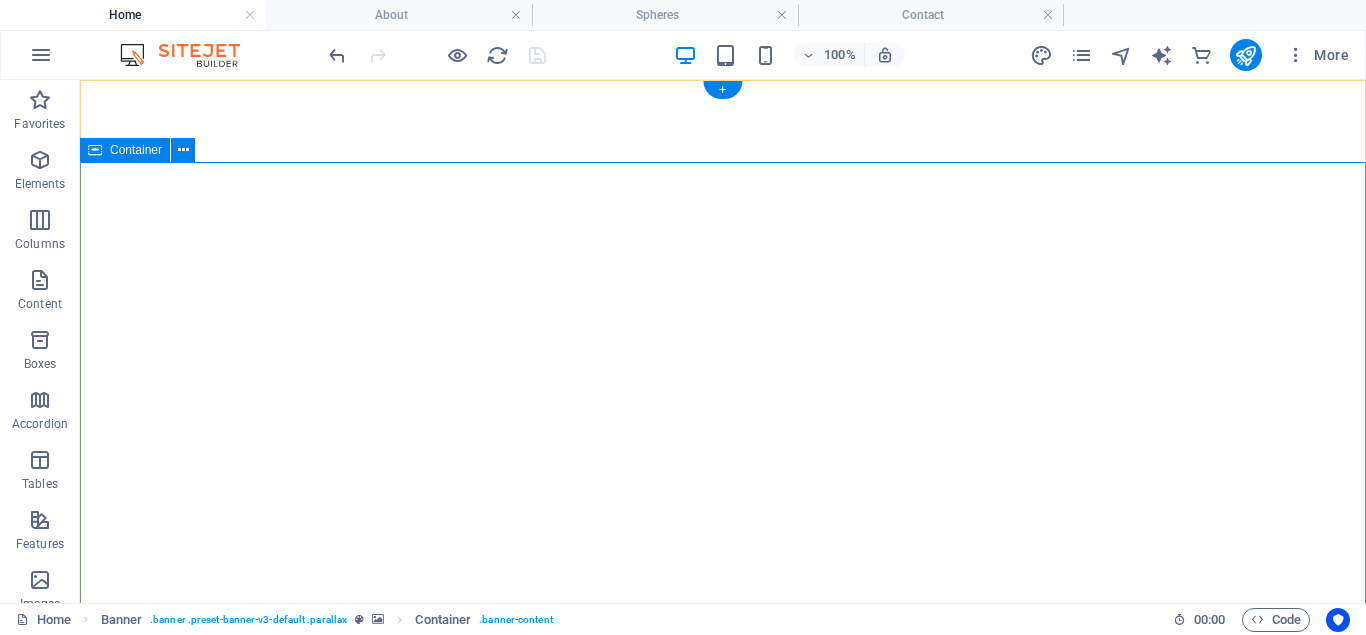 click on "TRV GENERAL OFFICE TRV GENERAL OFFICE TRV GENERAL OFFICE" at bounding box center (723, 991) 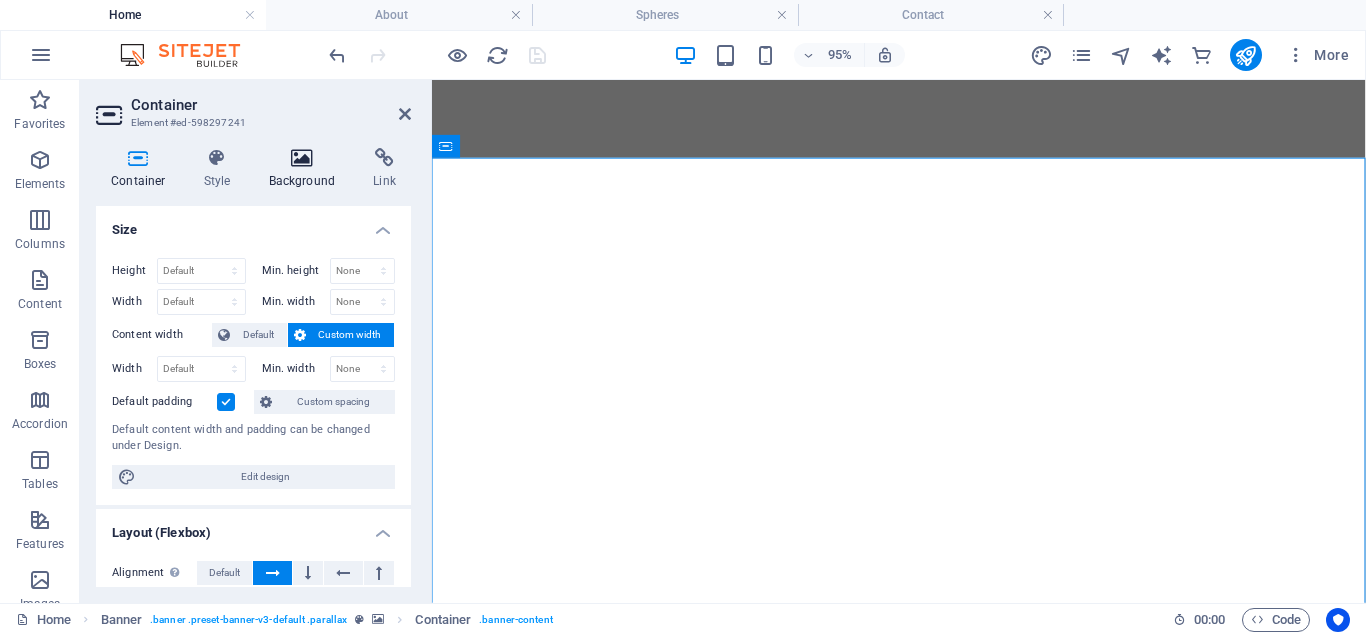click on "Background" at bounding box center (306, 169) 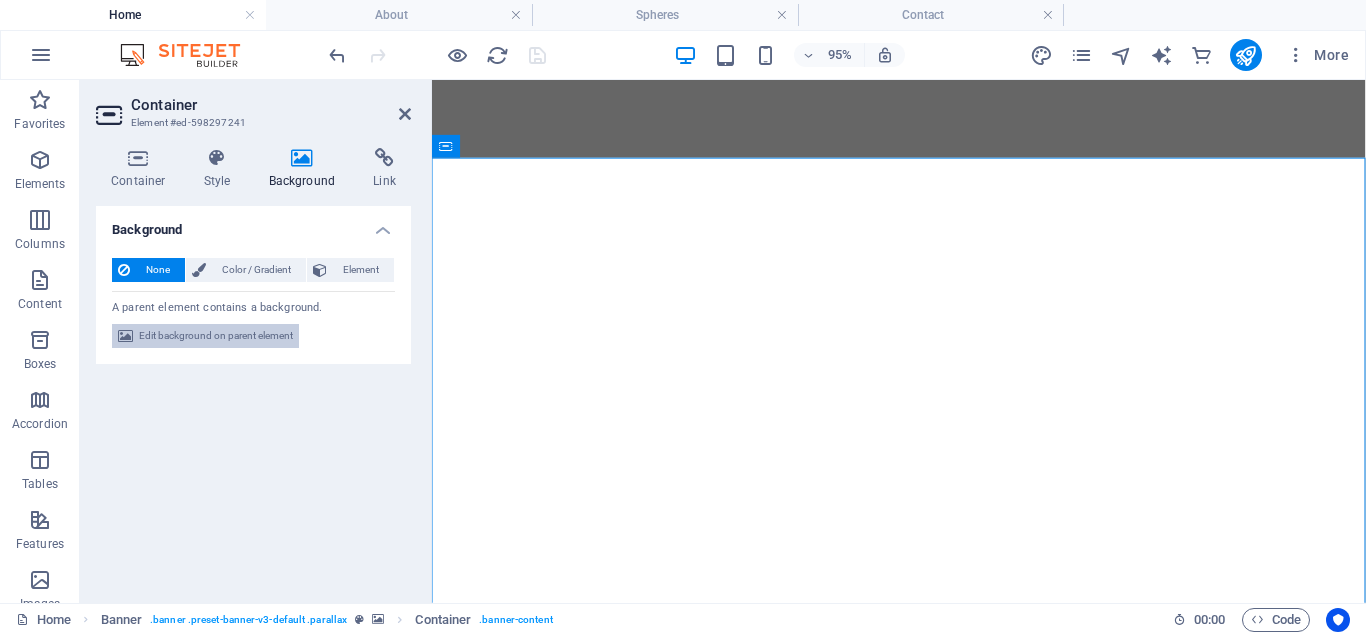 click on "Edit background on parent element" at bounding box center (216, 336) 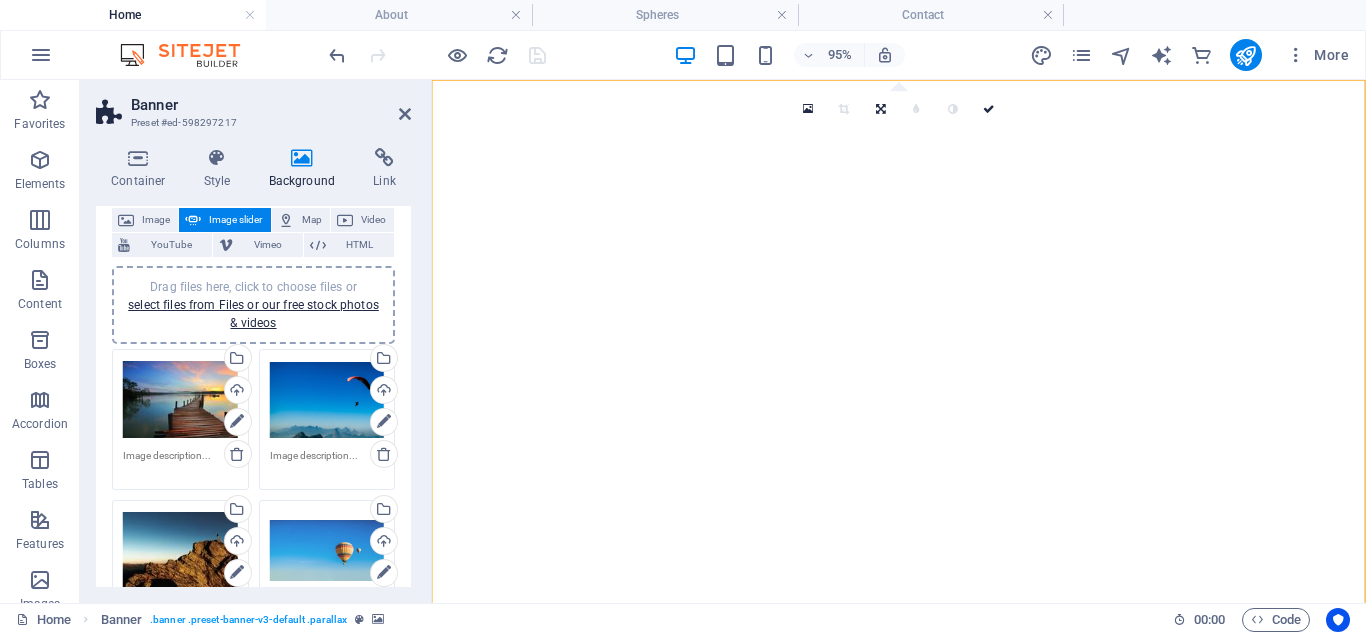 scroll, scrollTop: 76, scrollLeft: 0, axis: vertical 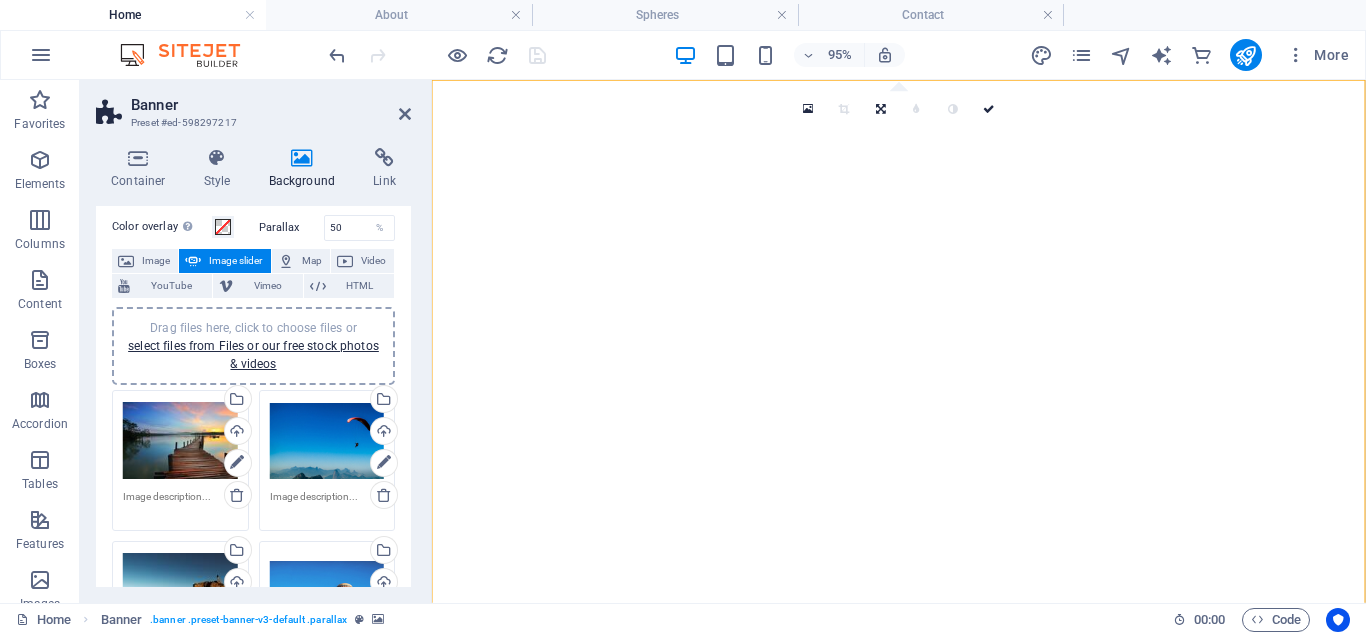 click on "Drag files here, click to choose files or select files from Files or our free stock photos & videos" at bounding box center [180, 441] 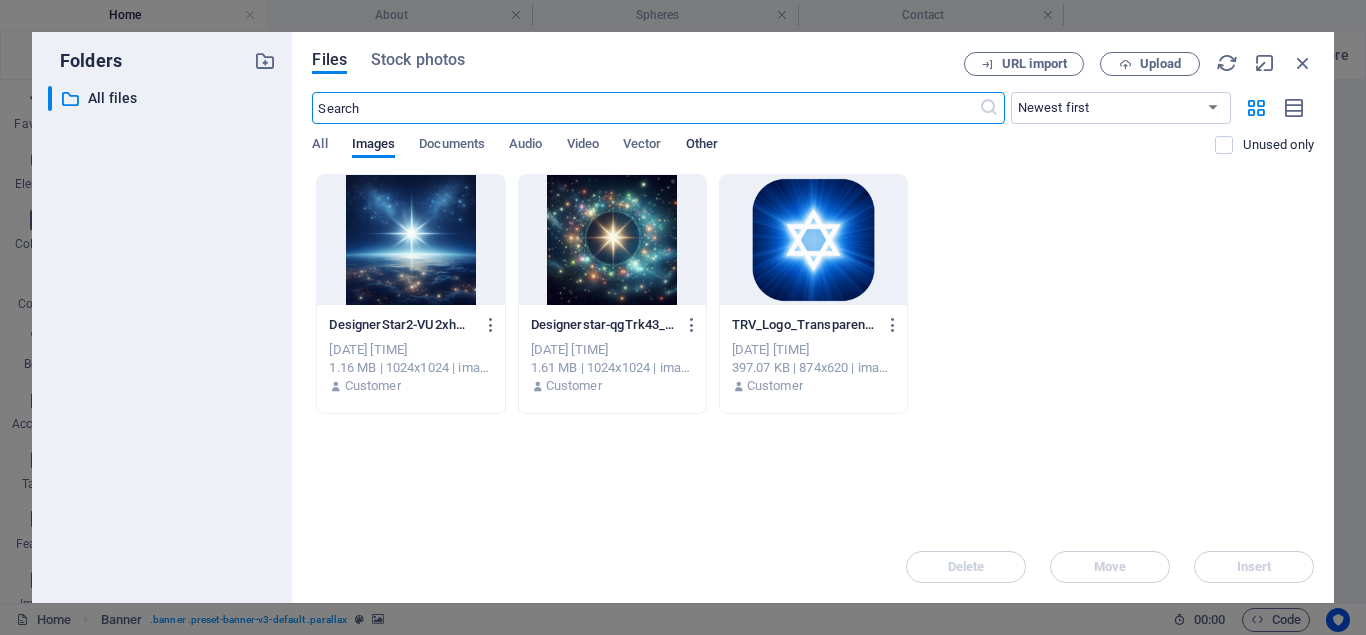 click on "Other" at bounding box center (702, 146) 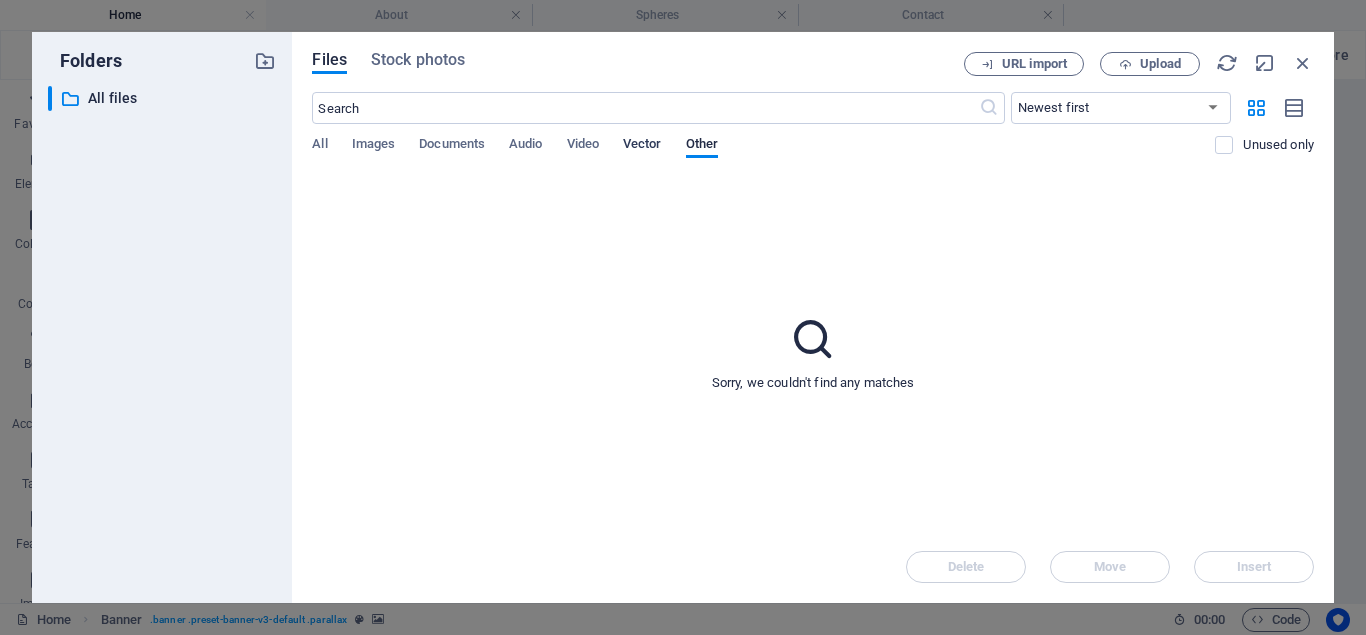 click on "Vector" at bounding box center (642, 146) 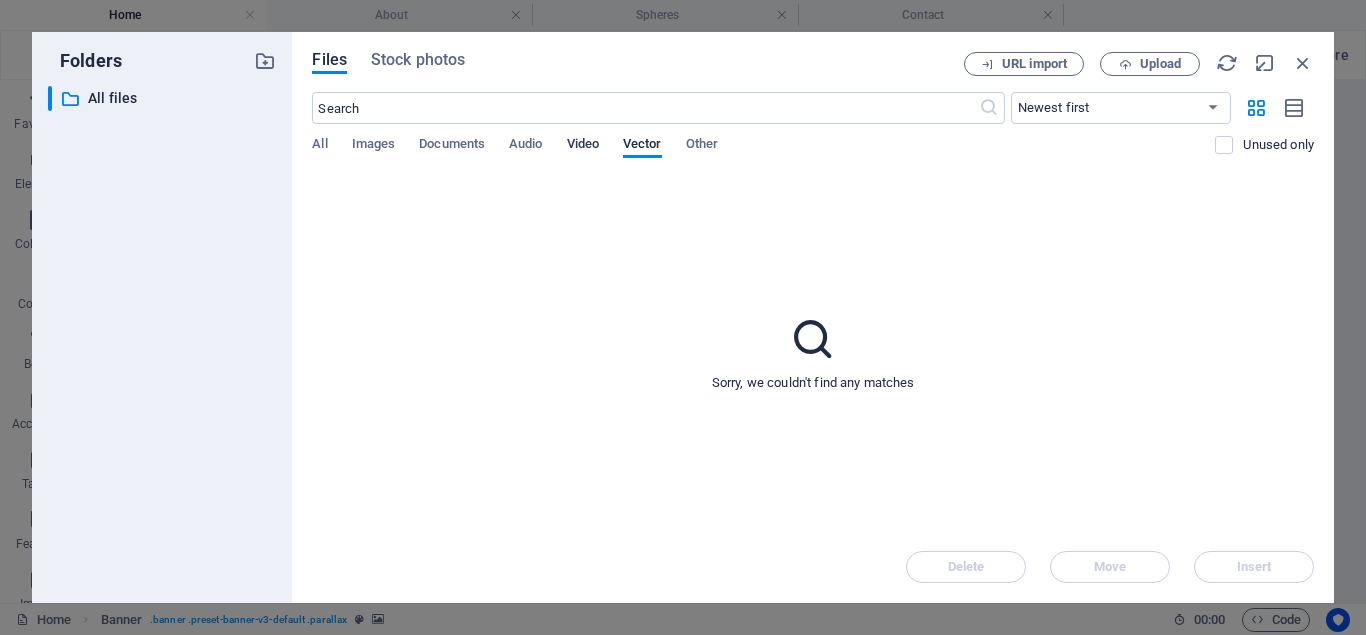 click on "Video" at bounding box center (583, 146) 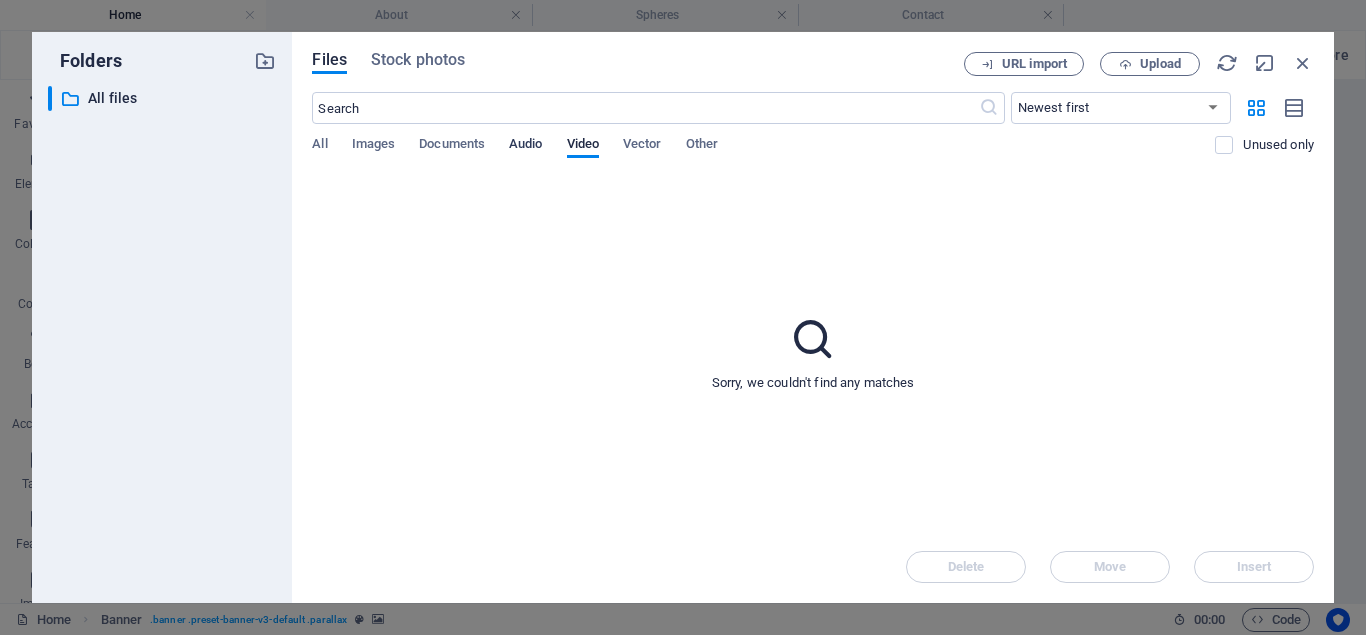 click on "Audio" at bounding box center (525, 146) 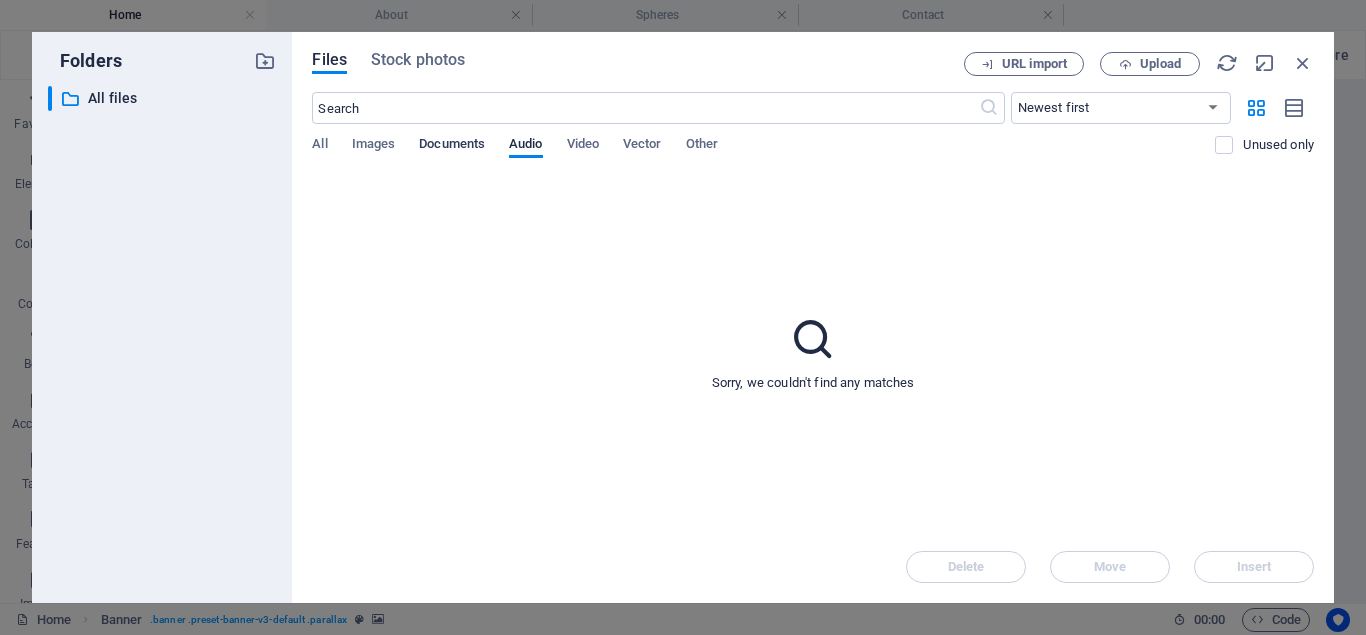 click on "Documents" at bounding box center (452, 146) 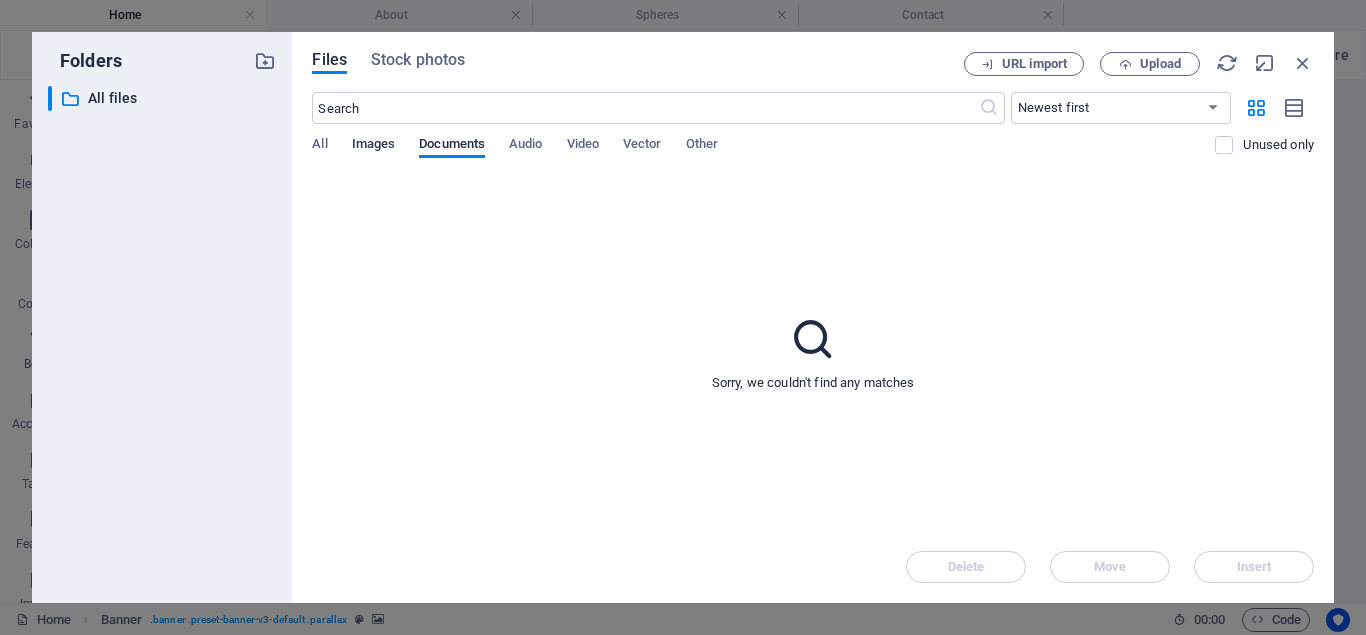 click on "Images" at bounding box center (374, 146) 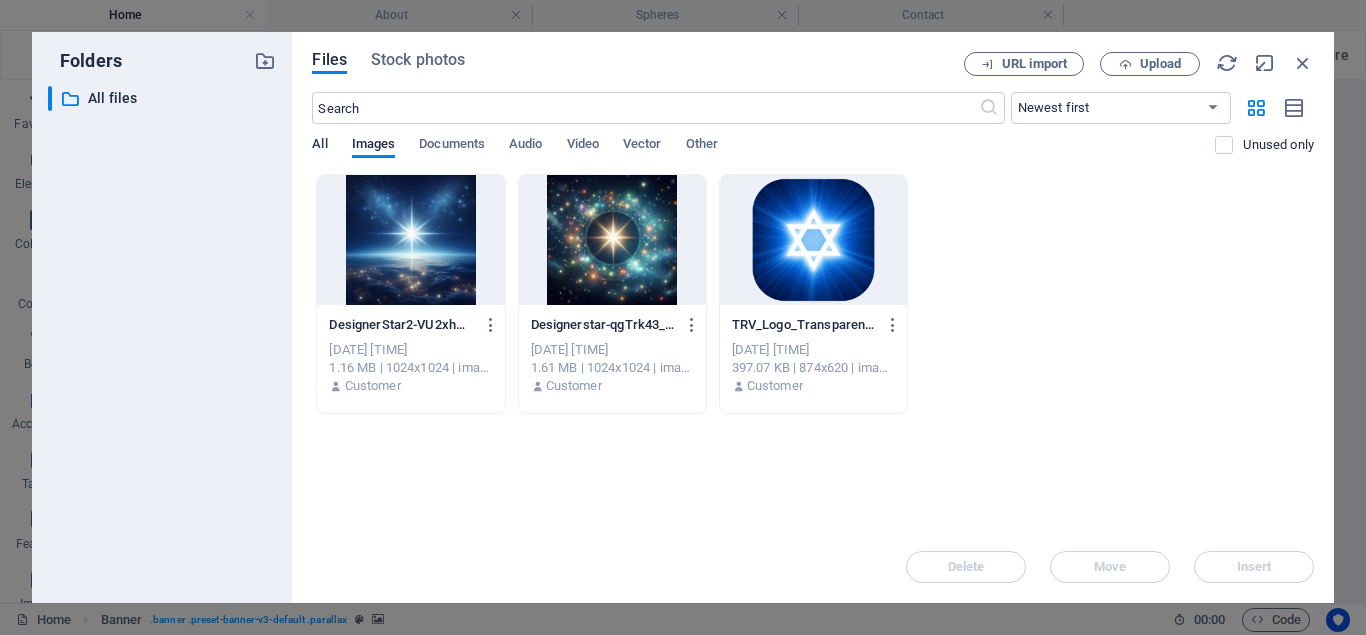 click on "All" at bounding box center [319, 146] 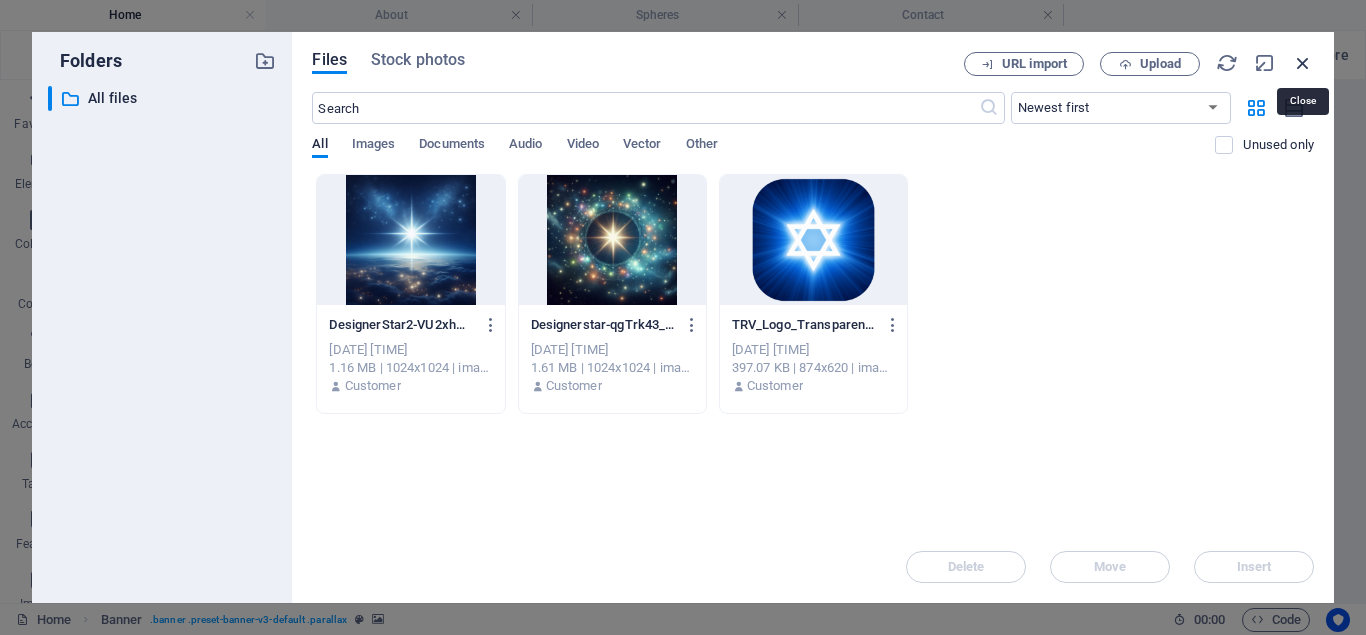 click at bounding box center [1303, 63] 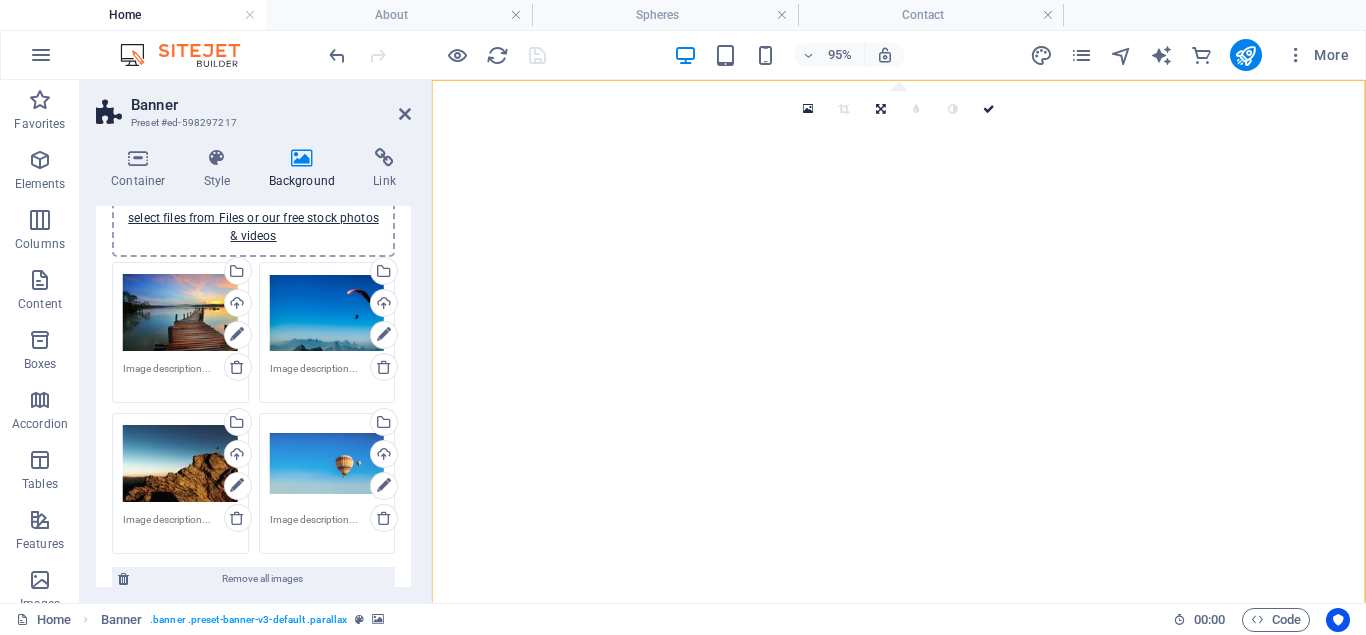 scroll, scrollTop: 256, scrollLeft: 0, axis: vertical 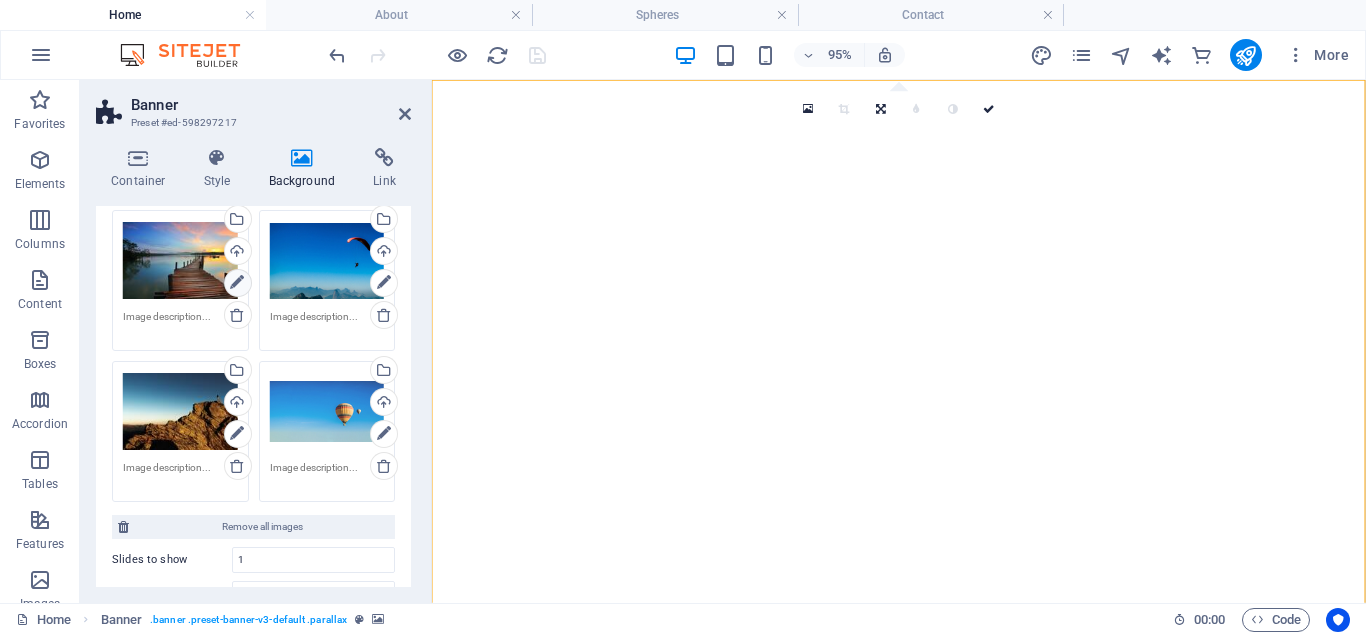 click at bounding box center (237, 283) 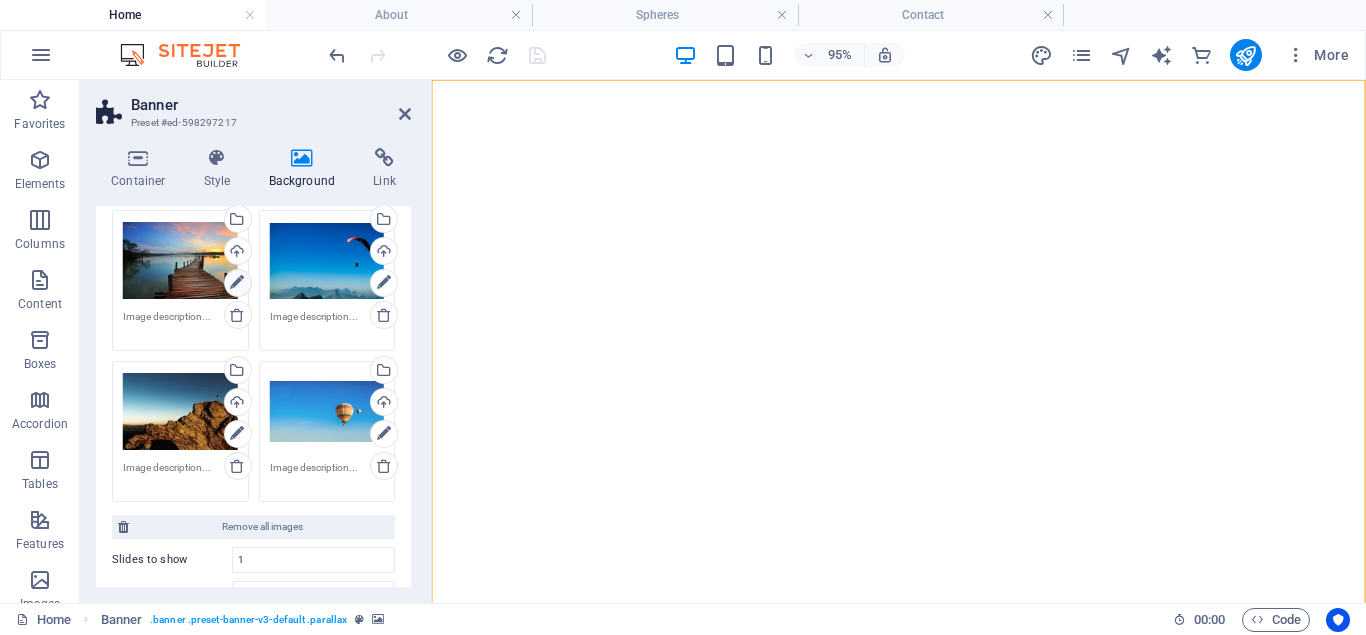click at bounding box center [237, 283] 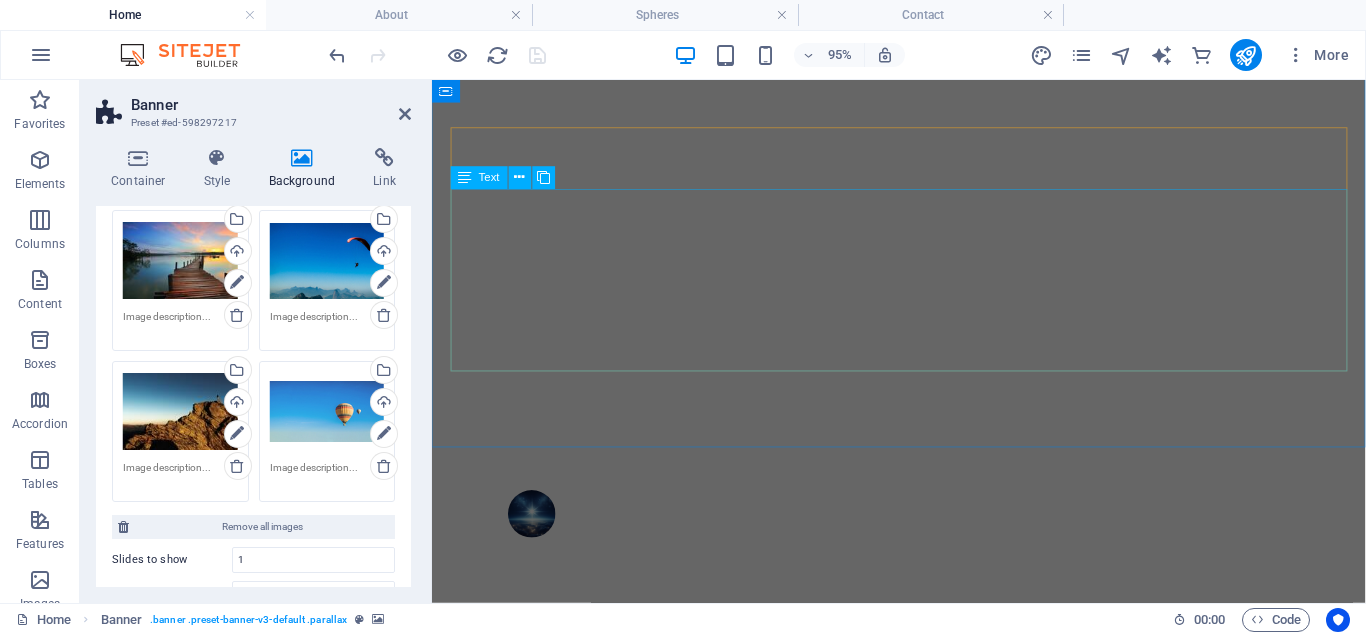 scroll, scrollTop: 0, scrollLeft: 0, axis: both 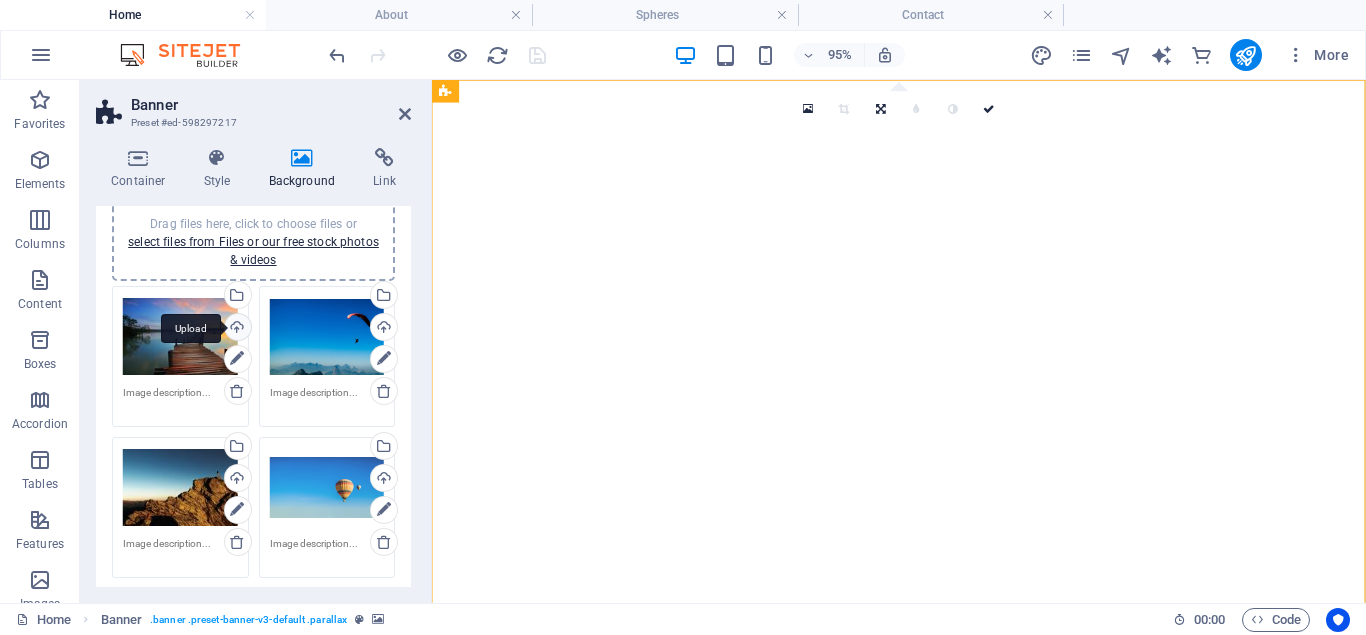 click on "Upload" at bounding box center (236, 329) 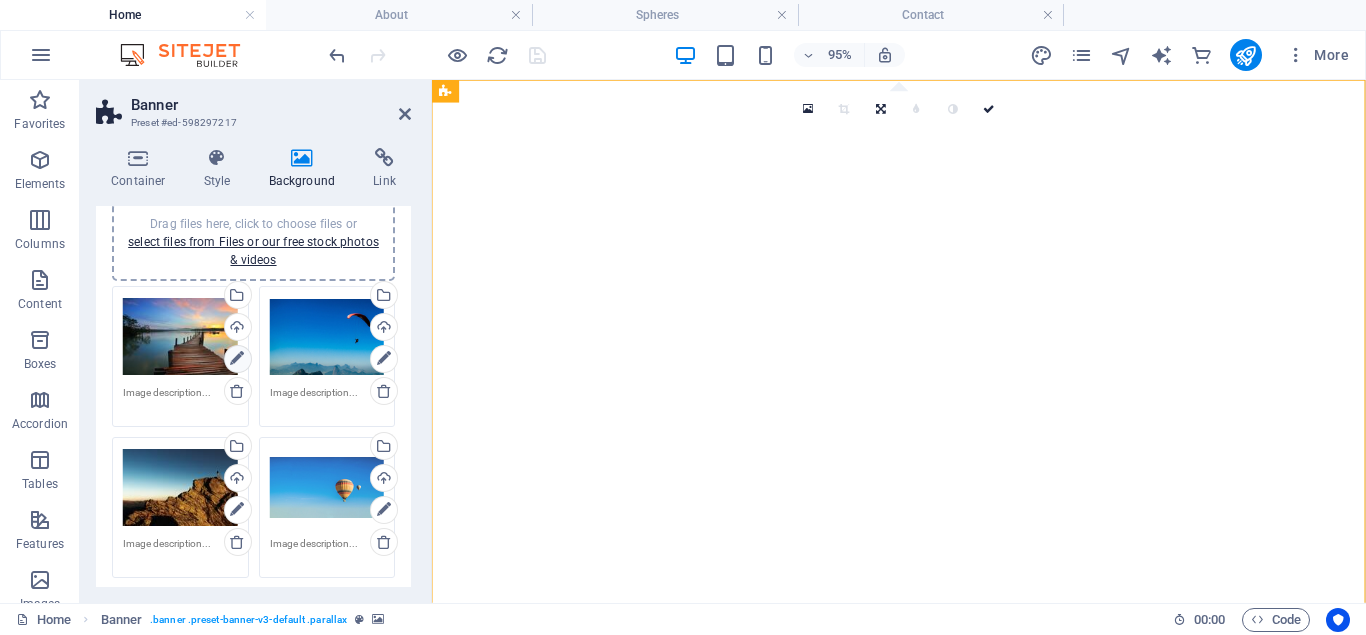 click at bounding box center (237, 359) 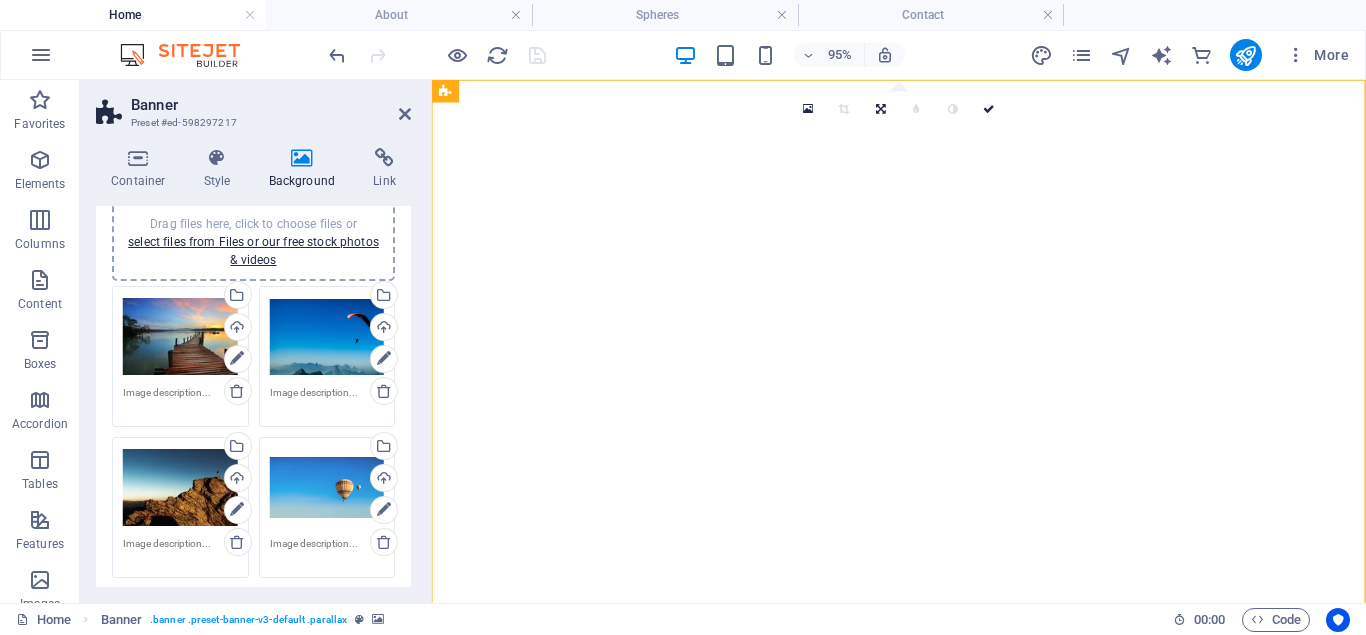 click on "Drag files here, click to choose files or select files from Files or our free stock photos & videos" at bounding box center [180, 337] 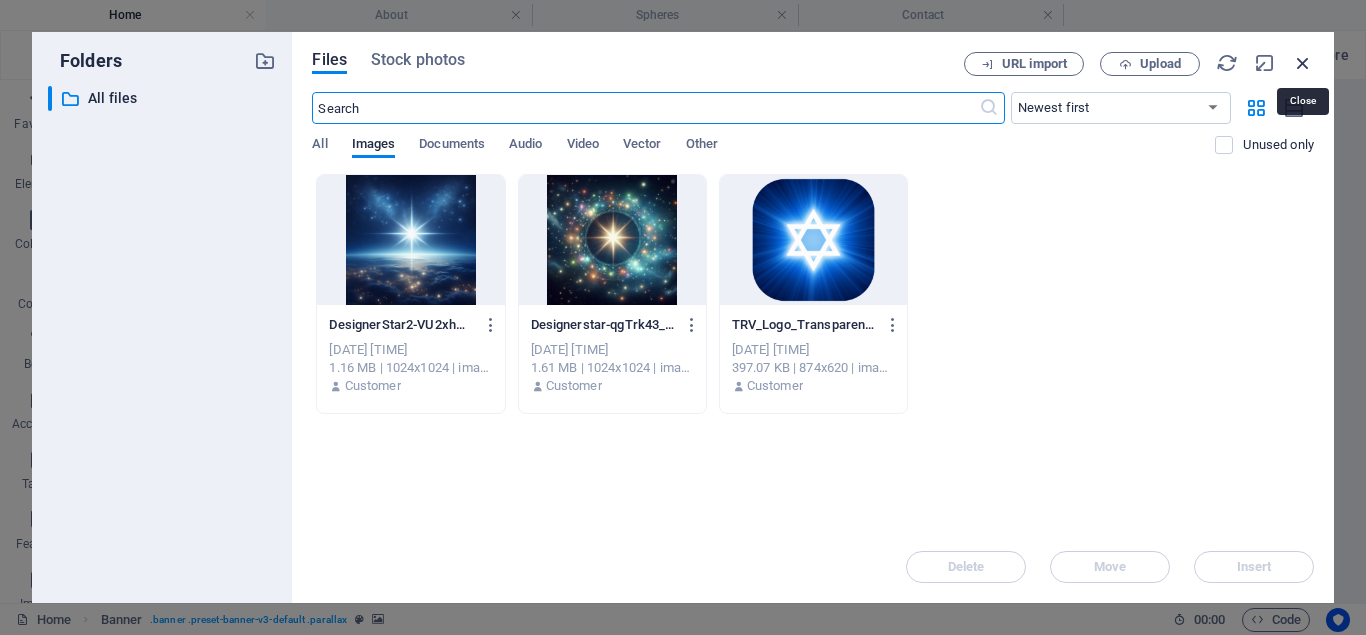 click at bounding box center (1303, 63) 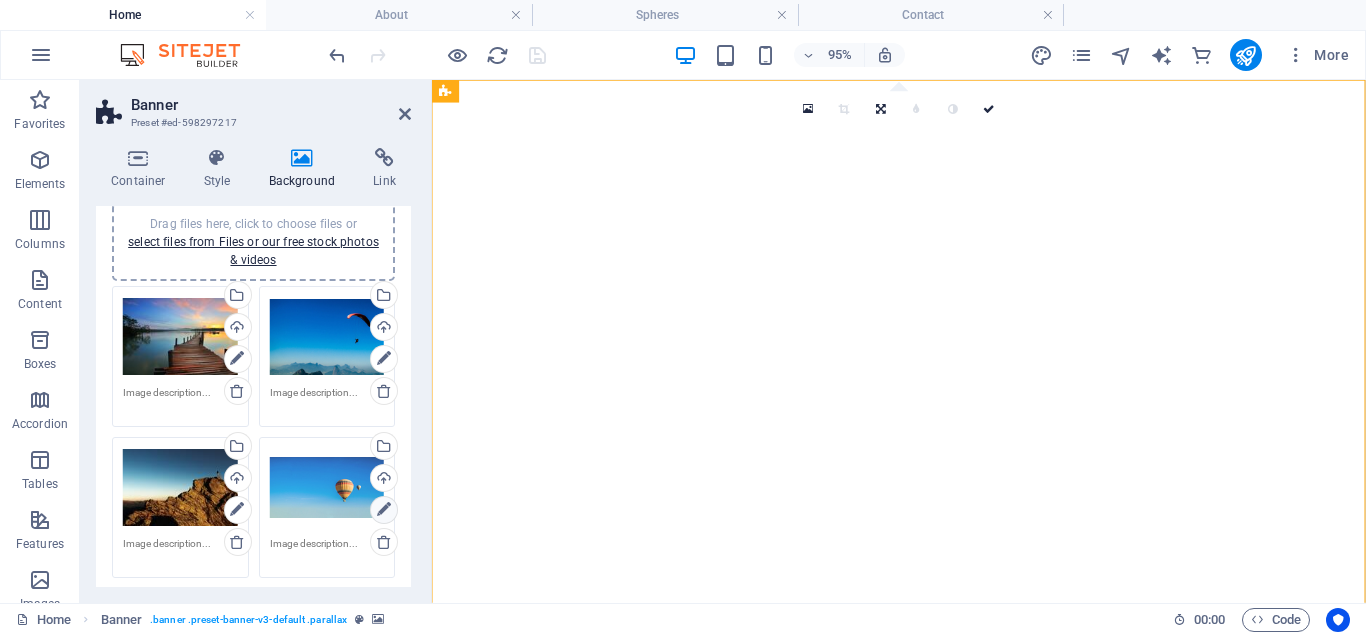 click at bounding box center [384, 510] 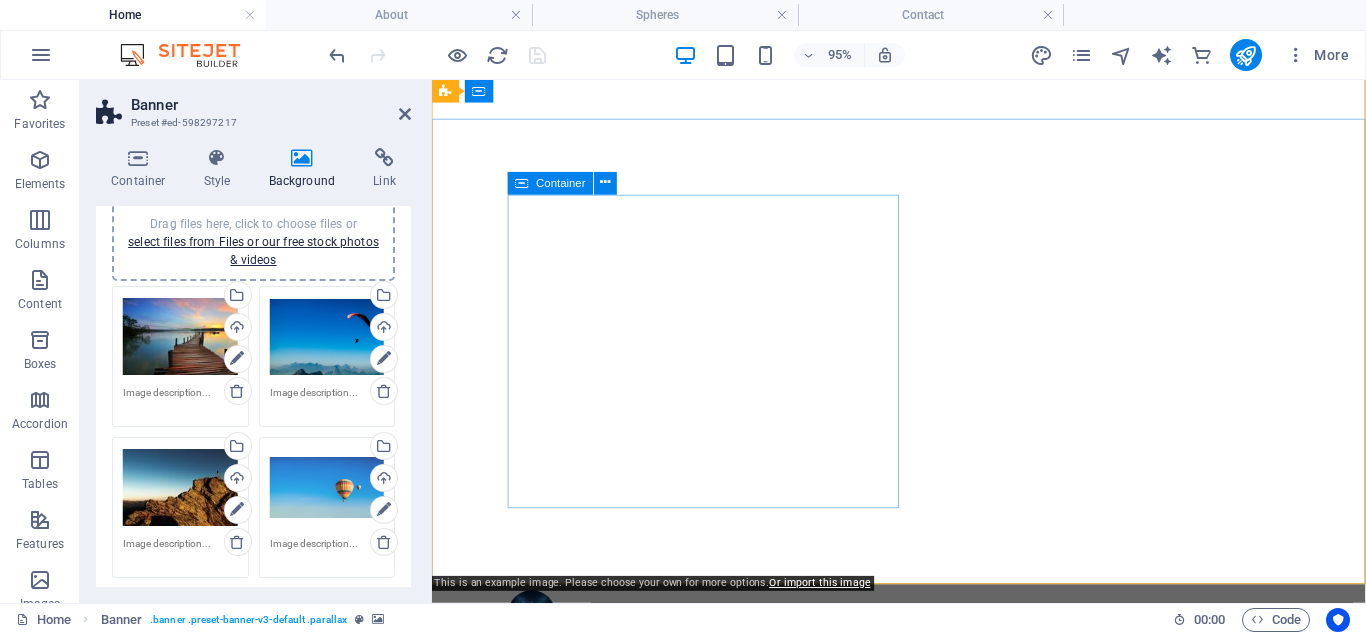 scroll, scrollTop: 0, scrollLeft: 0, axis: both 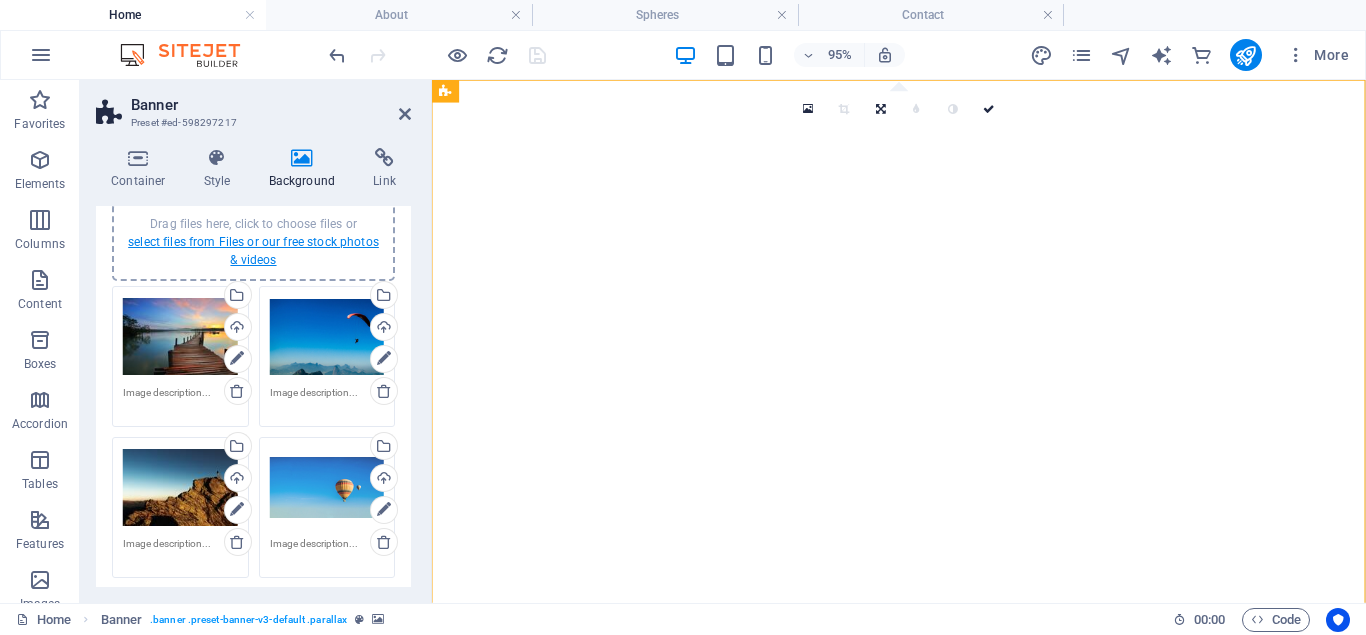 click on "select files from Files or our free stock photos & videos" at bounding box center (253, 251) 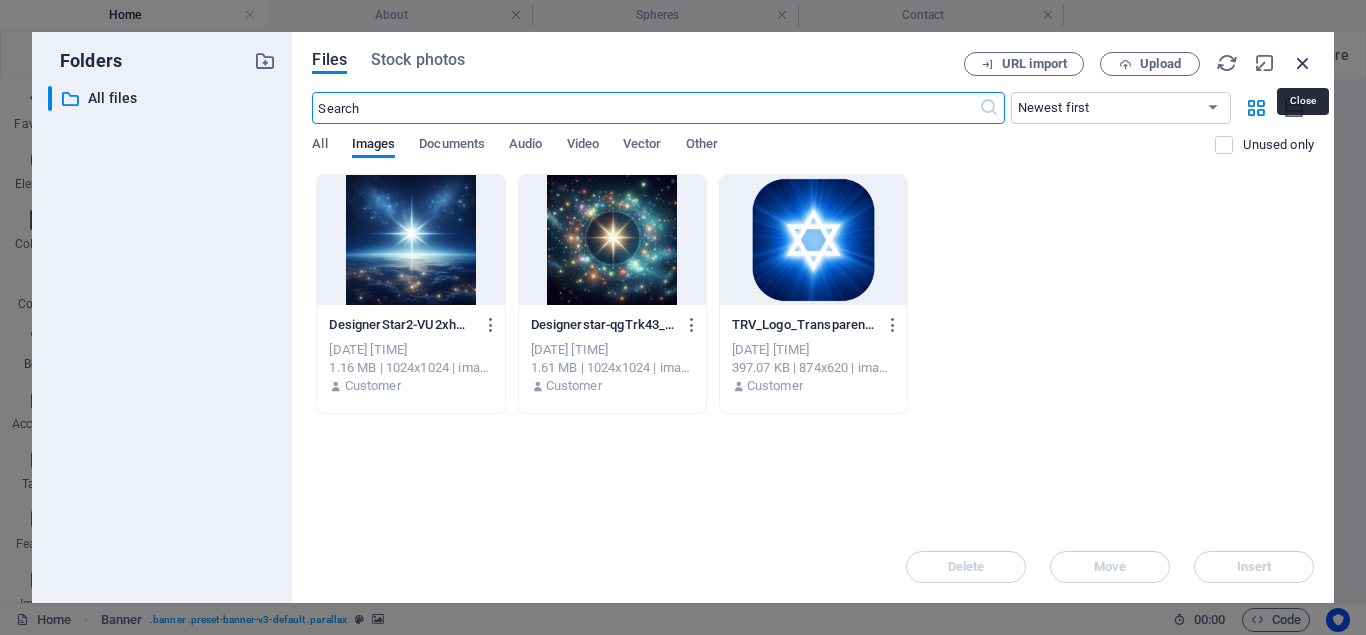 click at bounding box center [1303, 63] 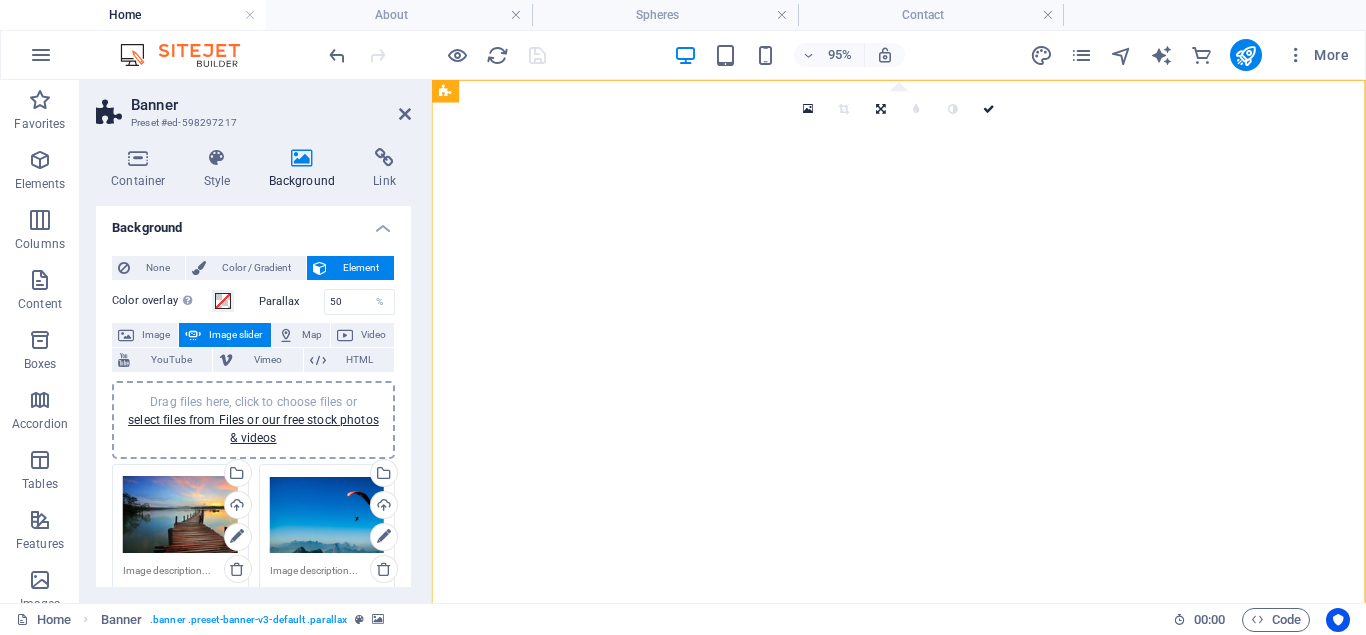 scroll, scrollTop: 0, scrollLeft: 0, axis: both 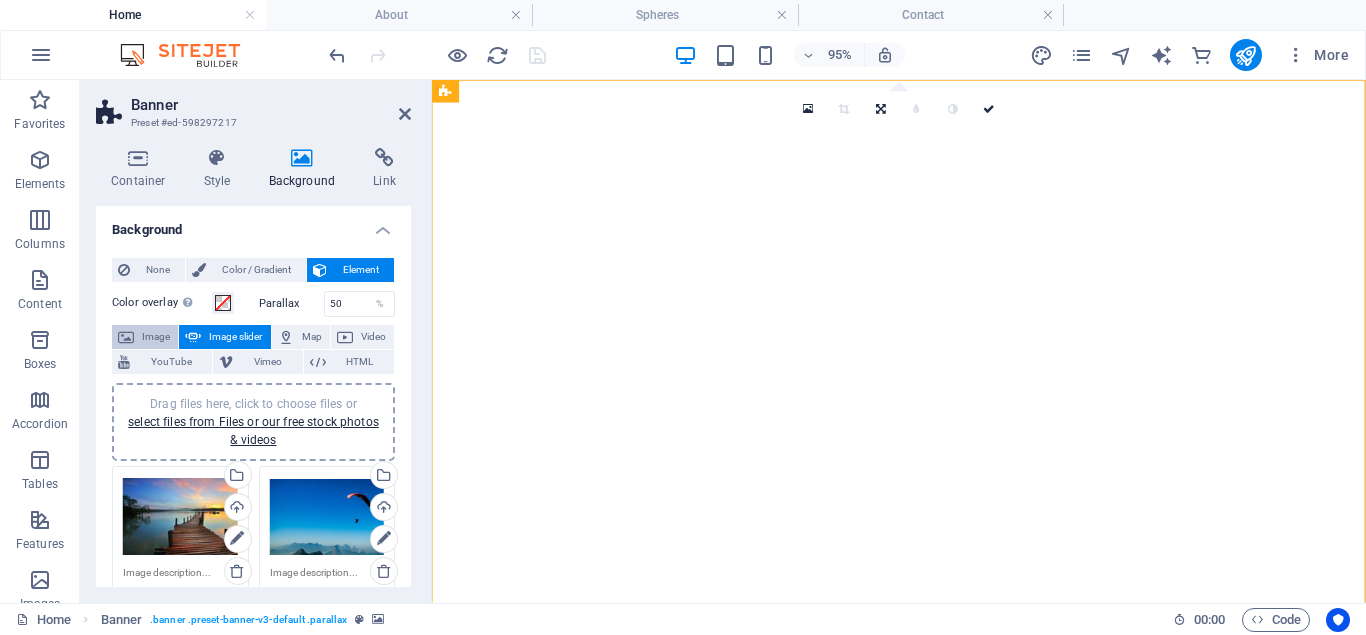 click on "Image" at bounding box center [156, 337] 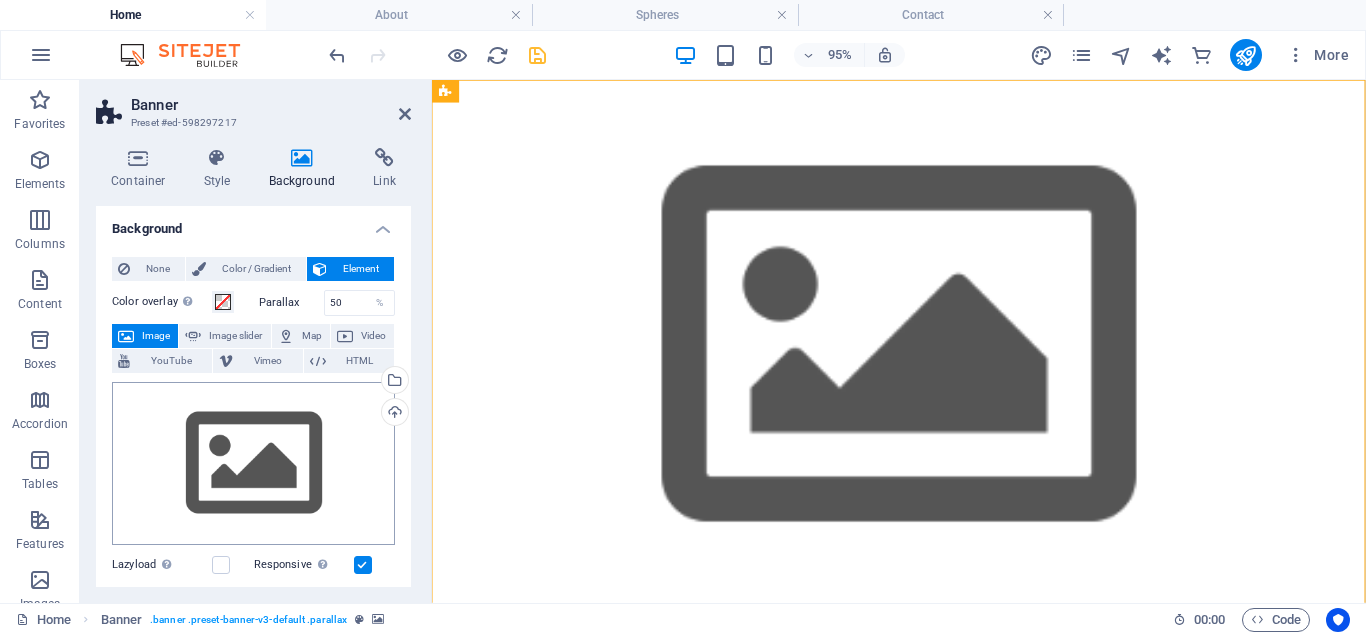 scroll, scrollTop: 0, scrollLeft: 0, axis: both 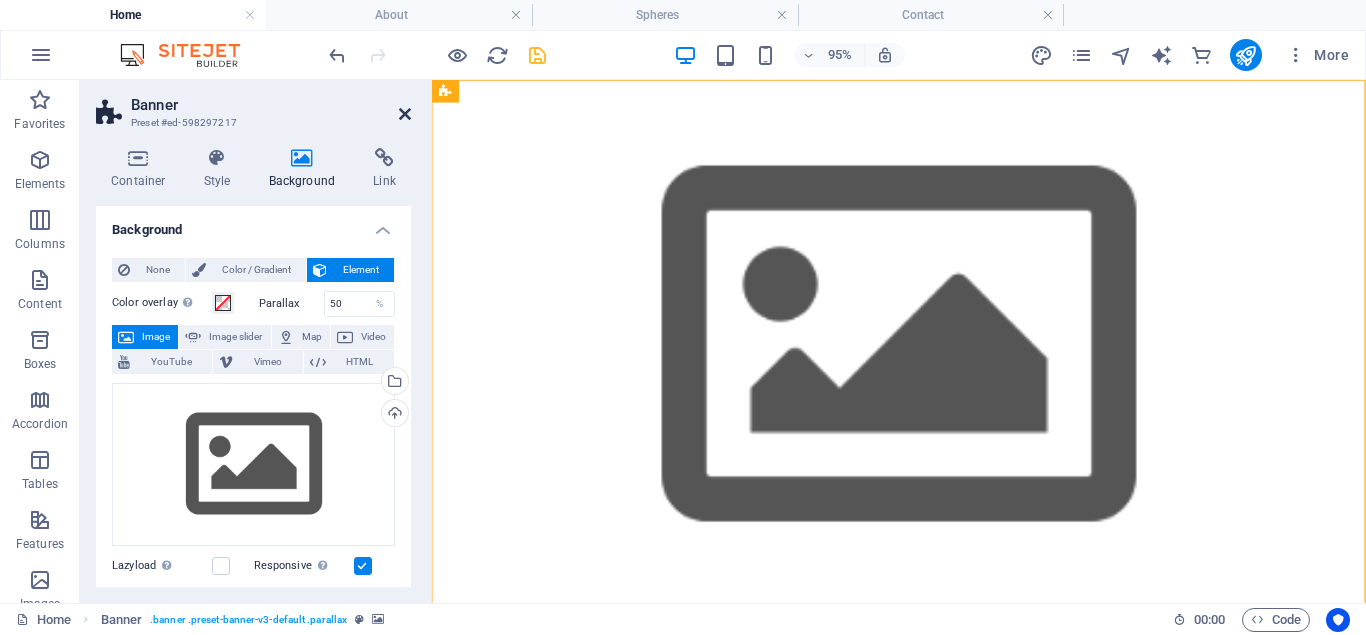 click at bounding box center (405, 114) 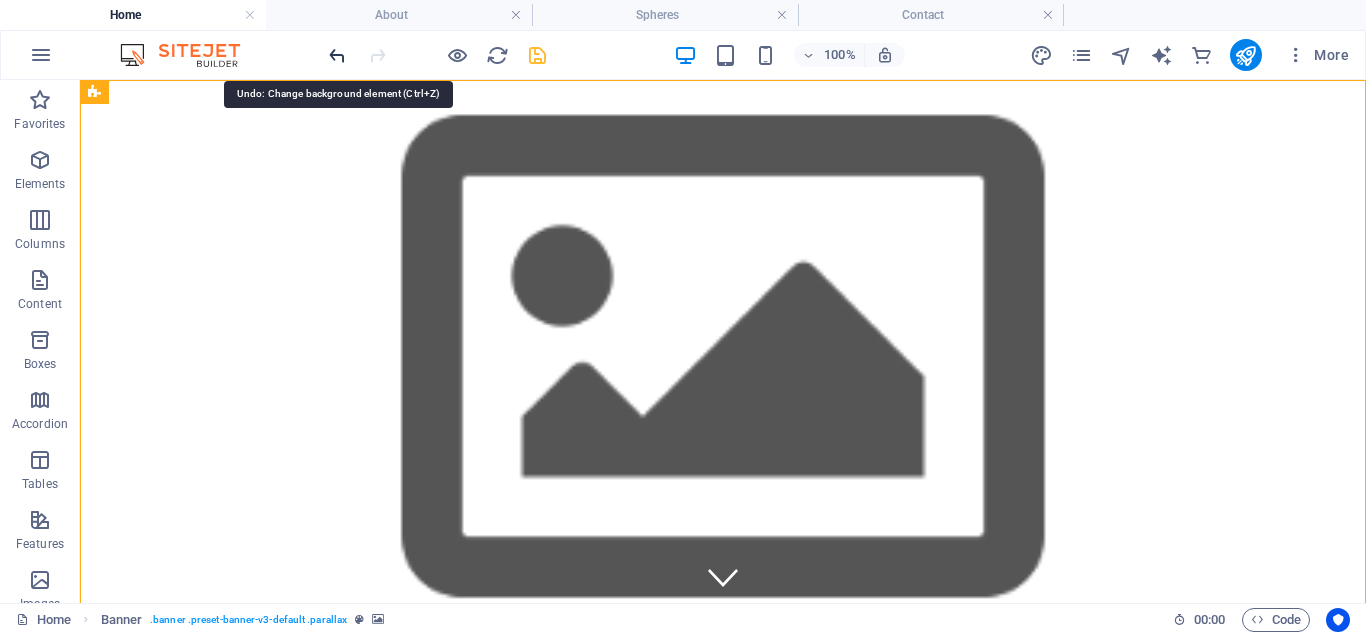 click at bounding box center (337, 55) 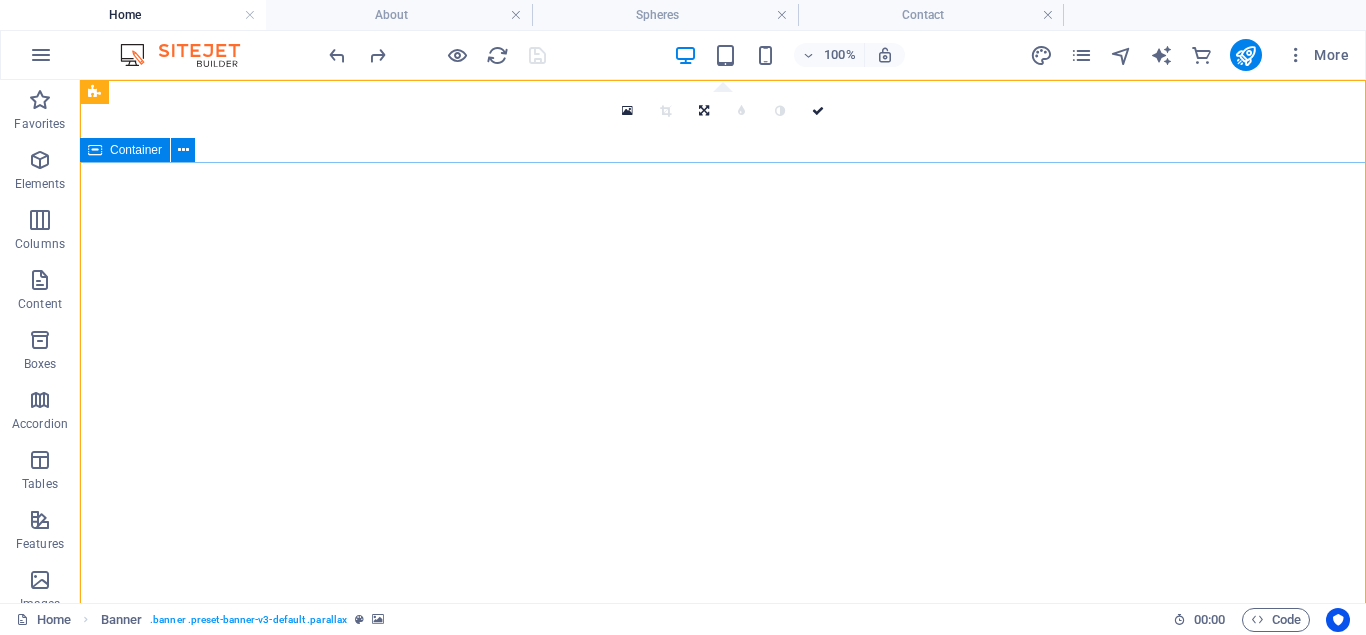 click on "TRV GENERAL OFFICE TRV GENERAL OFFICE TRV GENERAL OFFICE" at bounding box center (723, 989) 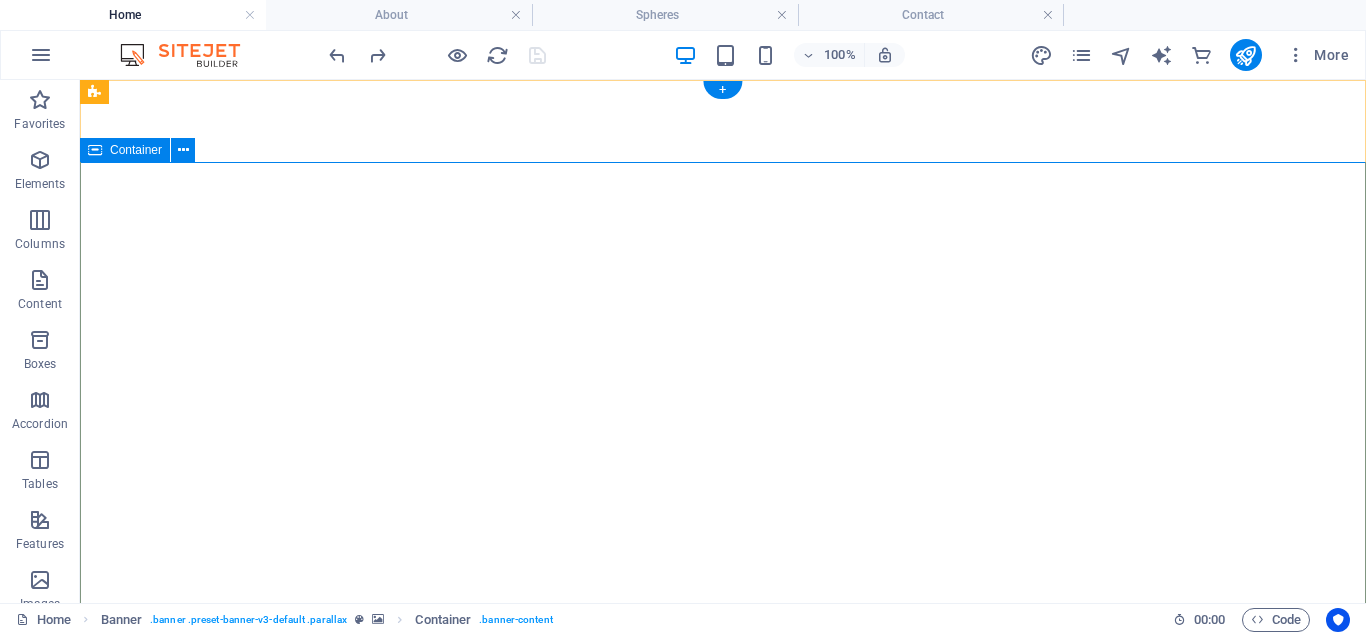 click on "TRV GENERAL OFFICE TRV GENERAL OFFICE TRV GENERAL OFFICE" at bounding box center [723, 989] 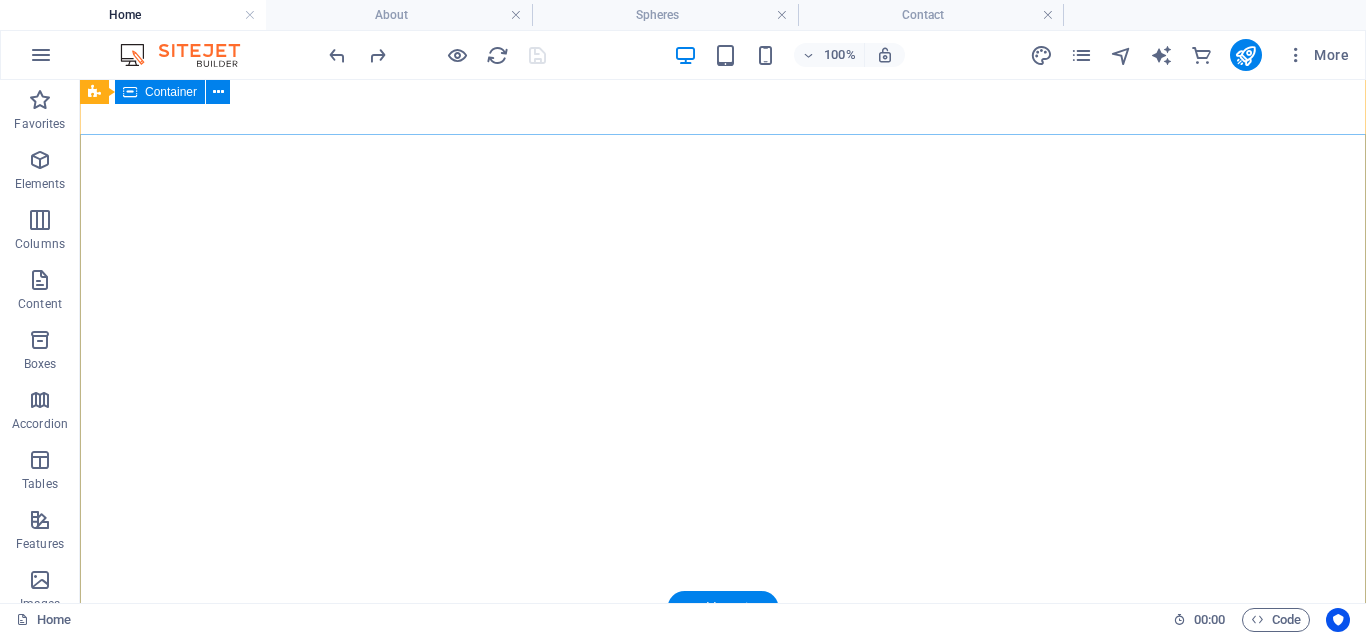 scroll, scrollTop: 0, scrollLeft: 0, axis: both 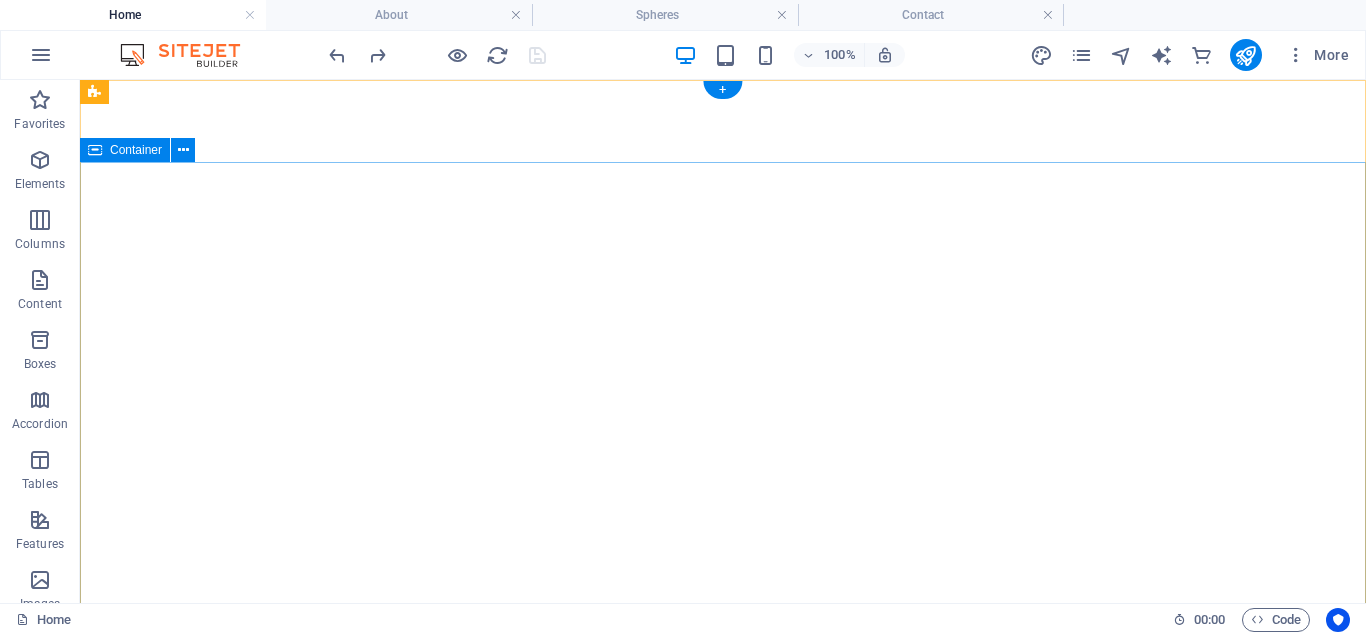 click on "TRV GENERAL OFFICE TRV GENERAL OFFICE TRV GENERAL OFFICE" at bounding box center (723, 989) 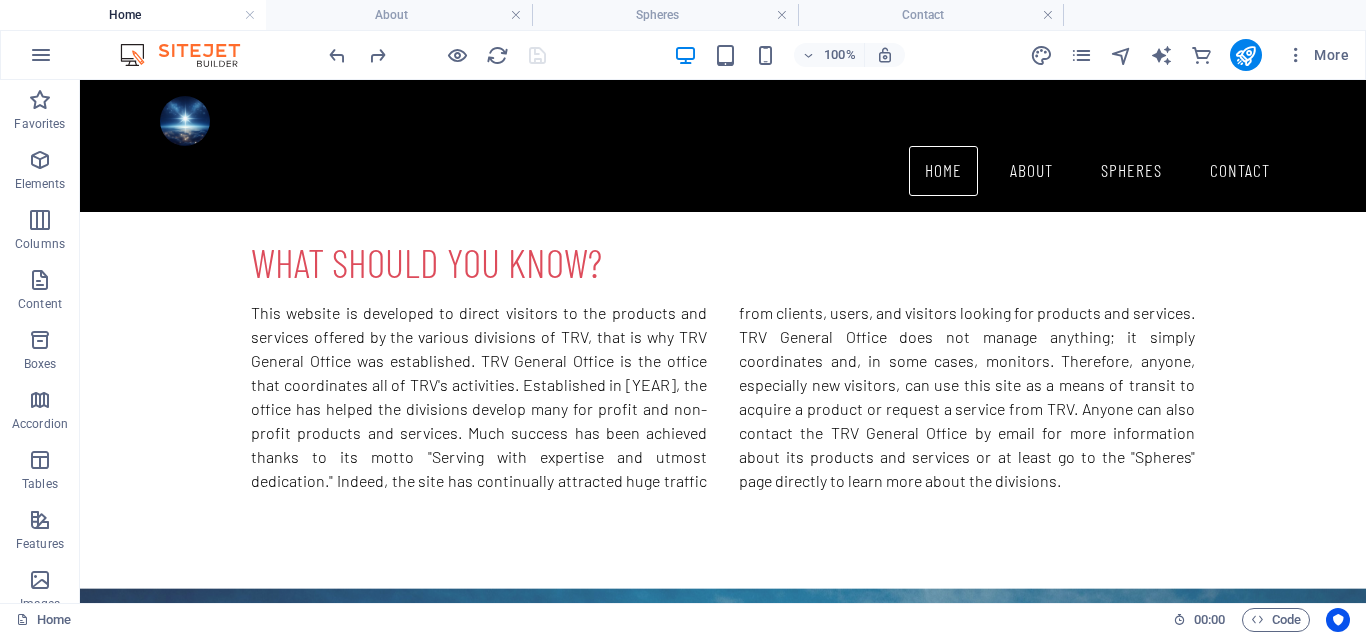 scroll, scrollTop: 816, scrollLeft: 0, axis: vertical 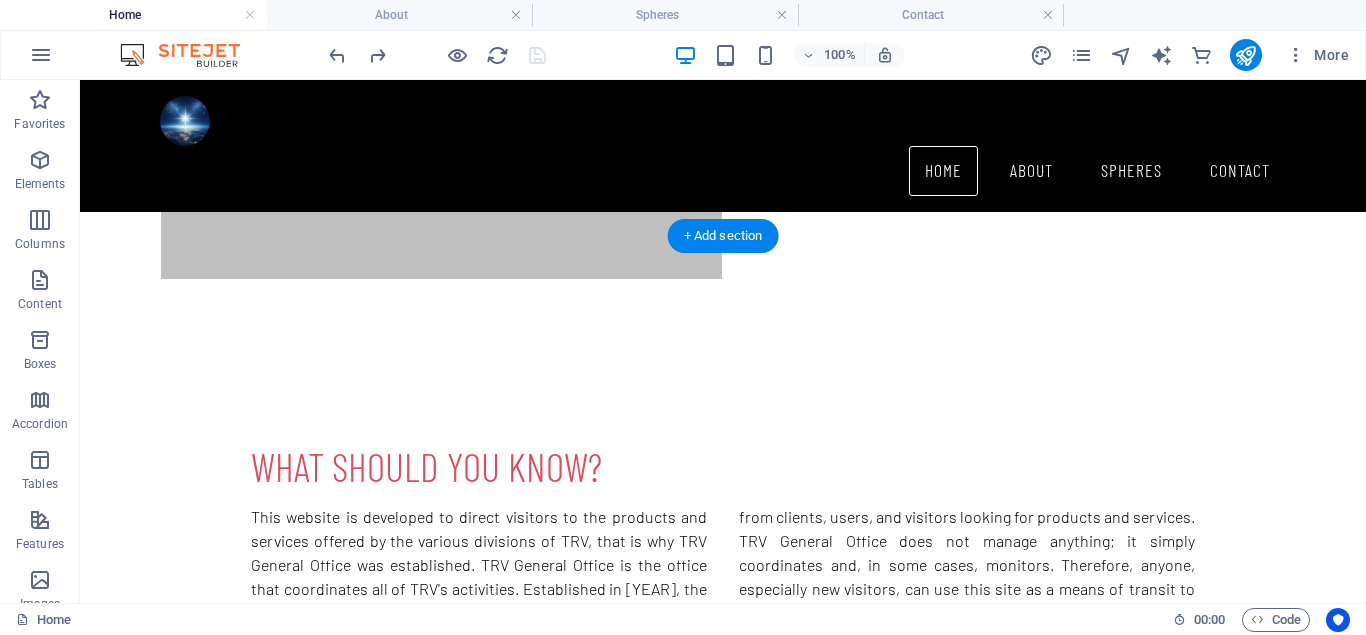 click at bounding box center (723, 1019) 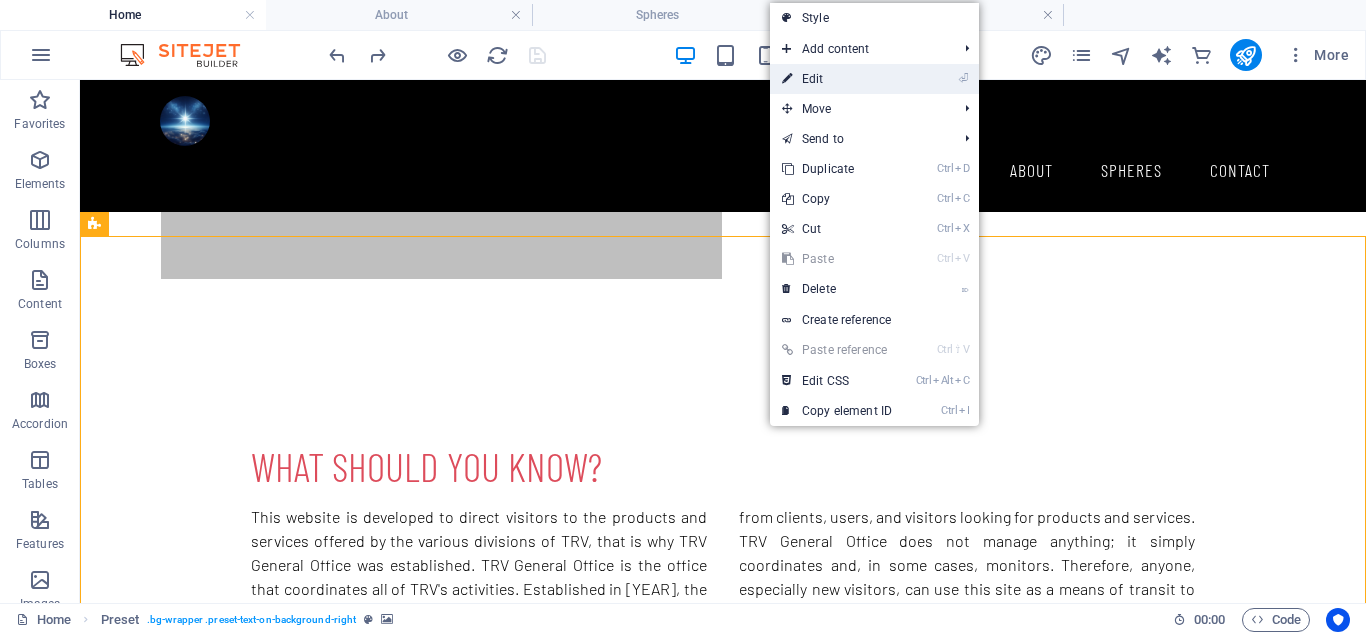 drag, startPoint x: 832, startPoint y: 80, endPoint x: 67, endPoint y: 93, distance: 765.1105 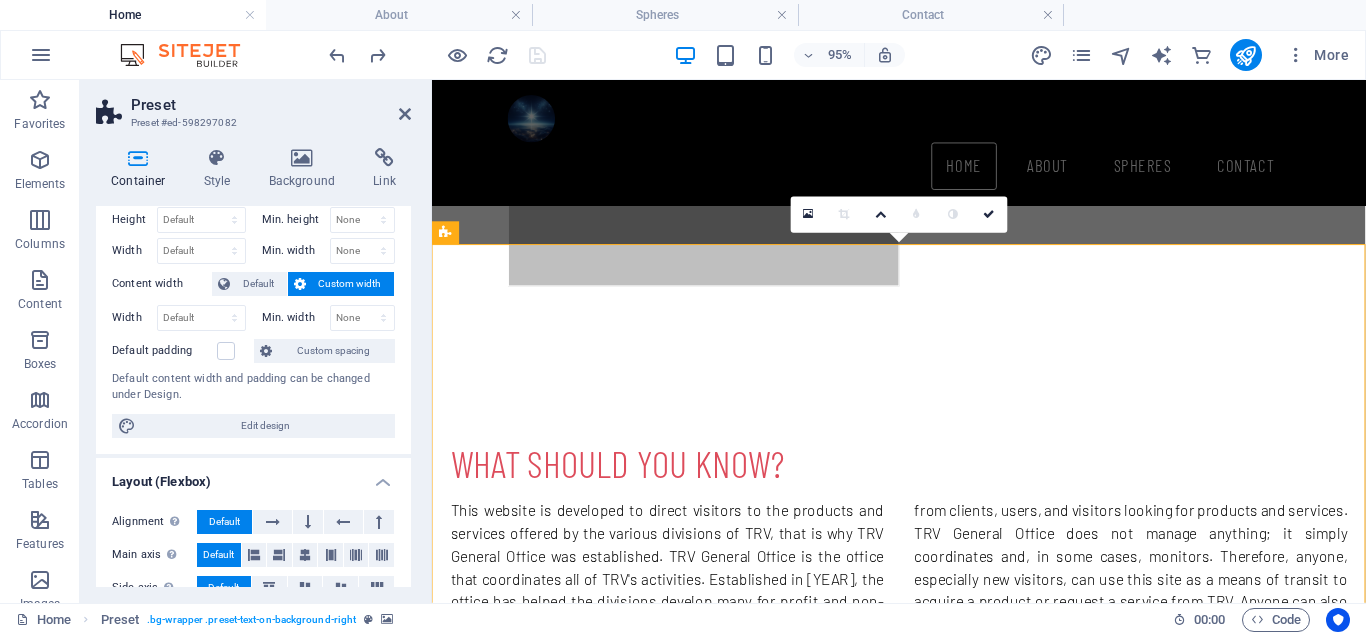 scroll, scrollTop: 0, scrollLeft: 0, axis: both 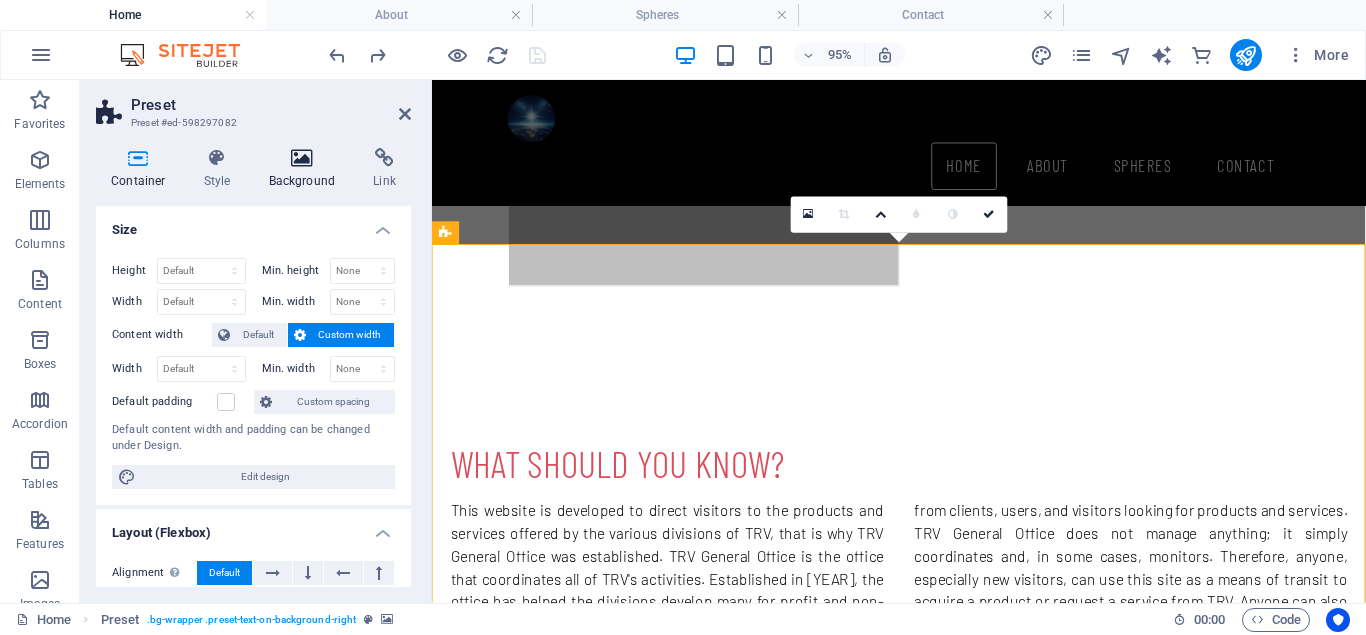 click on "Background" at bounding box center (306, 169) 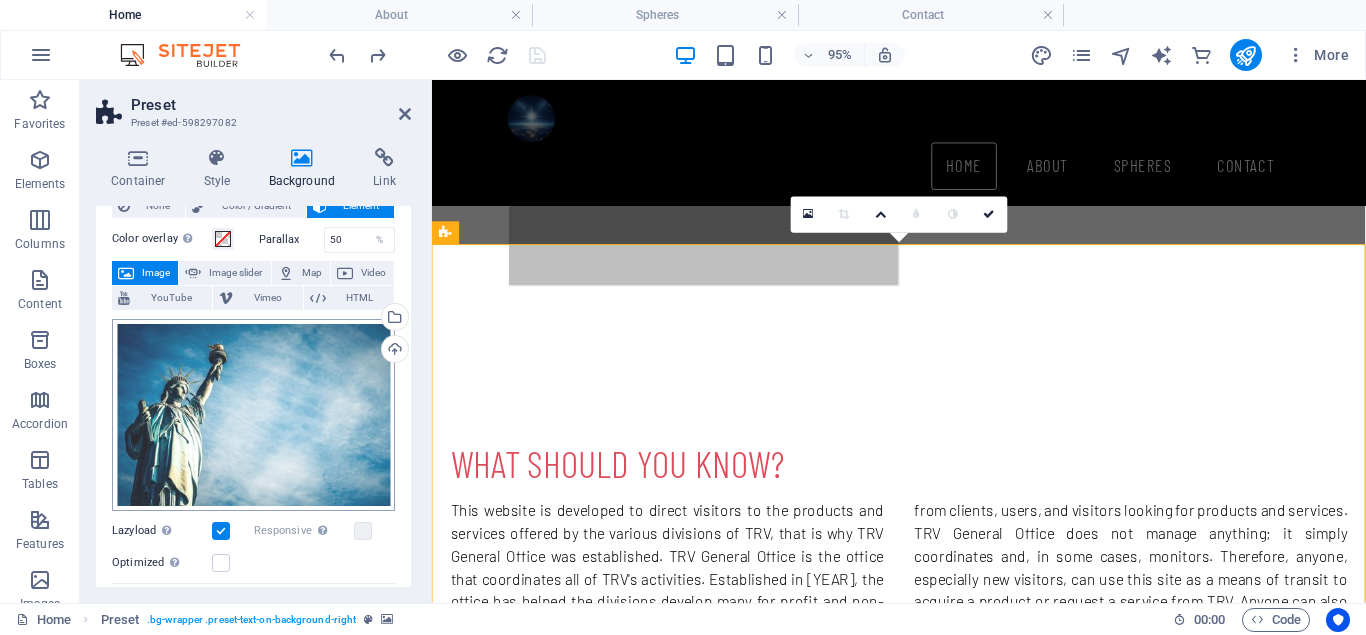 scroll, scrollTop: 0, scrollLeft: 0, axis: both 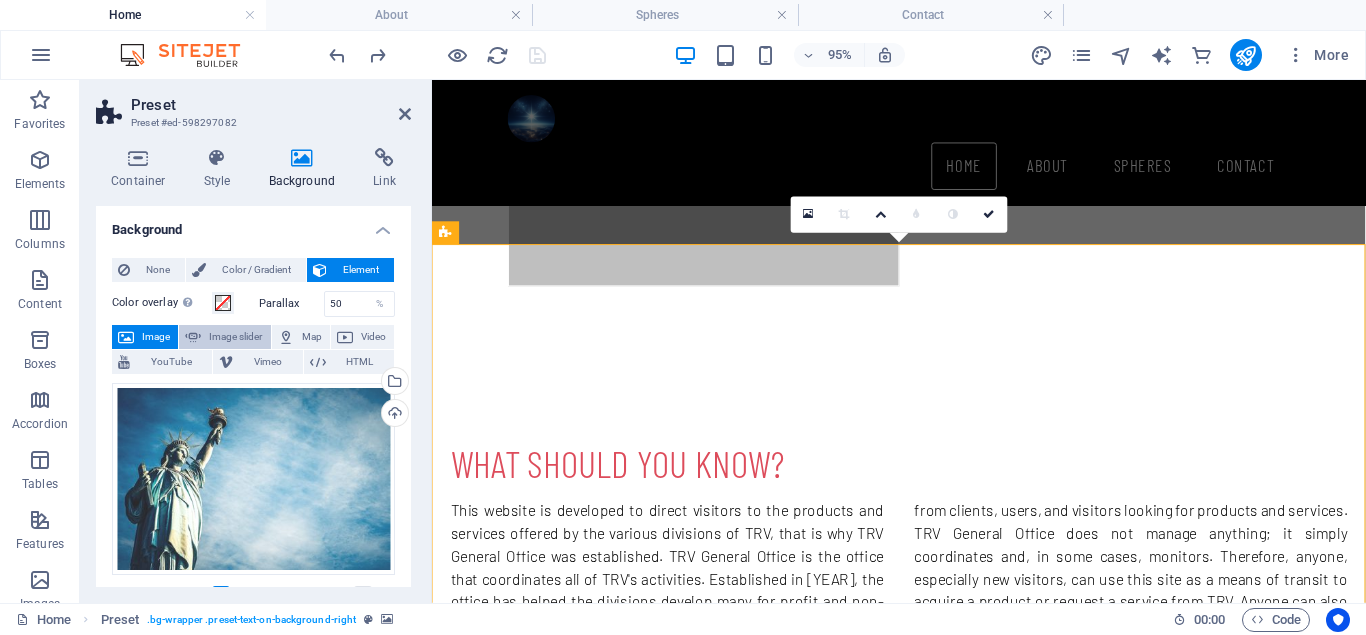 click on "Image slider" at bounding box center (235, 337) 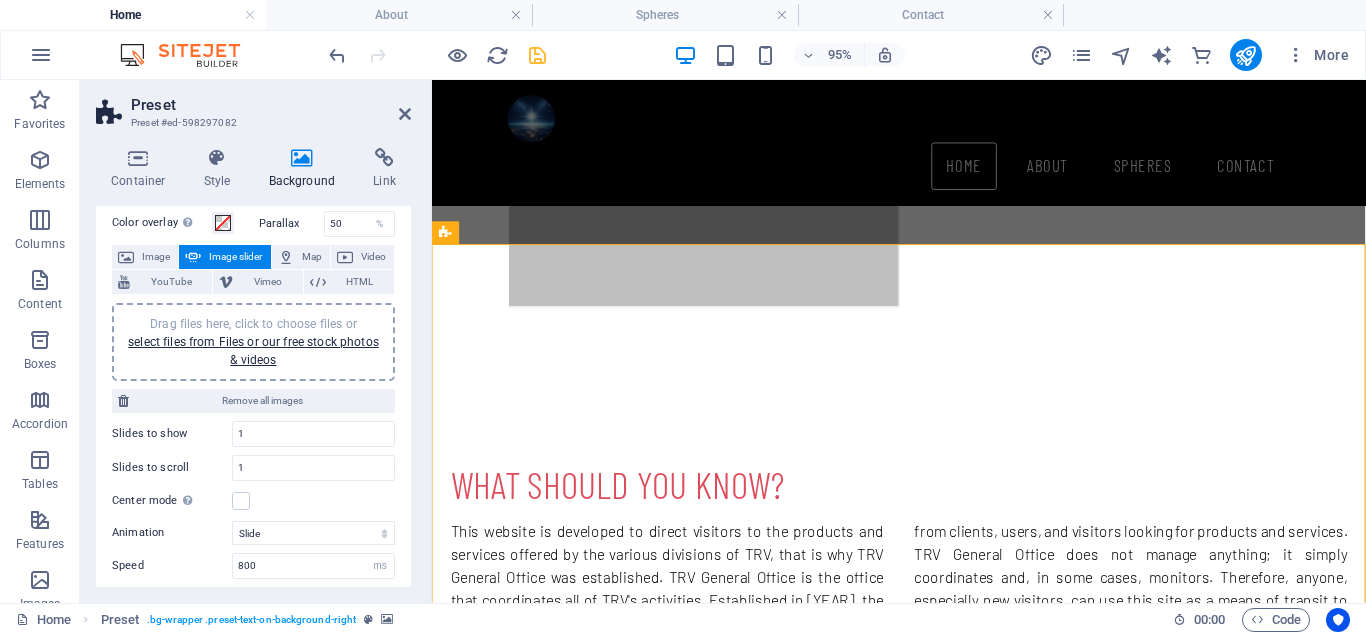 scroll, scrollTop: 0, scrollLeft: 0, axis: both 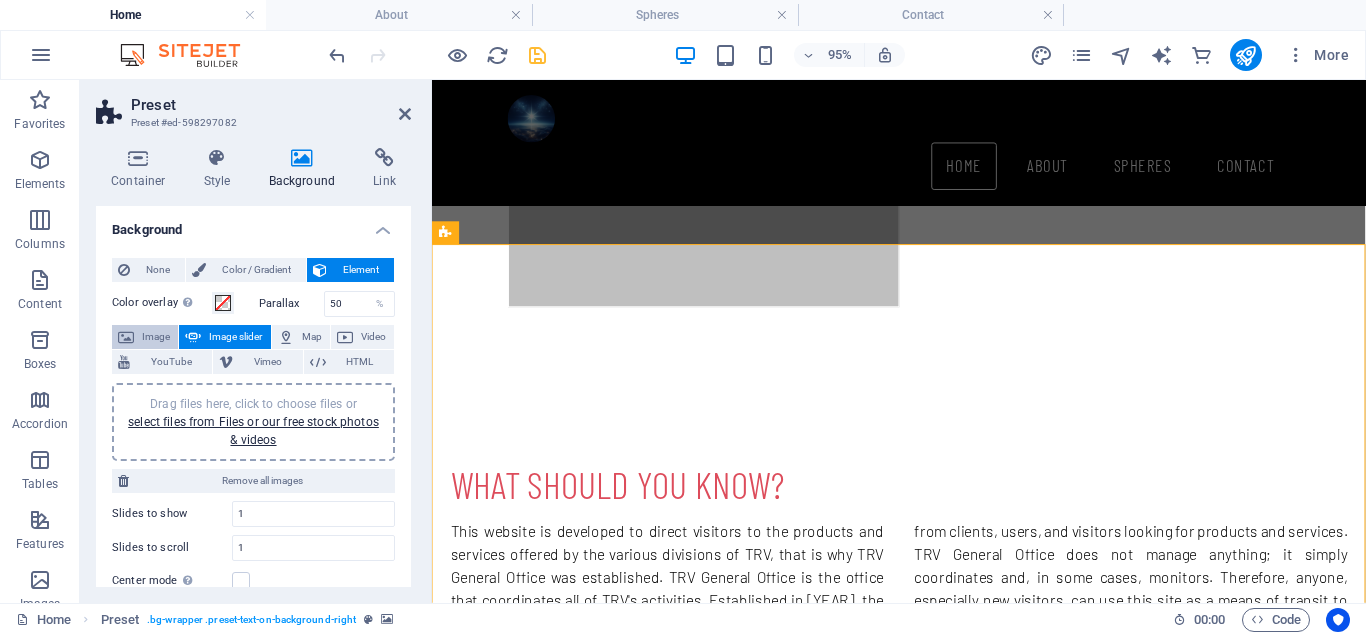 click on "Image" at bounding box center (156, 337) 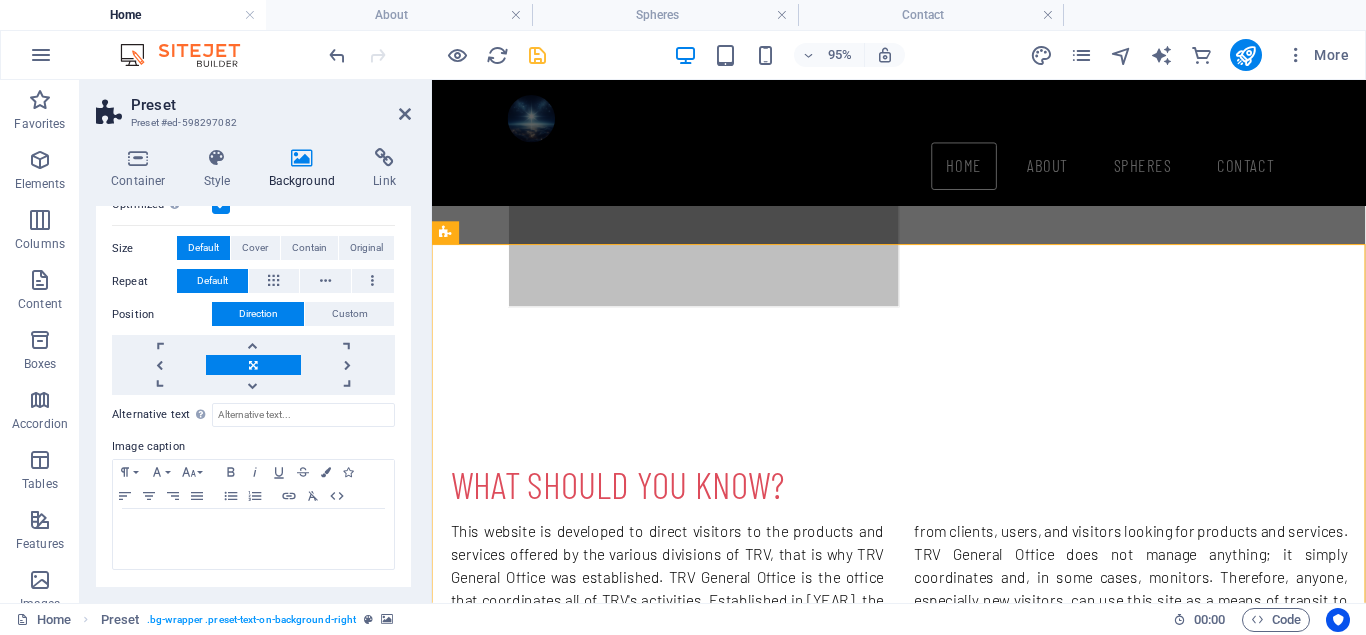 scroll, scrollTop: 0, scrollLeft: 0, axis: both 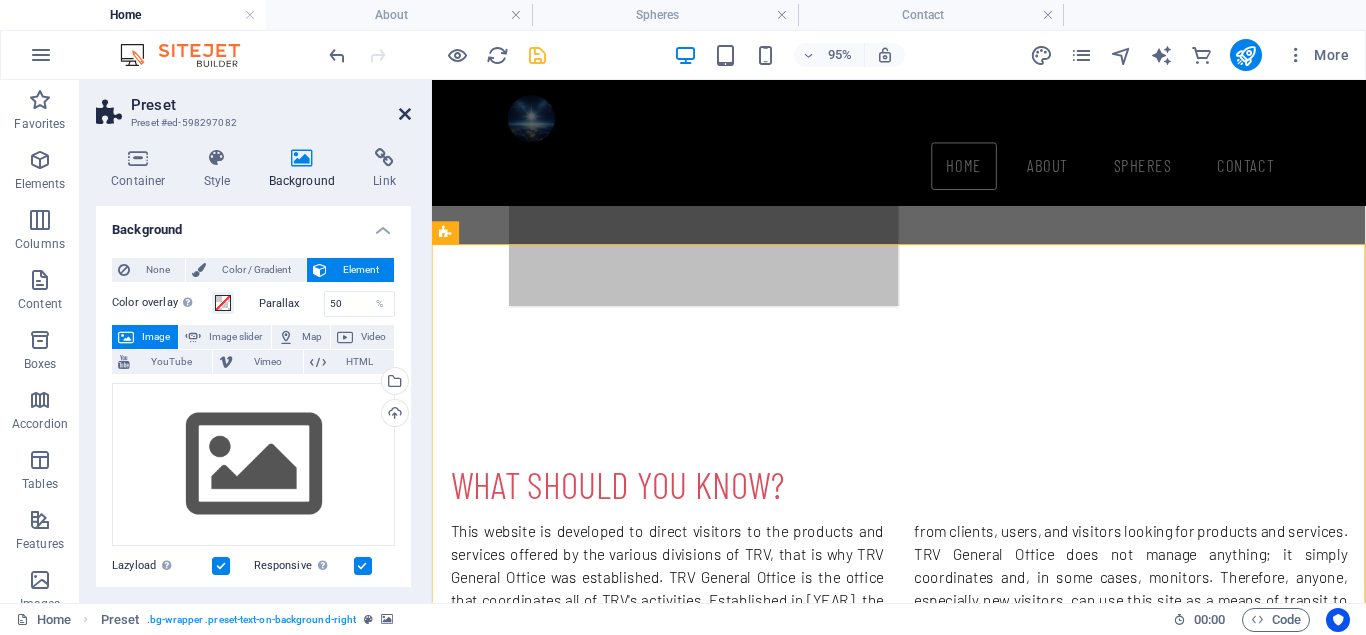click at bounding box center [405, 114] 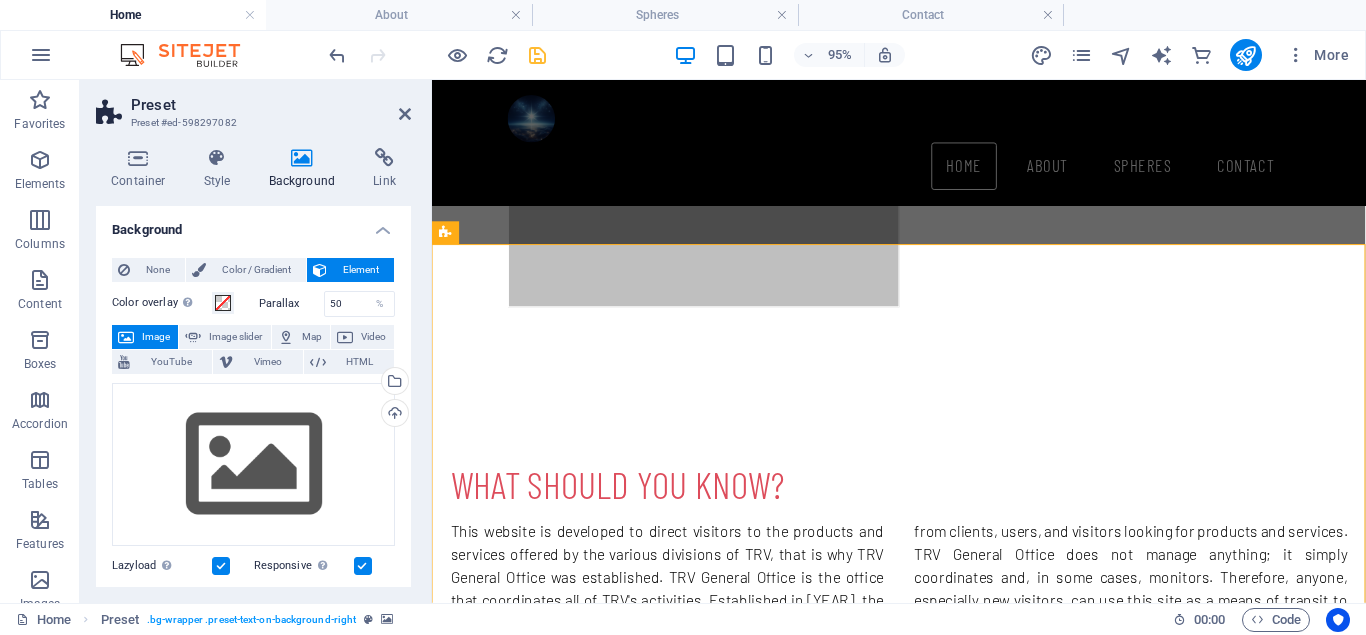 scroll, scrollTop: 799, scrollLeft: 0, axis: vertical 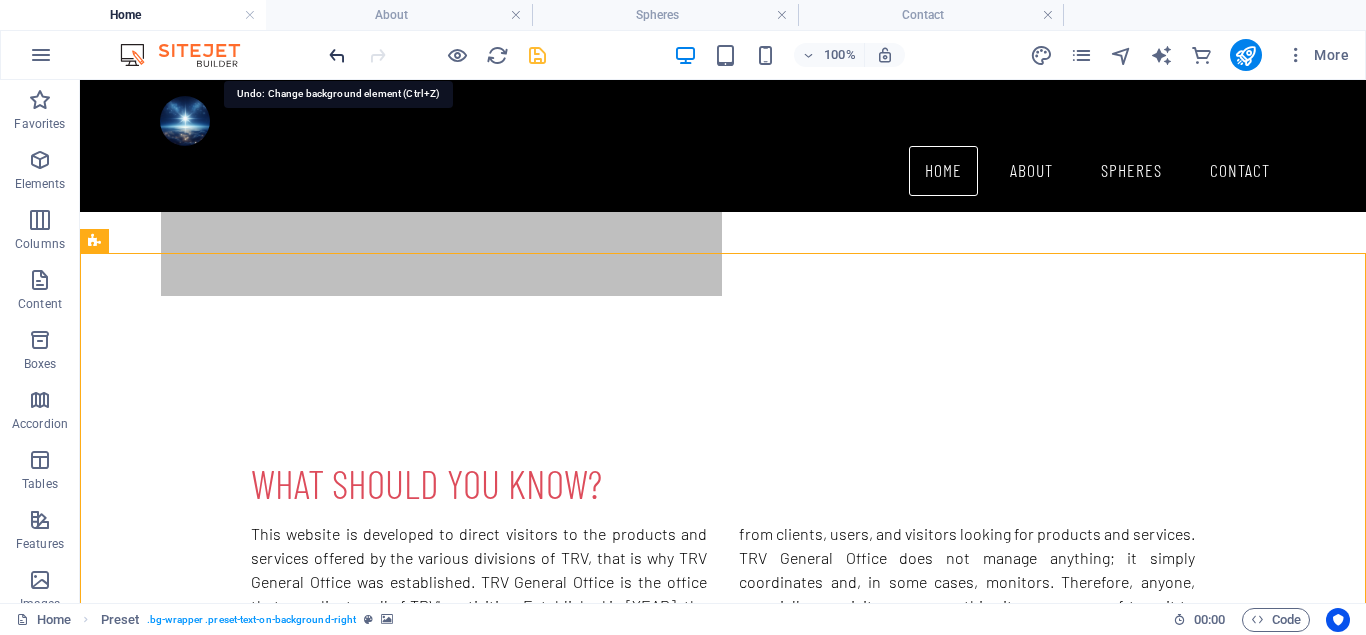 click at bounding box center (337, 55) 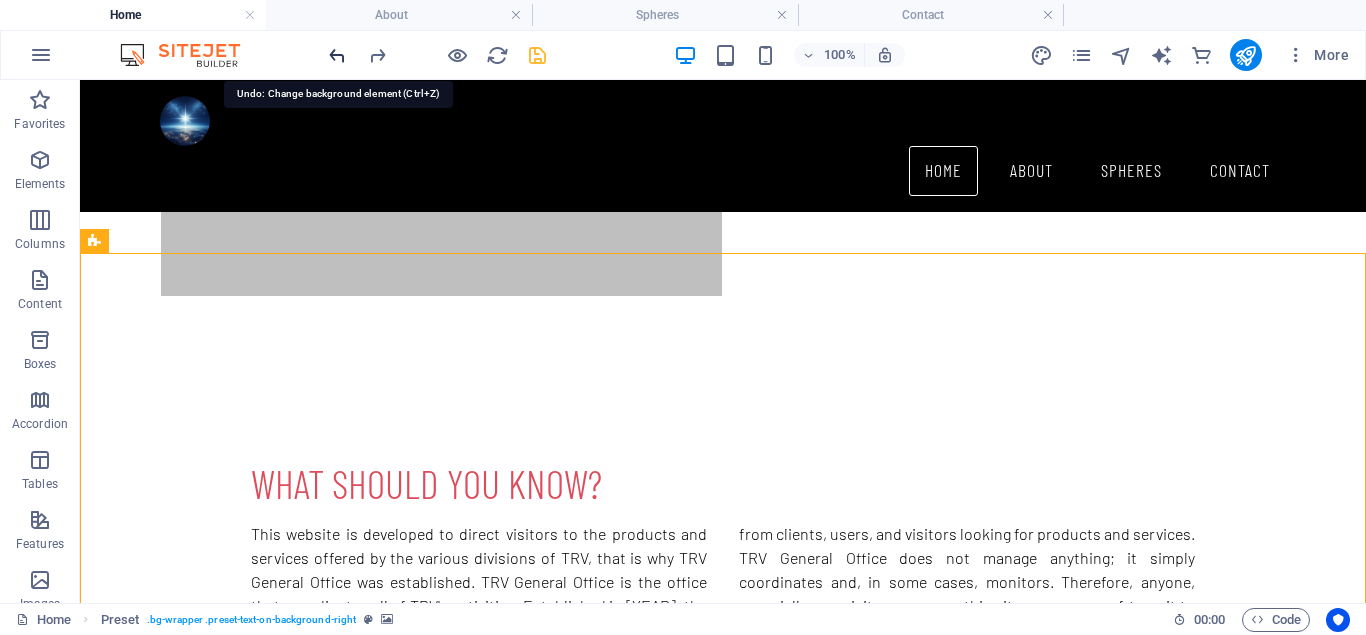 click at bounding box center [337, 55] 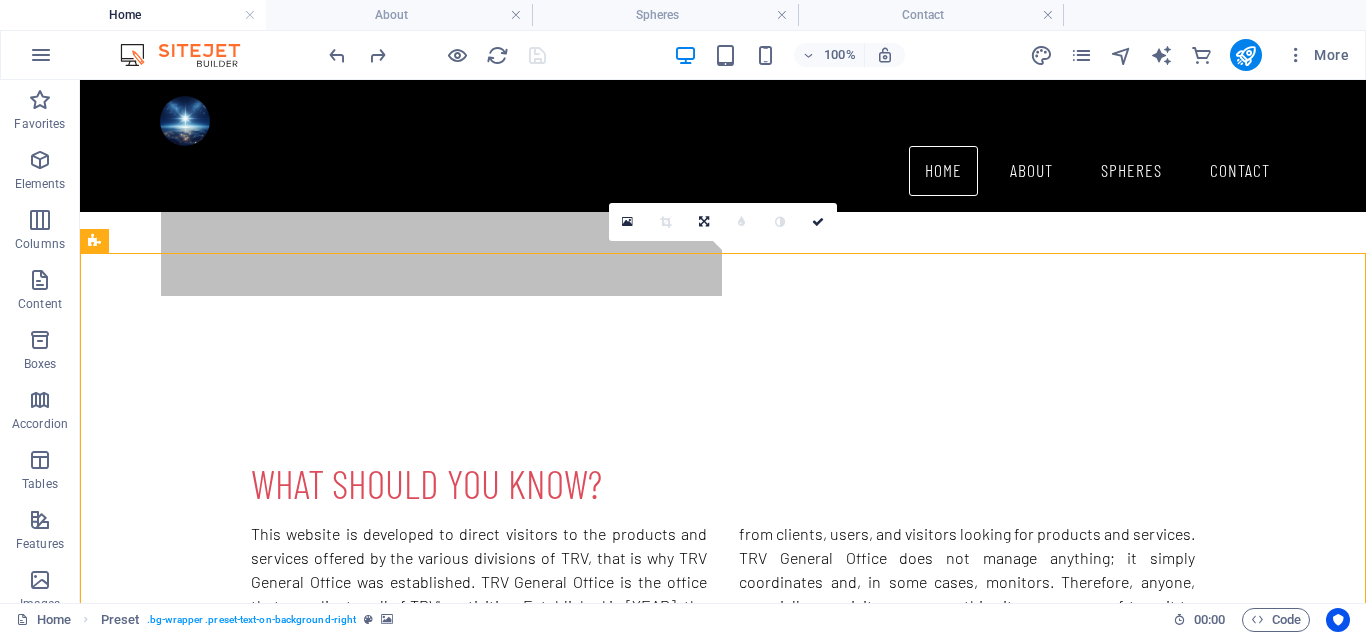 click at bounding box center (723, 1028) 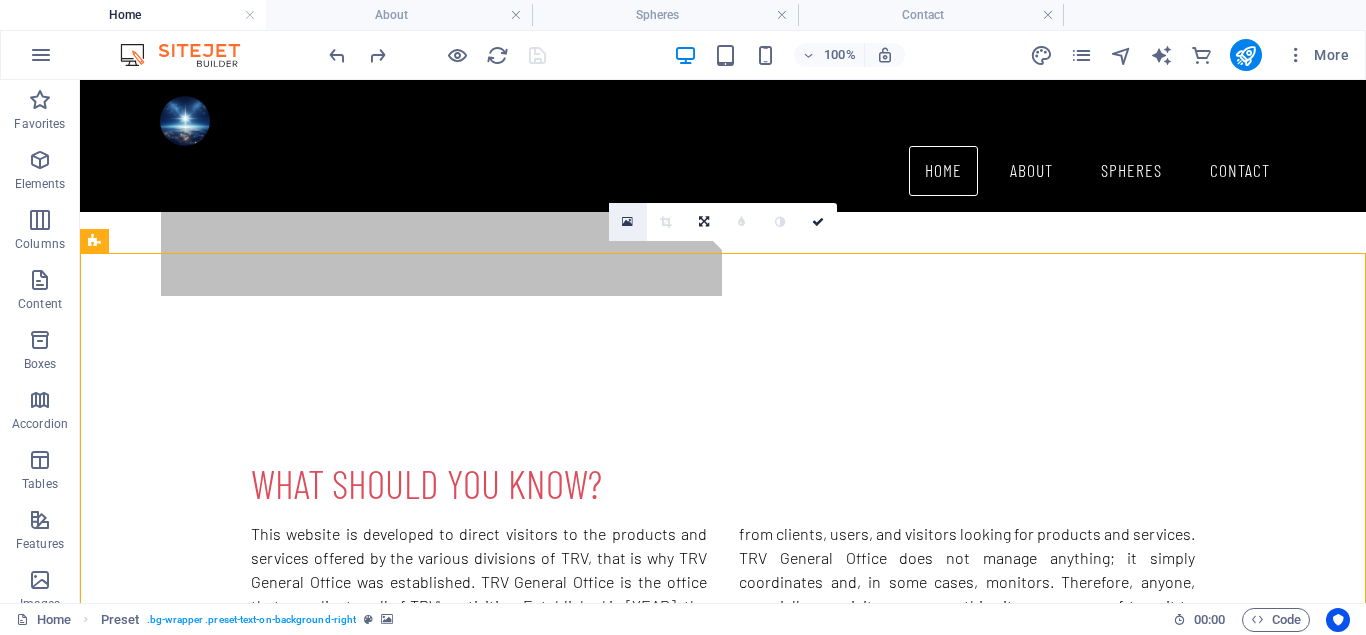 click at bounding box center [627, 222] 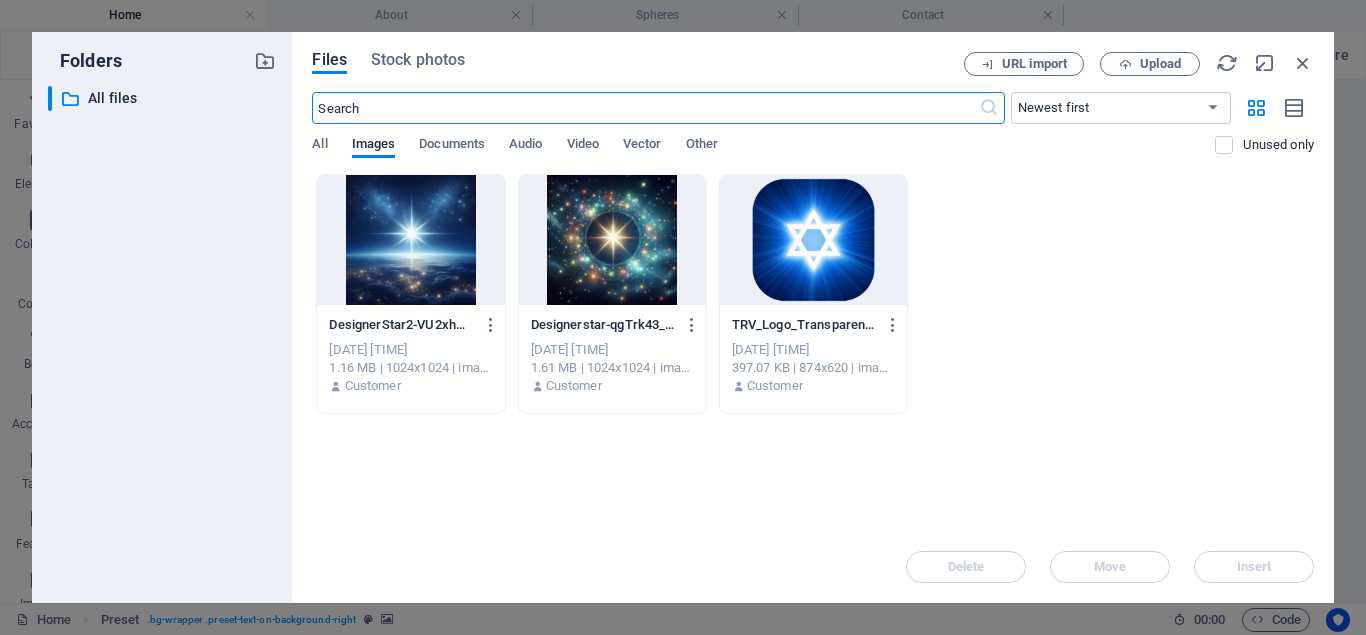 scroll, scrollTop: 897, scrollLeft: 0, axis: vertical 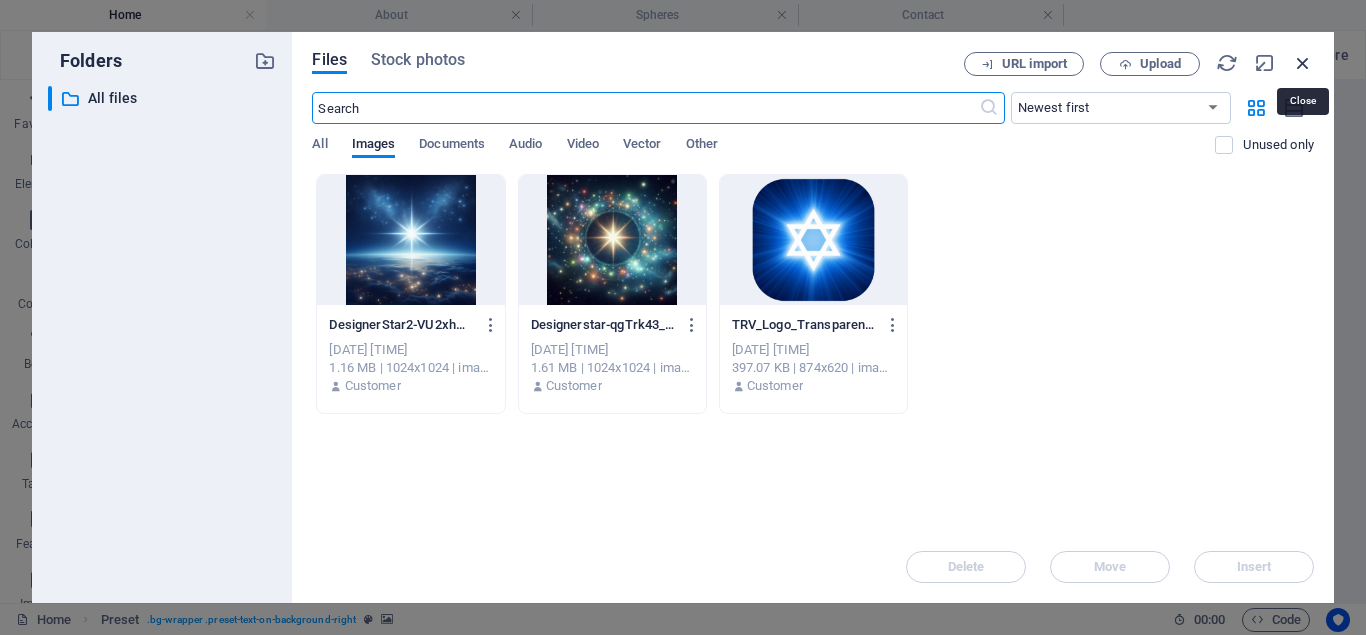 click at bounding box center (1303, 63) 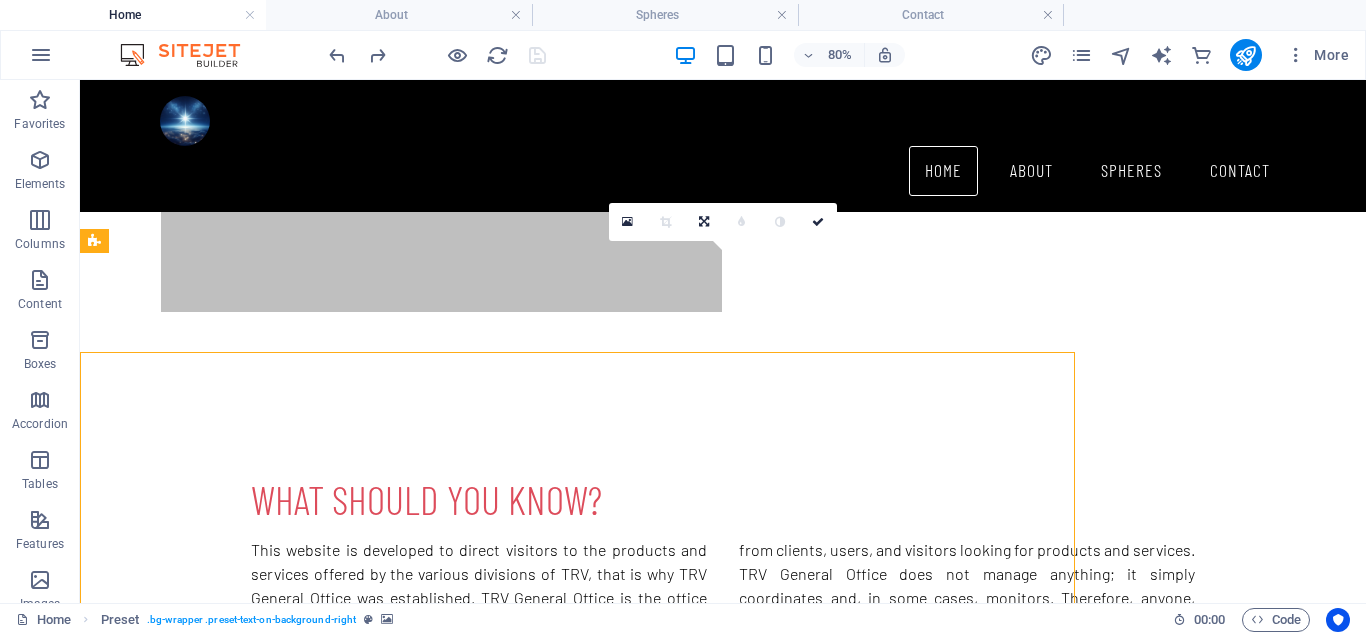 scroll, scrollTop: 799, scrollLeft: 0, axis: vertical 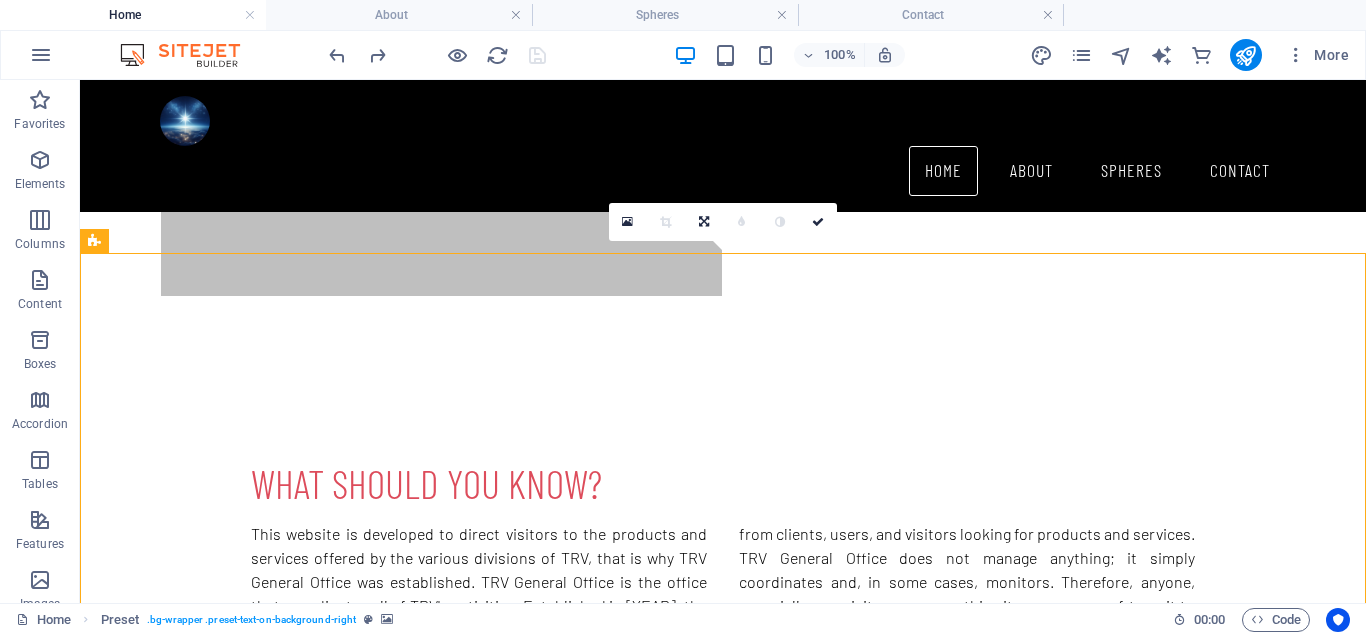 click at bounding box center (723, 1028) 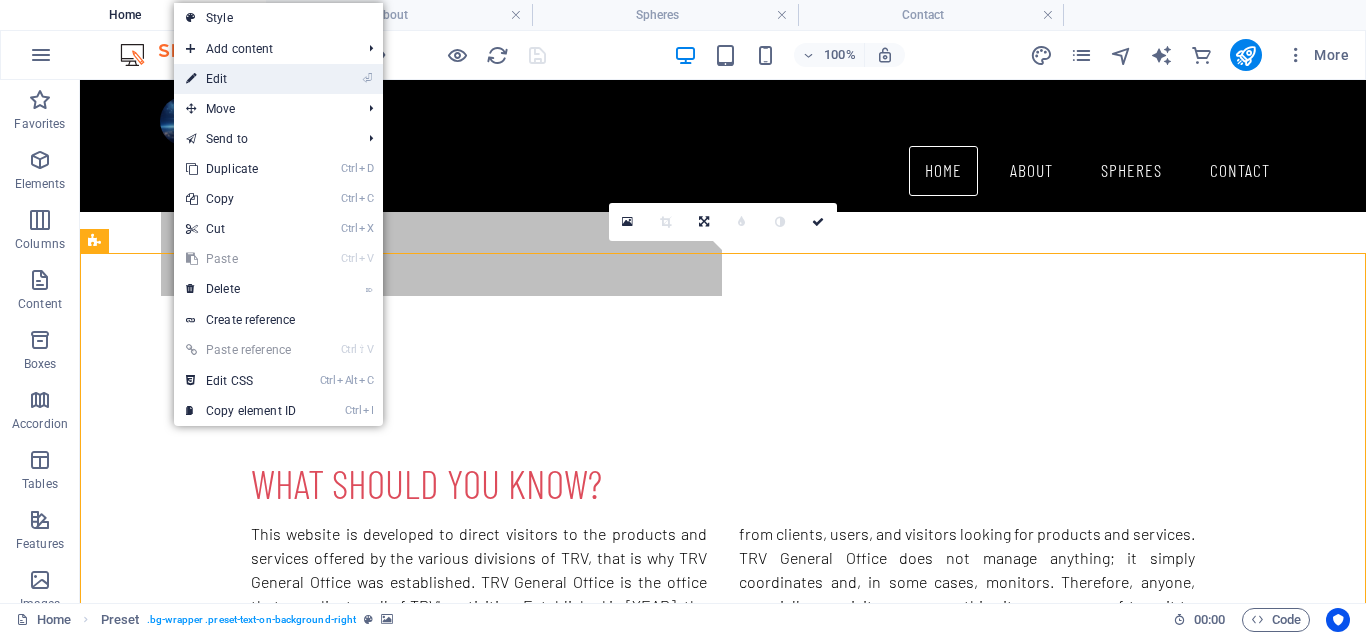 click on "⏎  Edit" at bounding box center (241, 79) 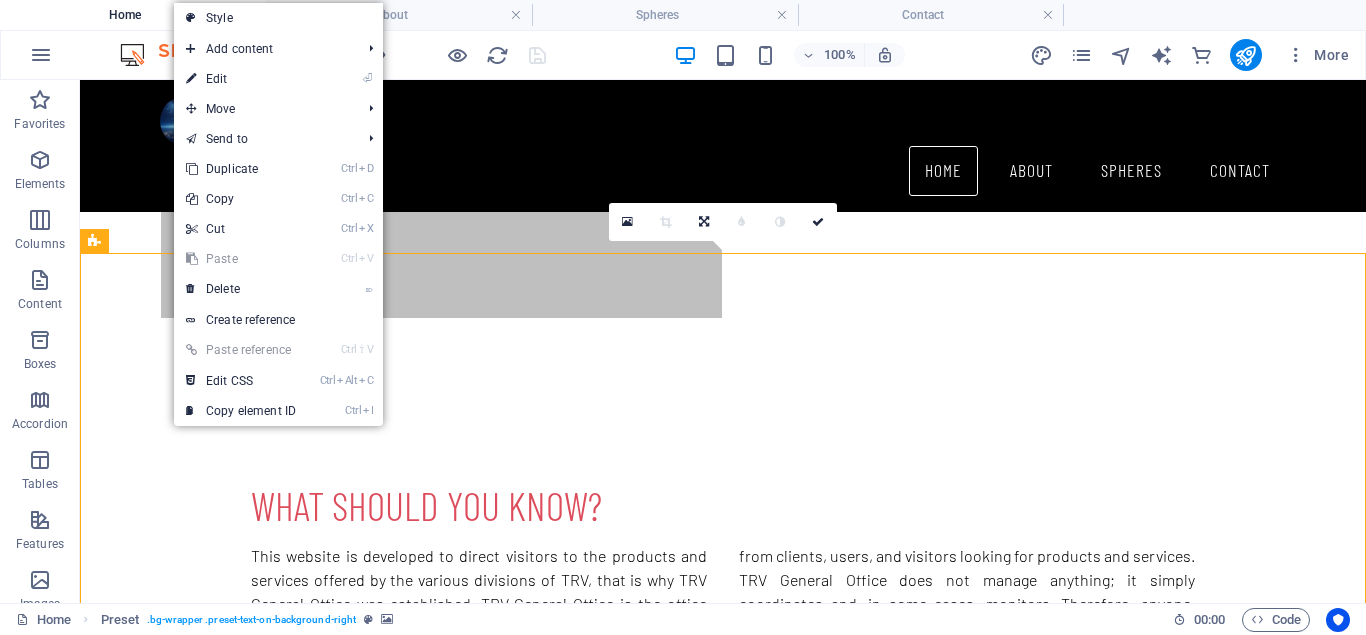 scroll, scrollTop: 816, scrollLeft: 0, axis: vertical 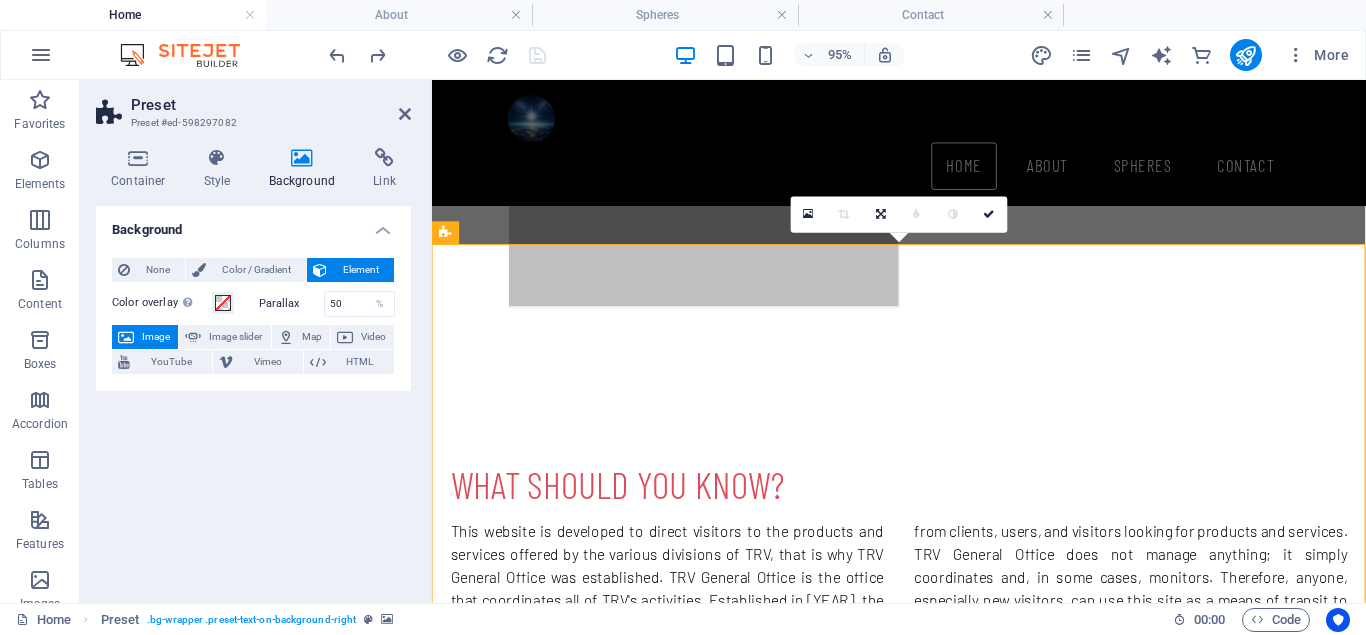 click on "Image" at bounding box center (156, 337) 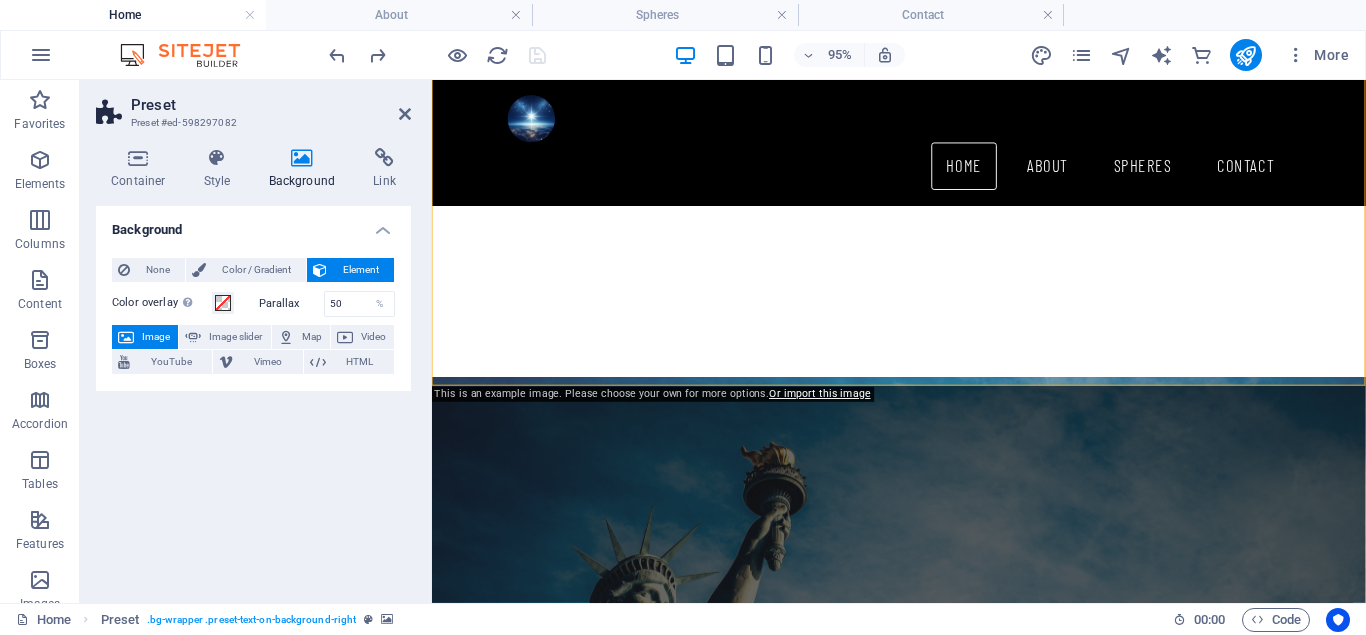 scroll, scrollTop: 1427, scrollLeft: 0, axis: vertical 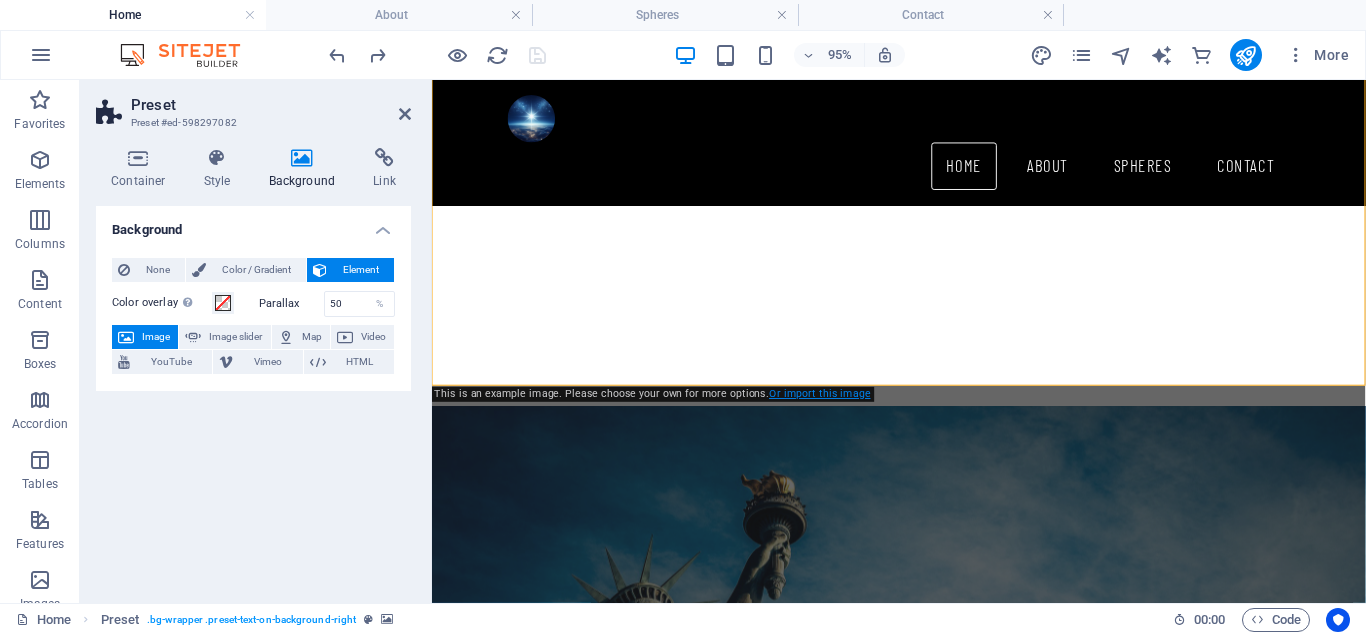 click on "Or import this image" at bounding box center [819, 394] 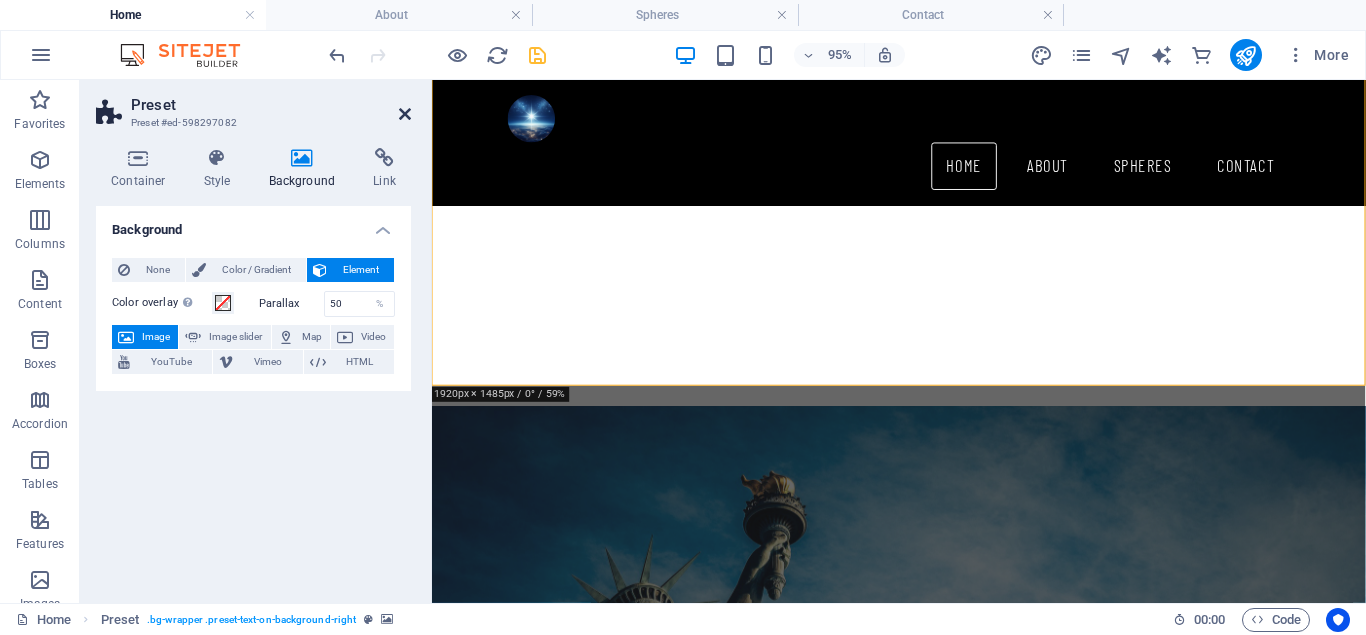 click at bounding box center [405, 114] 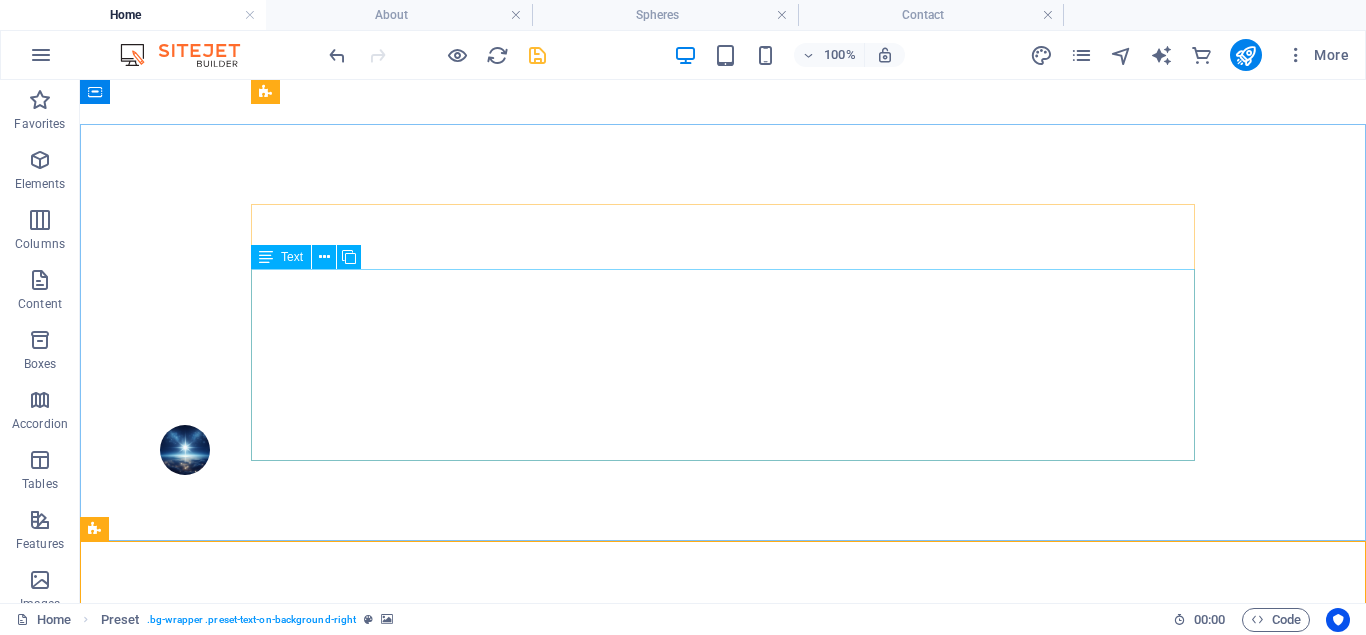 scroll, scrollTop: 0, scrollLeft: 0, axis: both 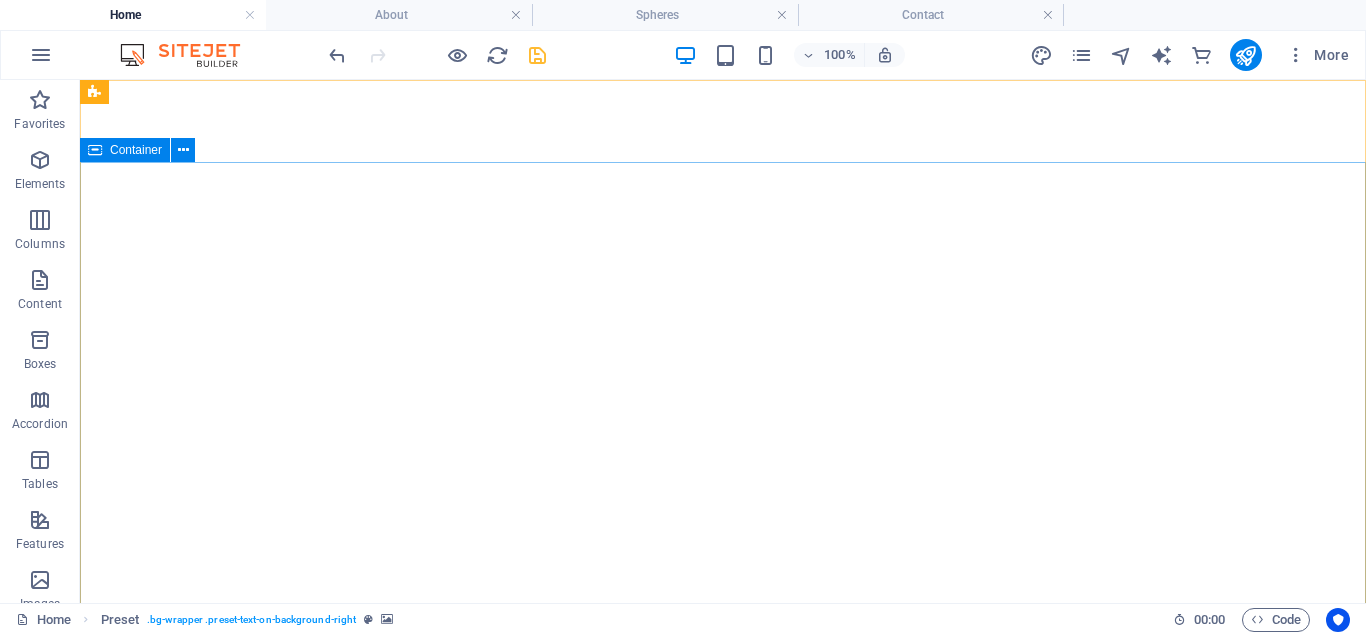 click on "TRV GENERAL OFFICE TRV GENERAL OFFICE TRV GENERAL OFFICE" at bounding box center [723, 989] 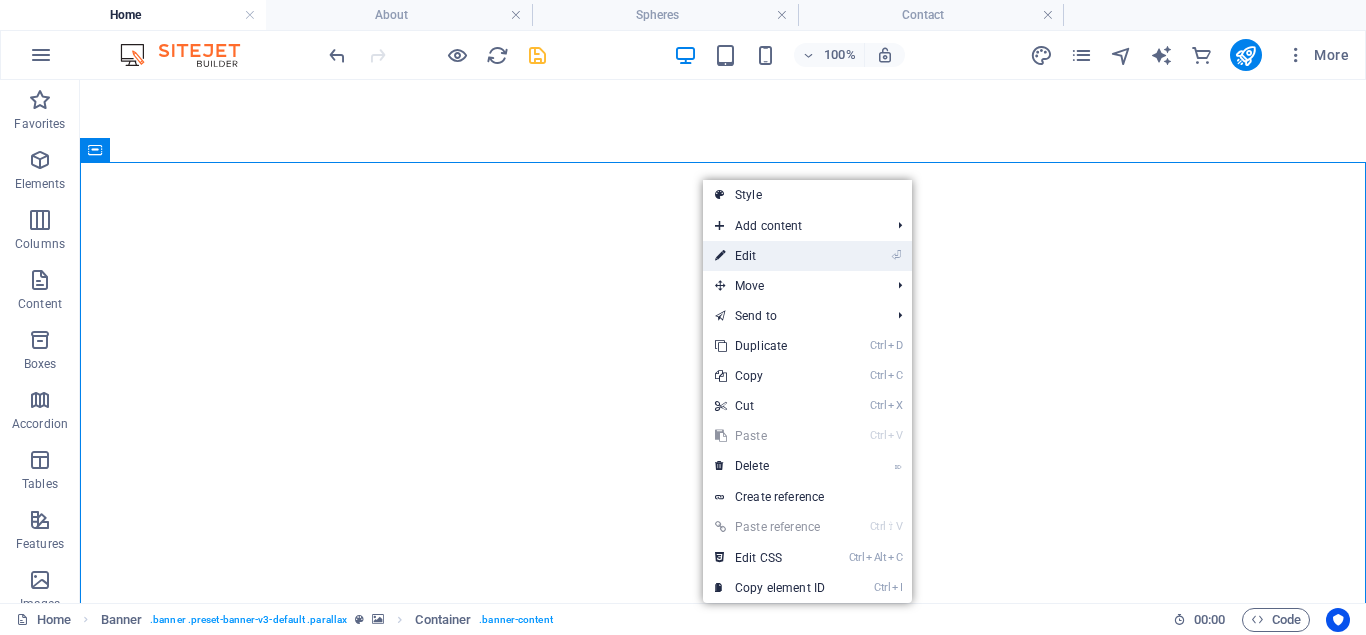 click on "⏎  Edit" at bounding box center [770, 256] 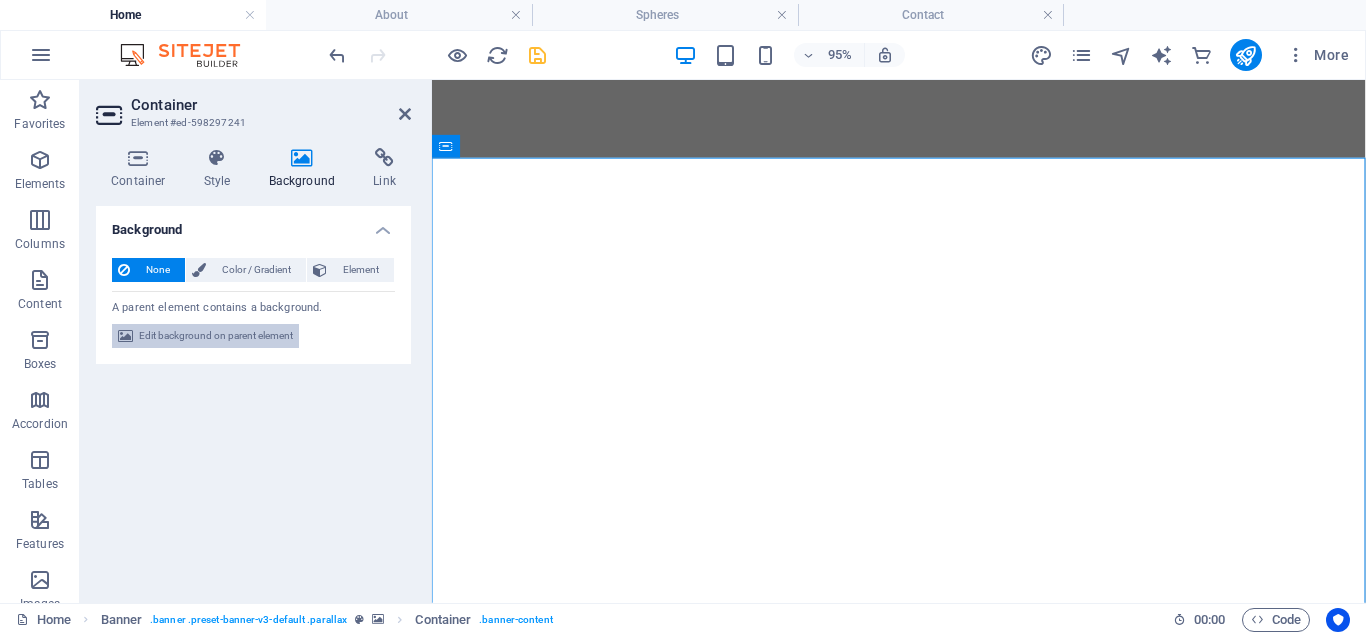 click on "Edit background on parent element" at bounding box center [216, 336] 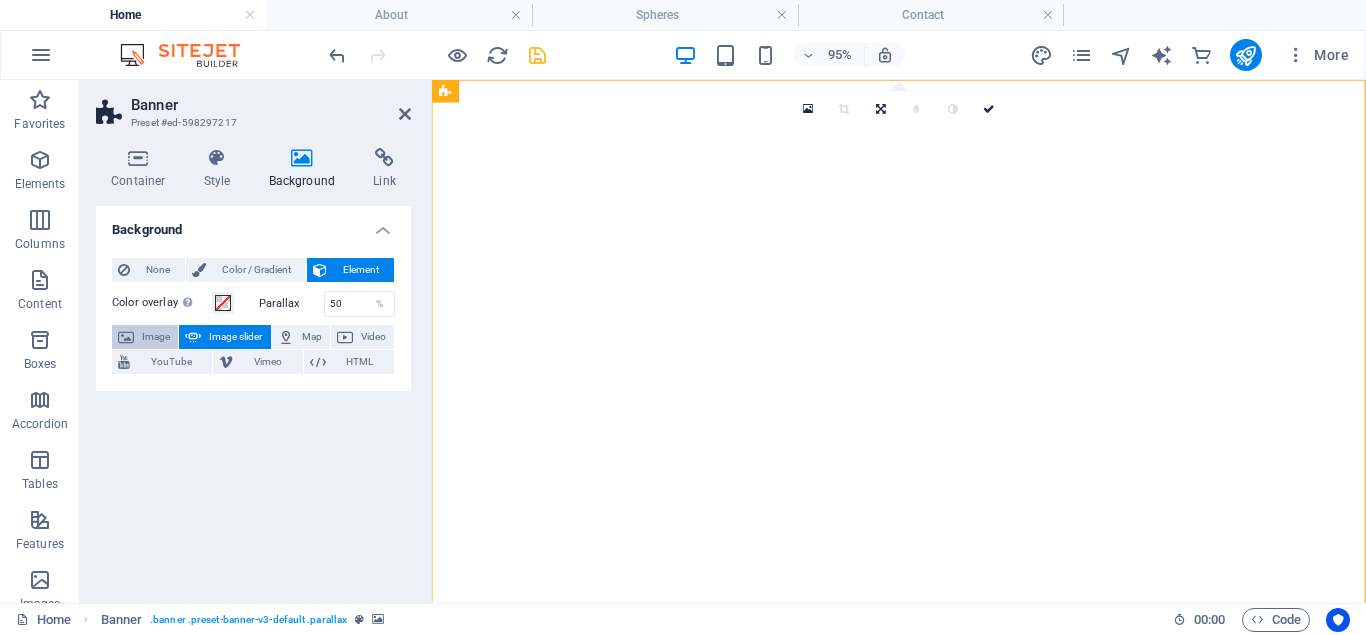 click on "Image" at bounding box center [156, 337] 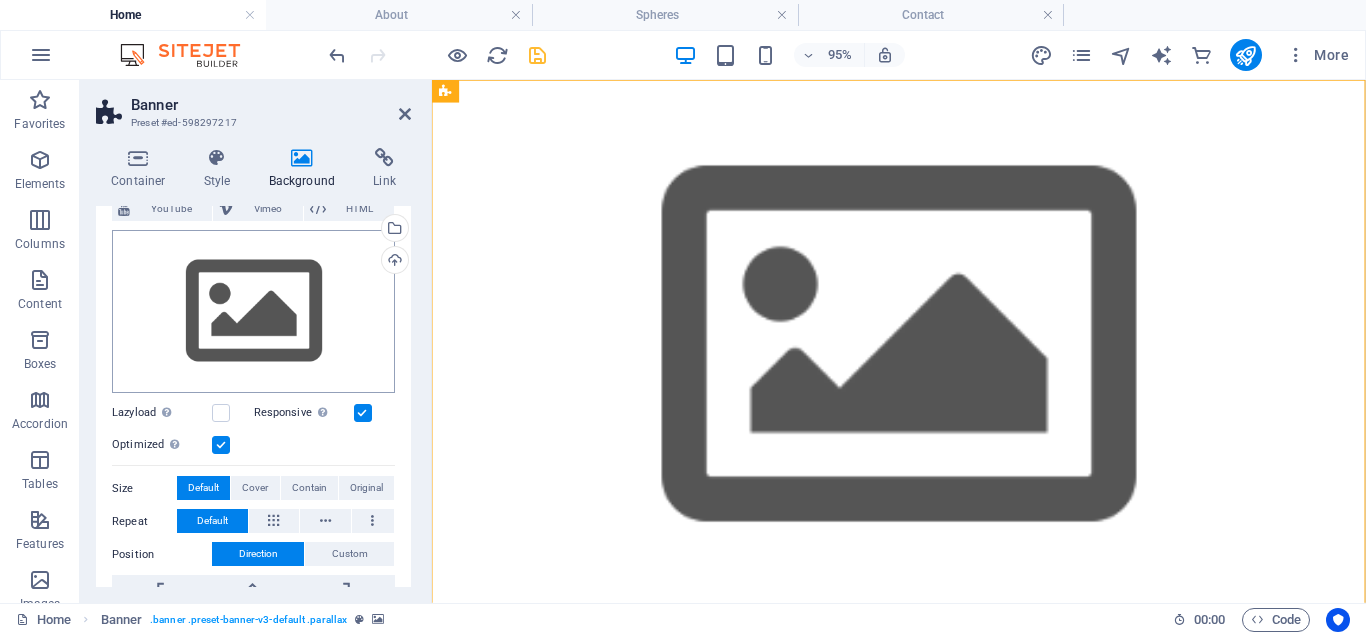scroll, scrollTop: 0, scrollLeft: 0, axis: both 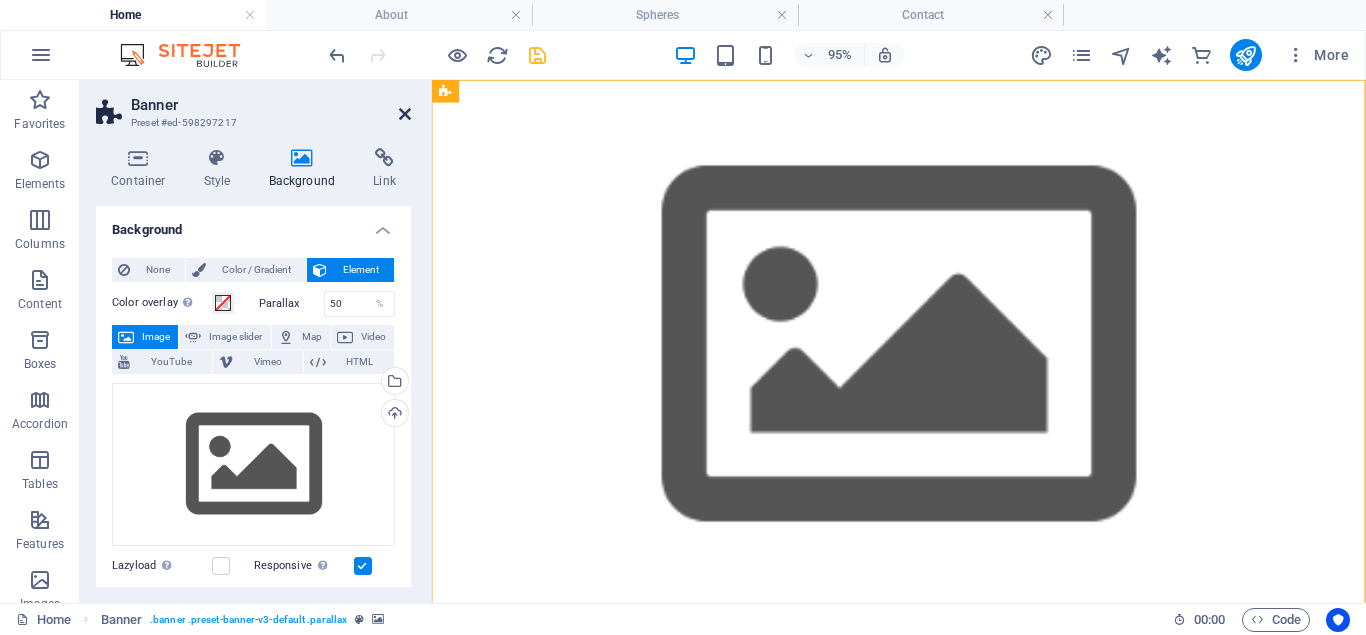 click at bounding box center [405, 114] 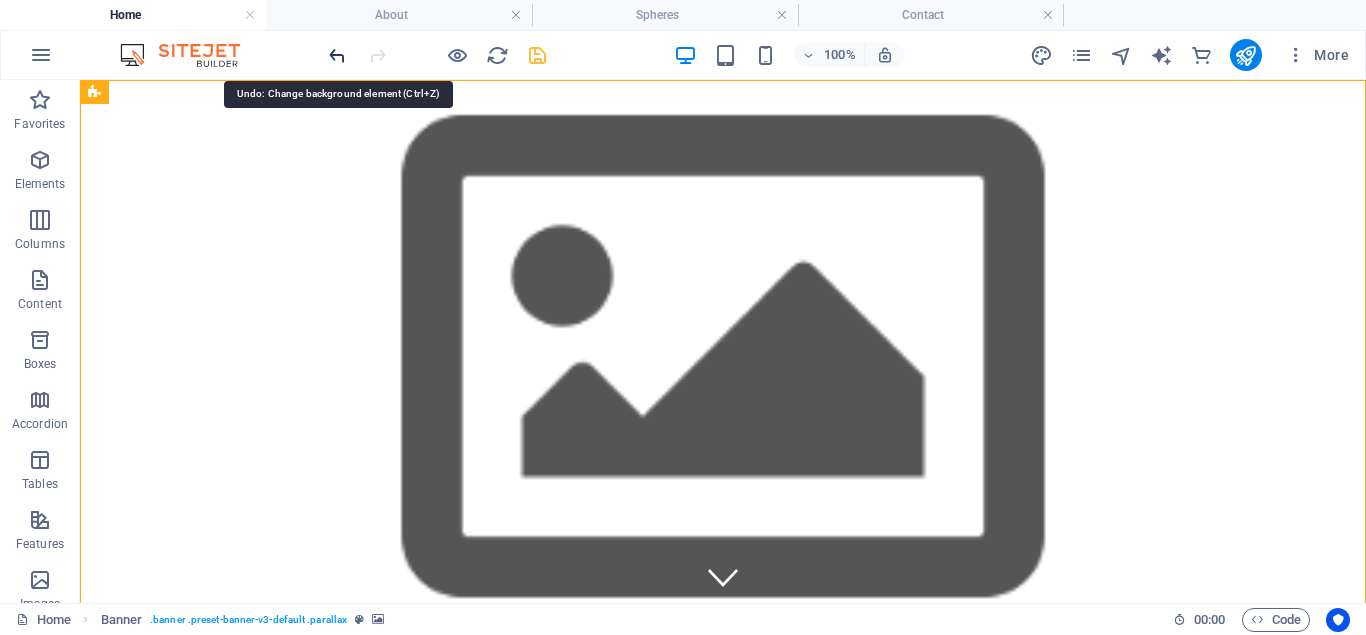 click at bounding box center [337, 55] 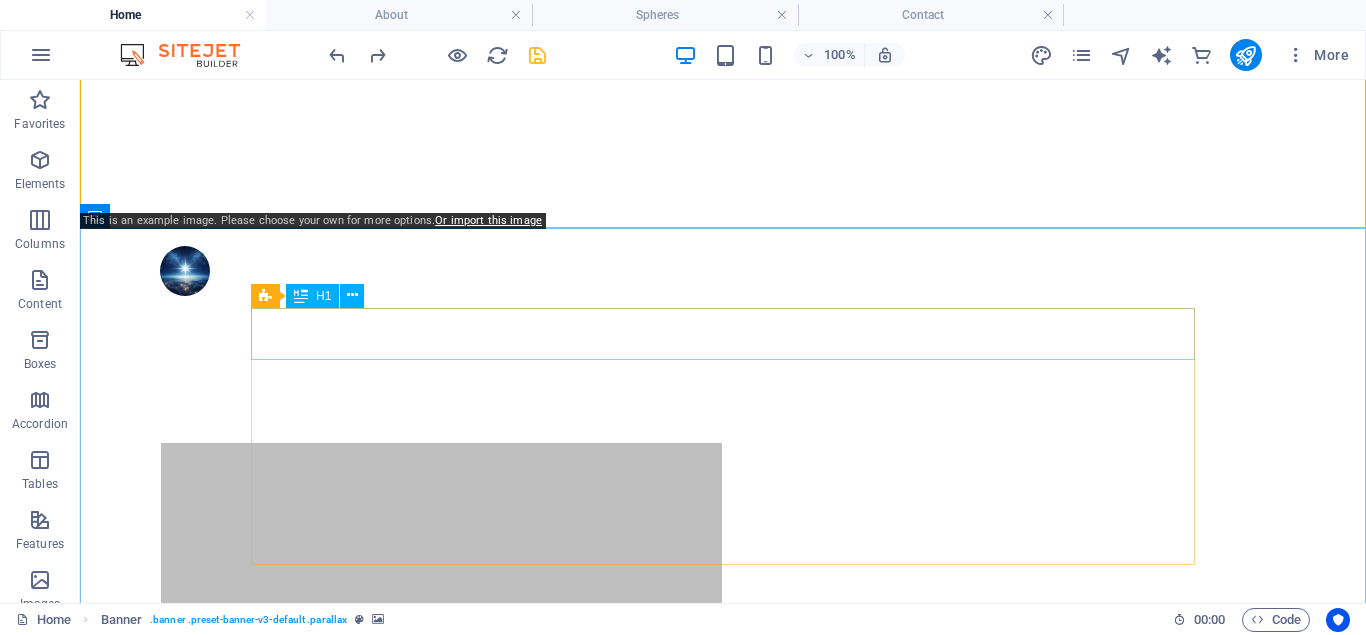 scroll, scrollTop: 204, scrollLeft: 0, axis: vertical 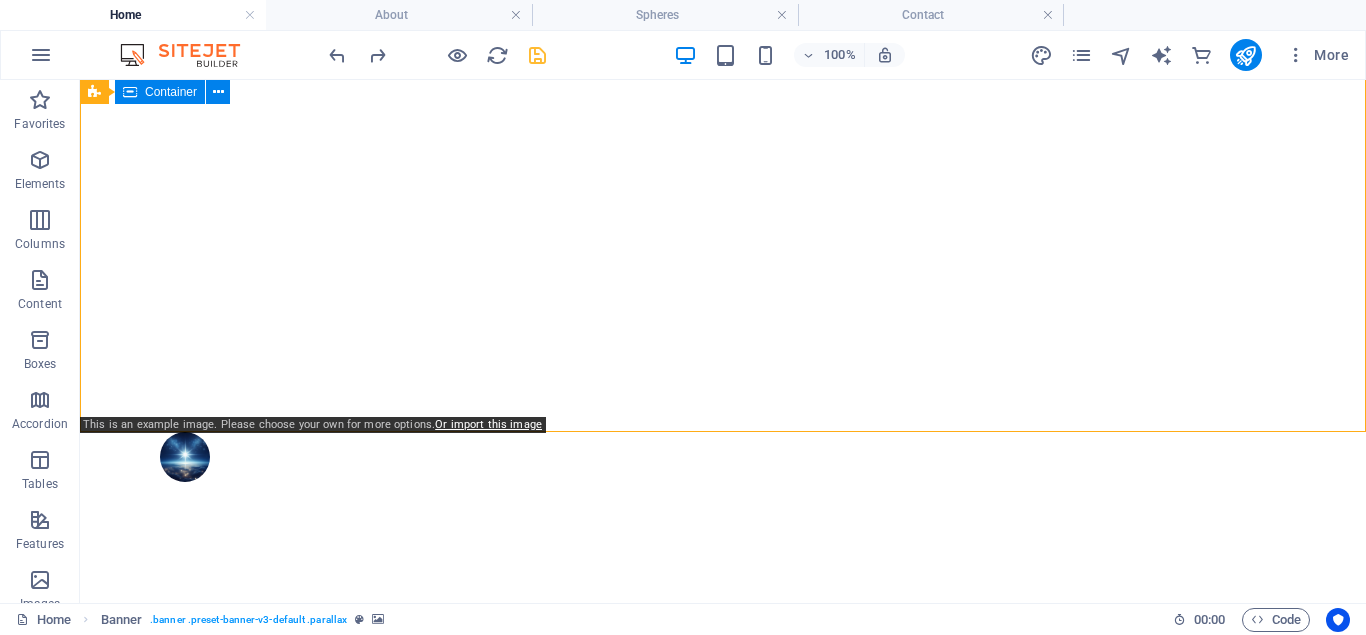 click on "TRV GENERAL OFFICE TRV GENERAL OFFICE TRV GENERAL OFFICE" at bounding box center [723, 785] 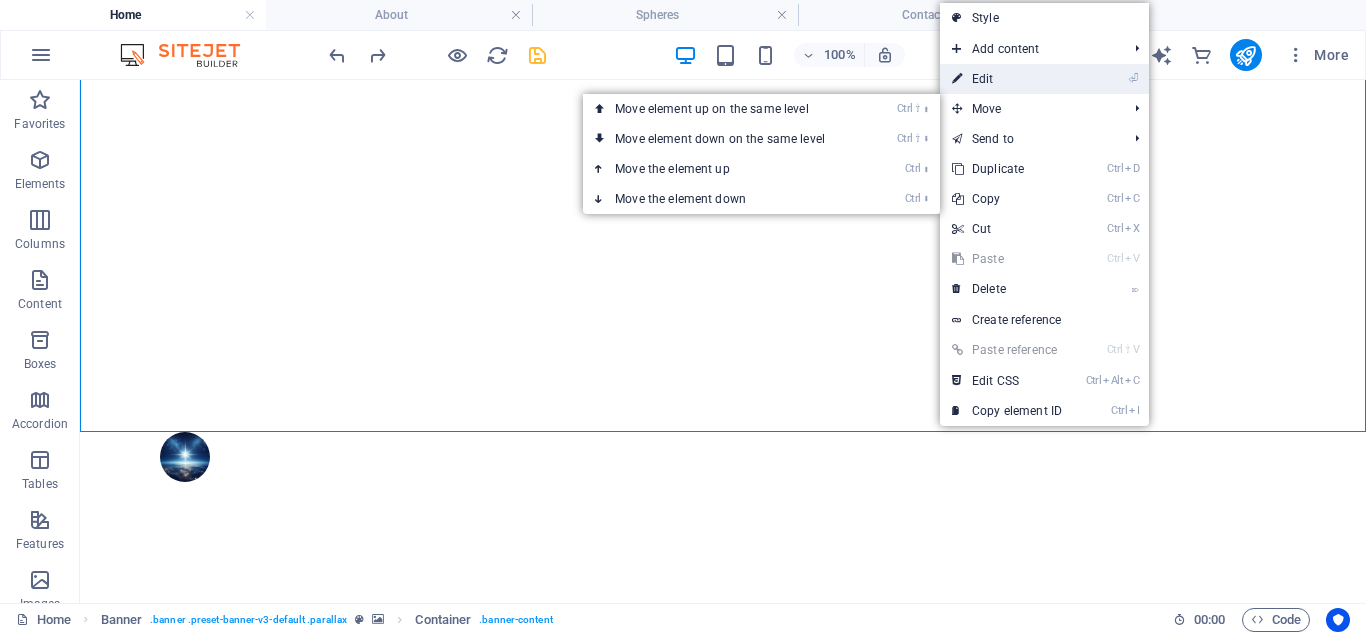 click on "⏎  Edit" at bounding box center (1007, 79) 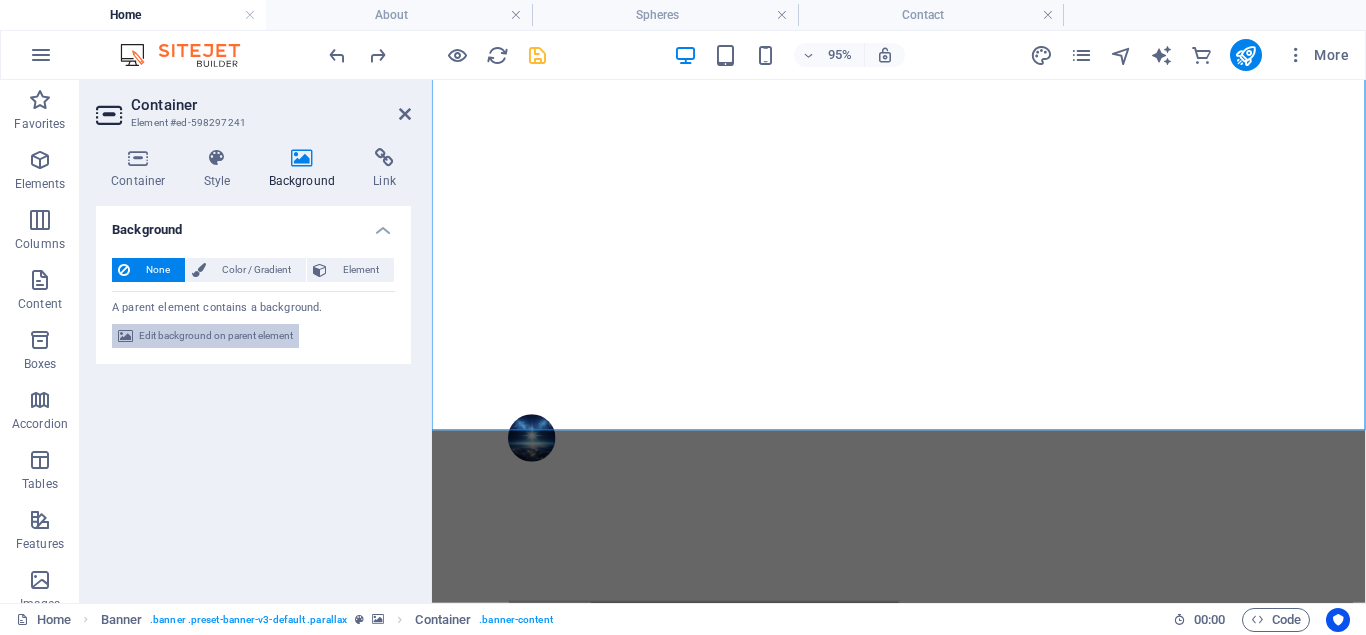click on "Edit background on parent element" at bounding box center (216, 336) 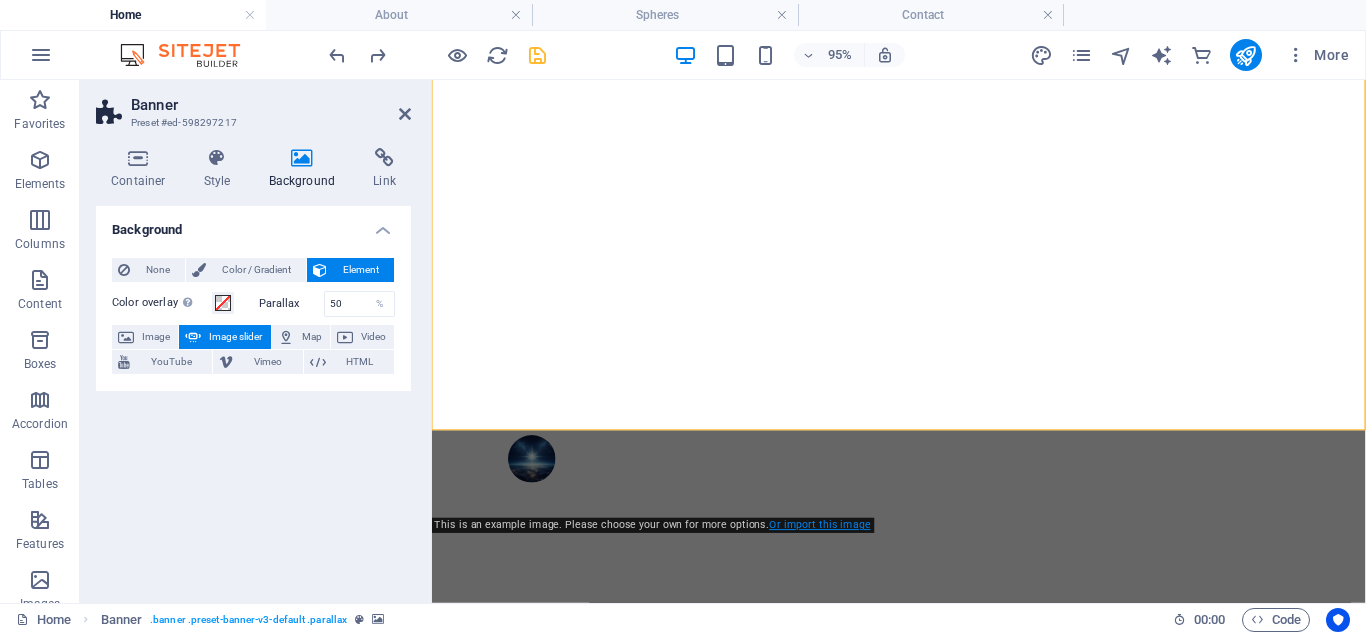 click on "Or import this image" at bounding box center [819, 525] 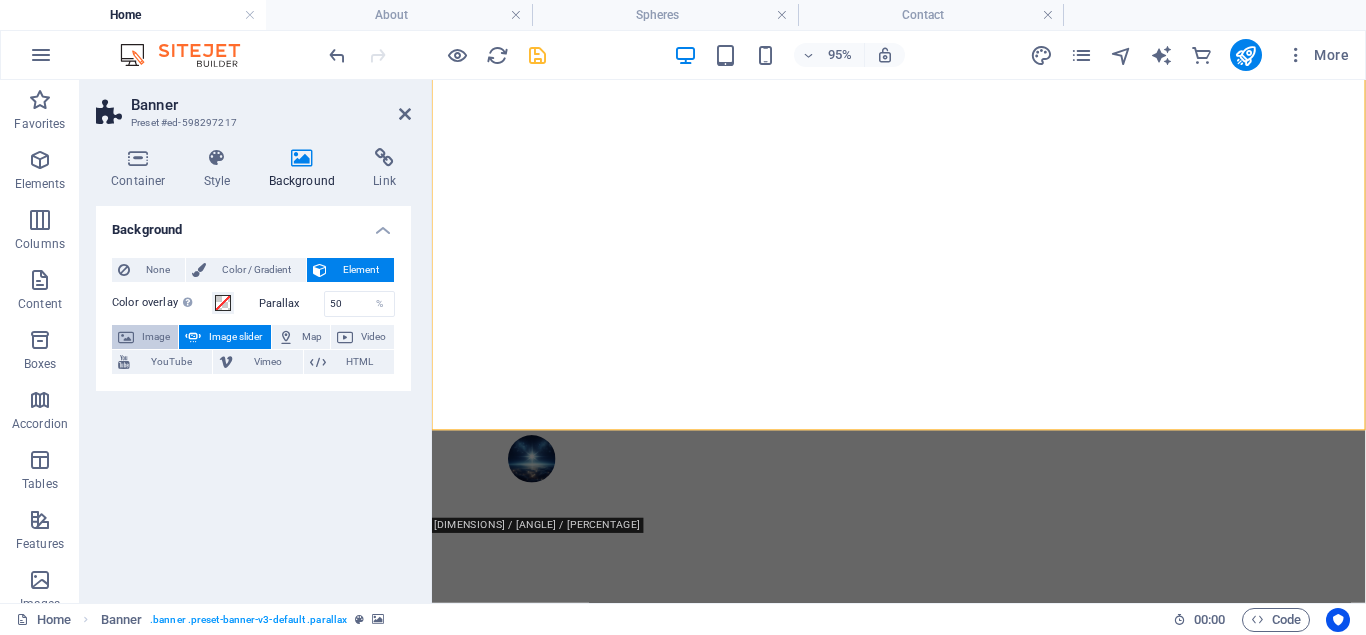 click on "Image" at bounding box center [156, 337] 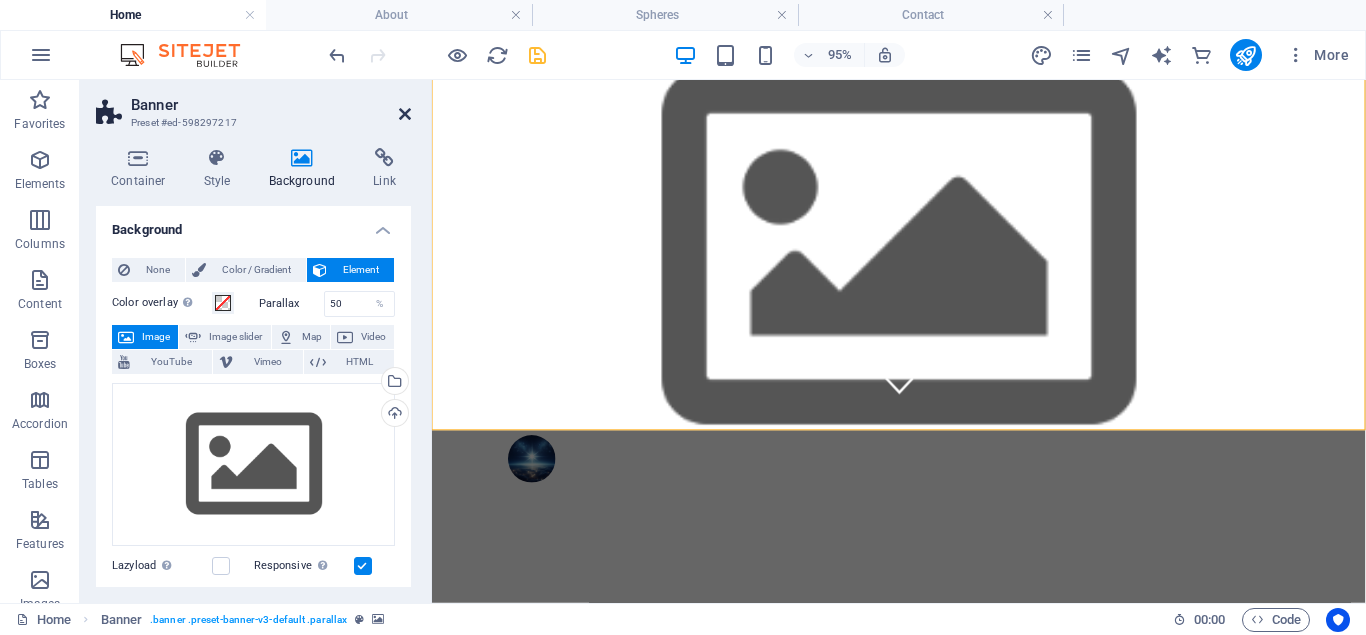 click at bounding box center (405, 114) 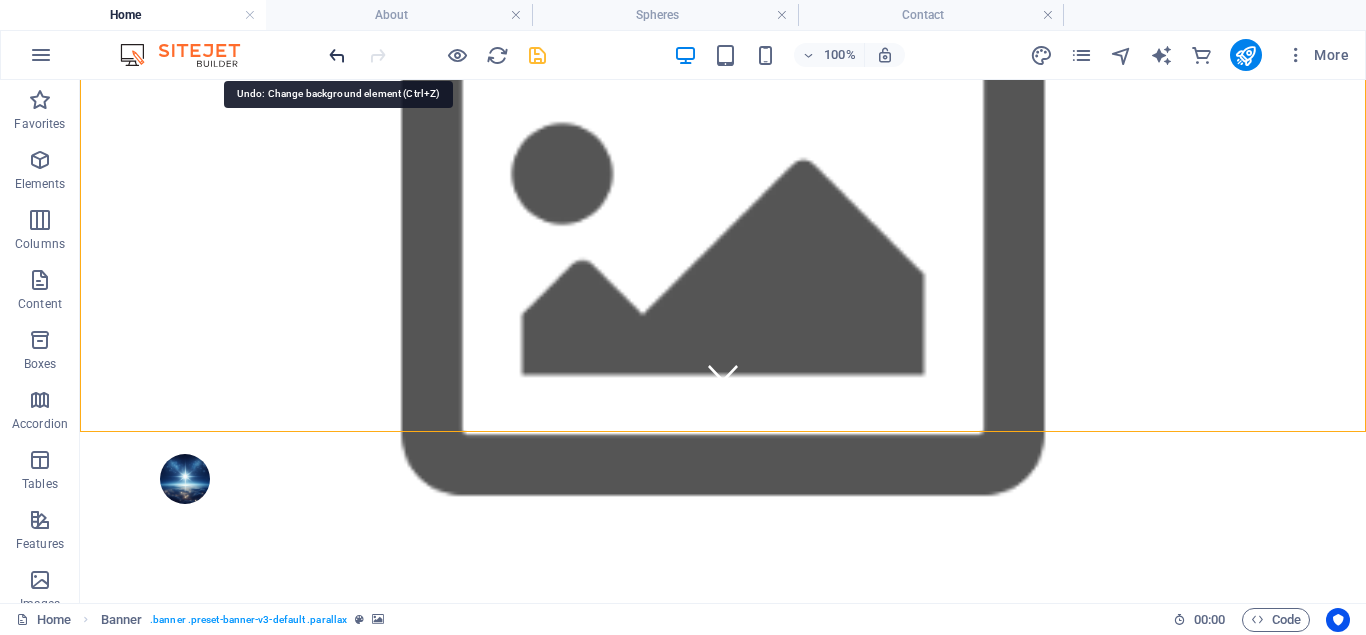 click at bounding box center (337, 55) 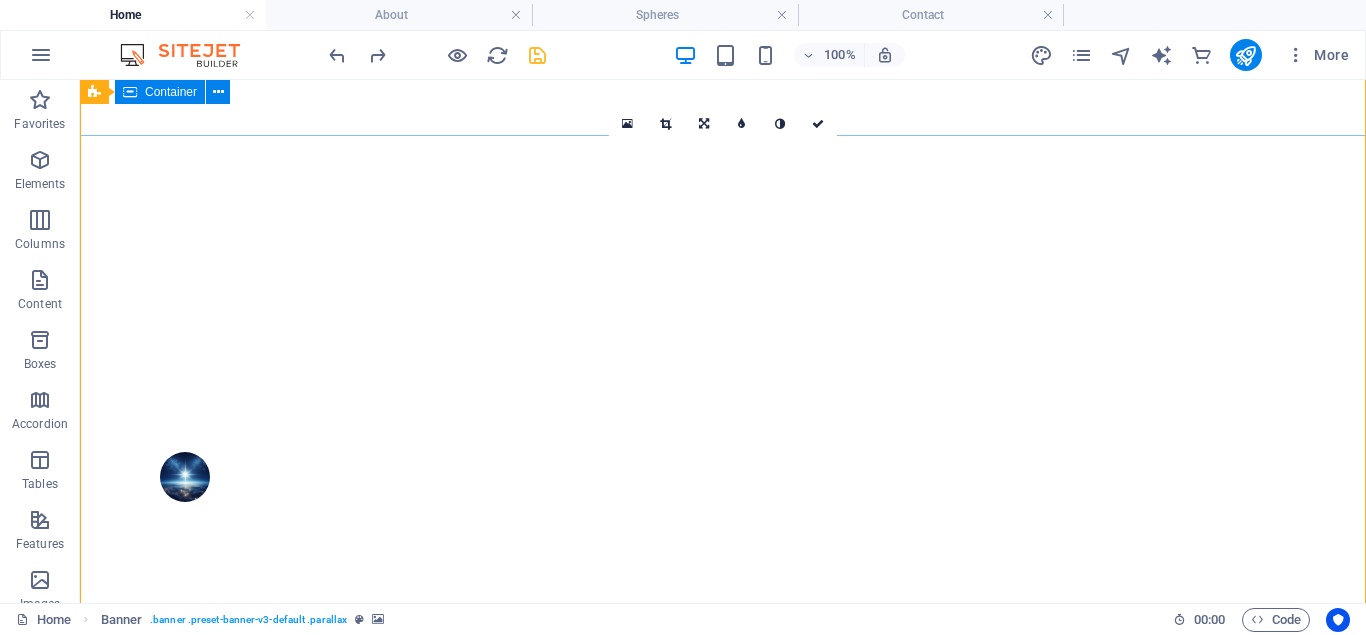scroll, scrollTop: 0, scrollLeft: 0, axis: both 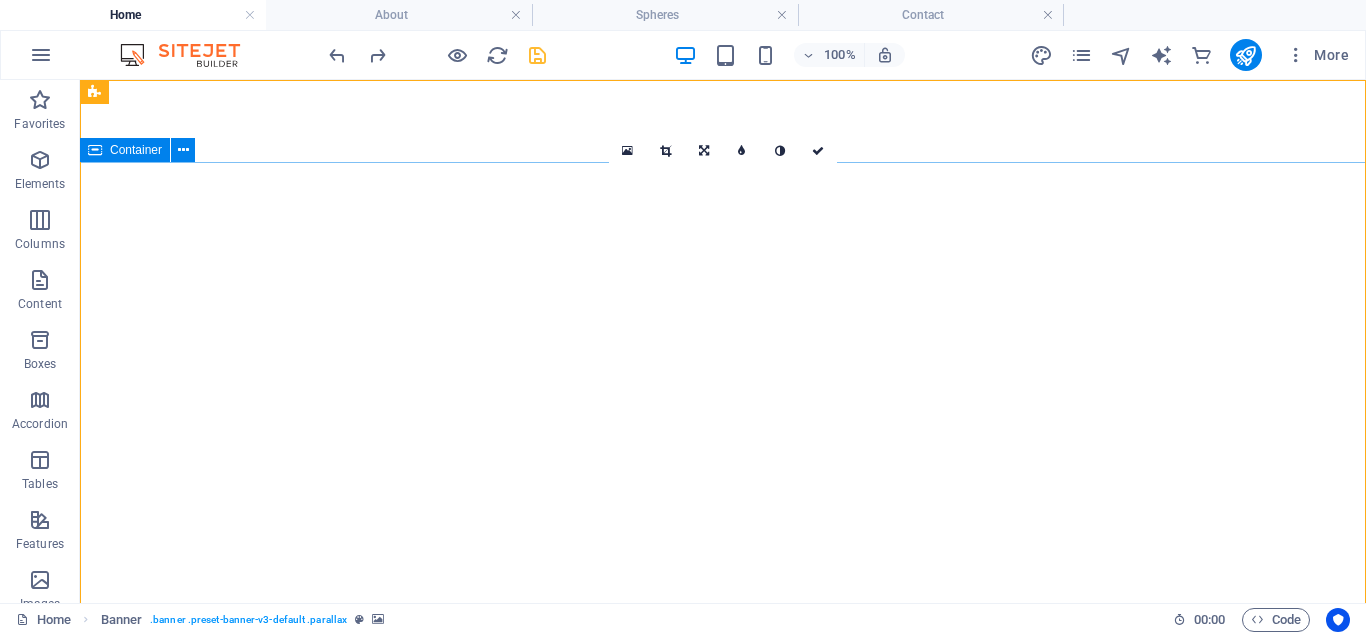 click on "TRV GENERAL OFFICE TRV GENERAL OFFICE TRV GENERAL OFFICE" at bounding box center [723, 989] 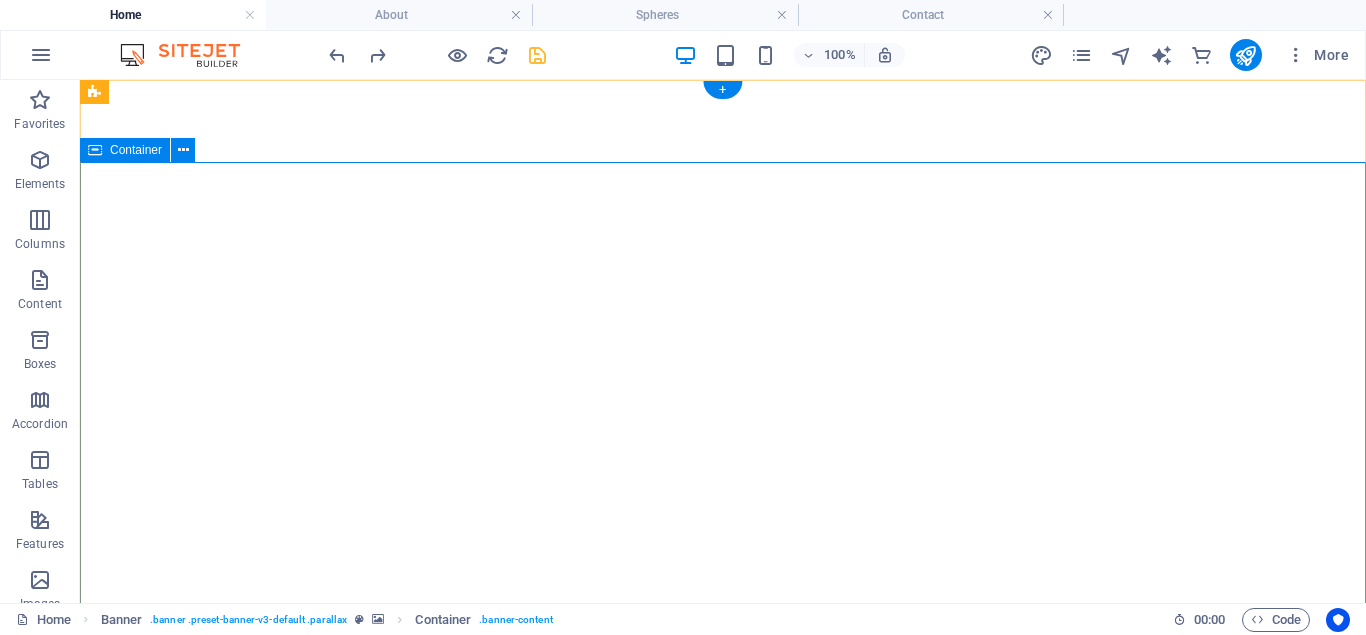 click on "TRV GENERAL OFFICE TRV GENERAL OFFICE TRV GENERAL OFFICE" at bounding box center (723, 989) 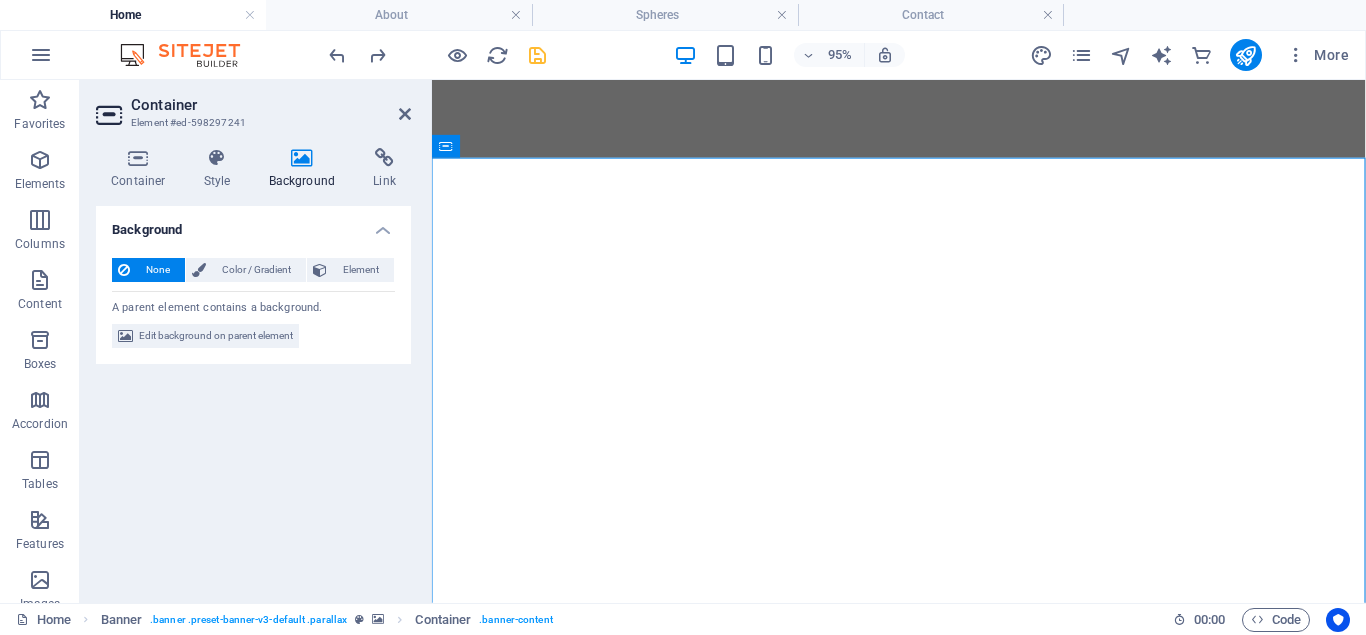 click on "Background" at bounding box center (306, 169) 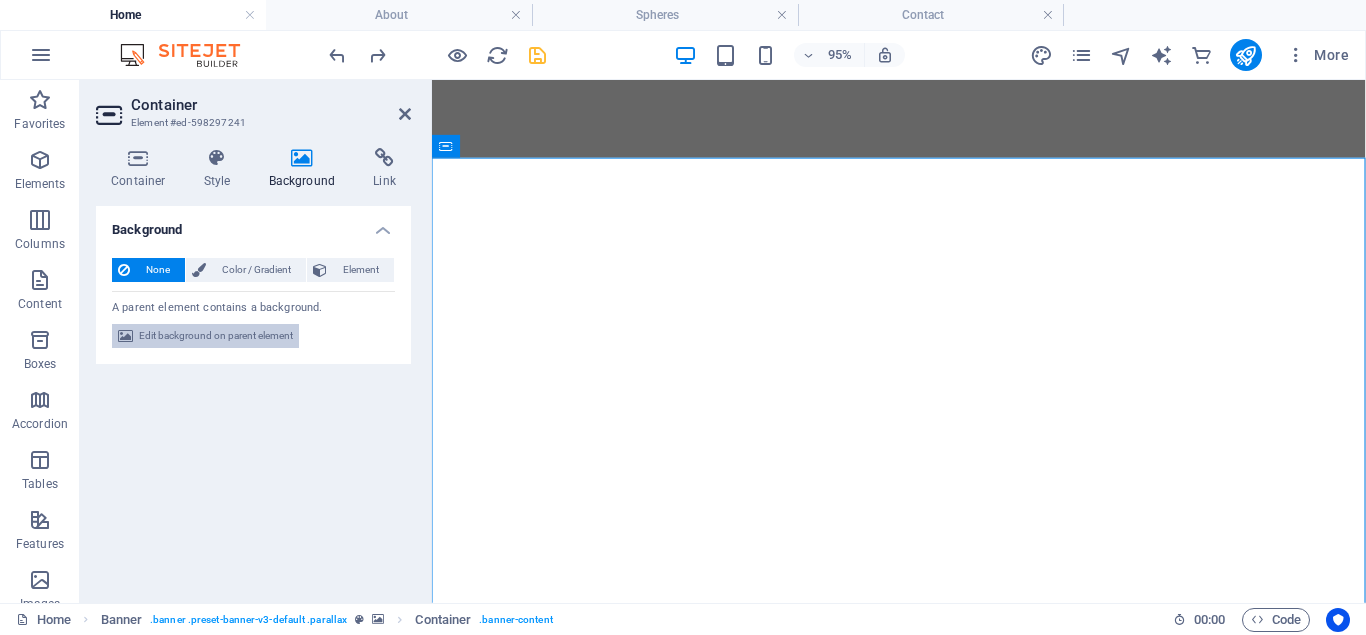 click on "Edit background on parent element" at bounding box center [216, 336] 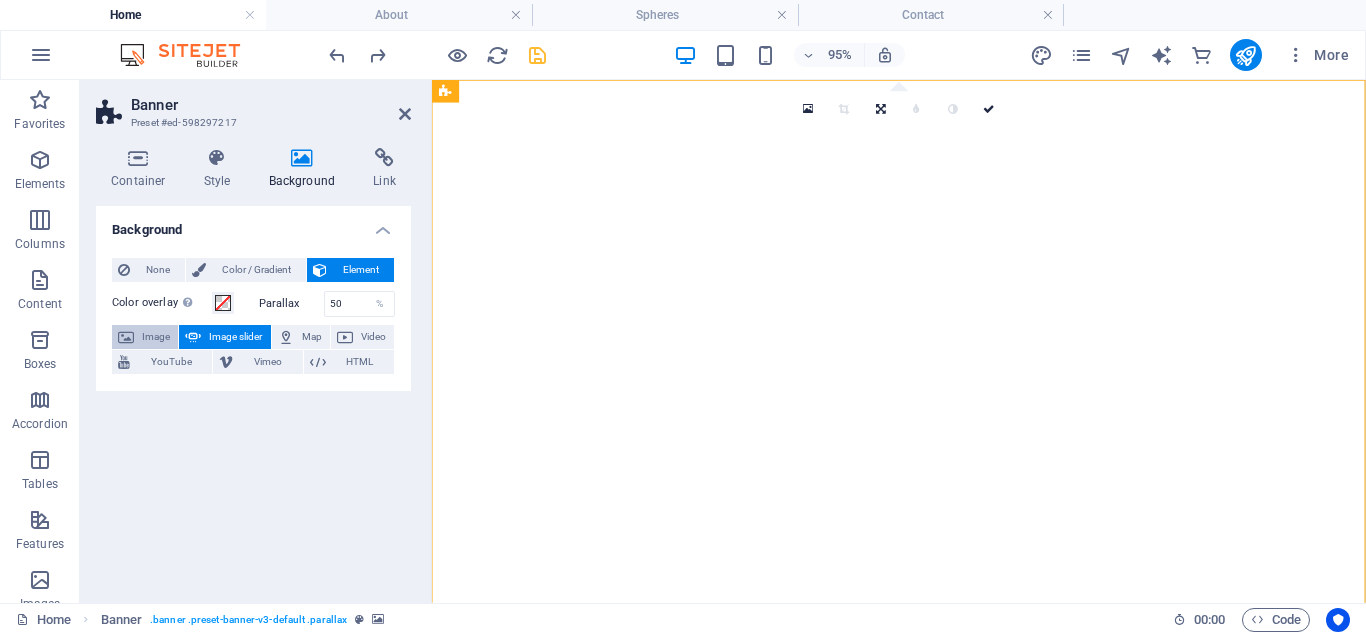 click on "Image" at bounding box center [156, 337] 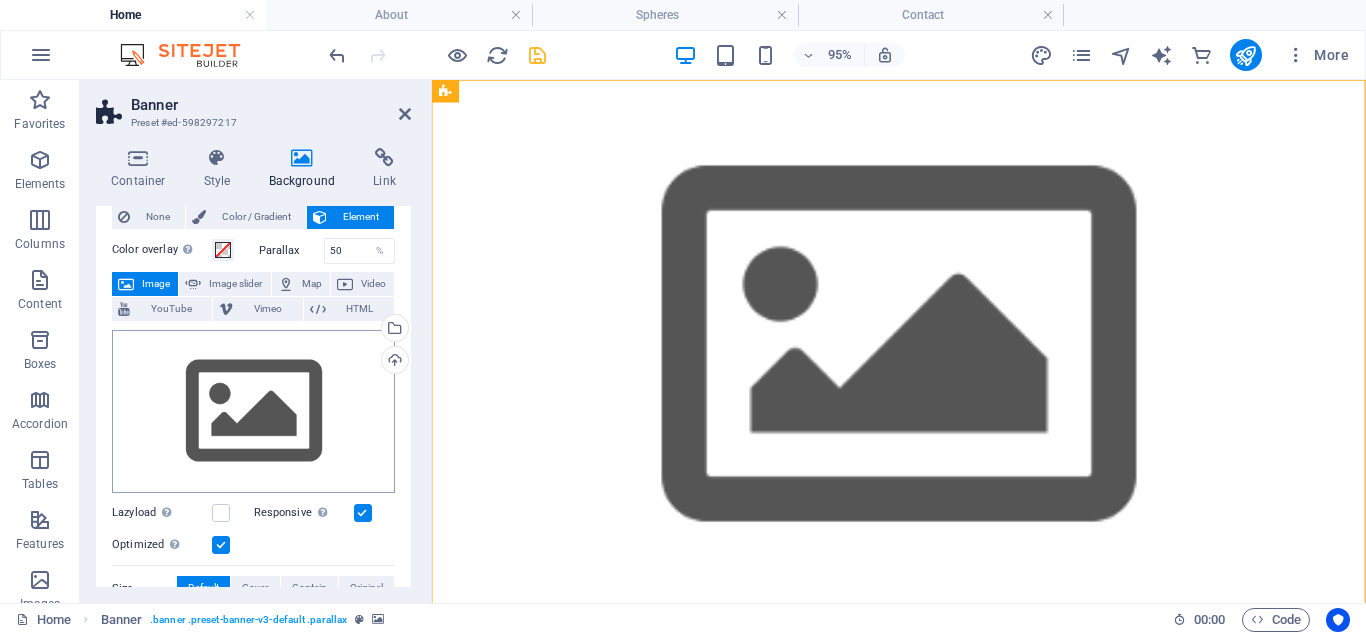 scroll, scrollTop: 0, scrollLeft: 0, axis: both 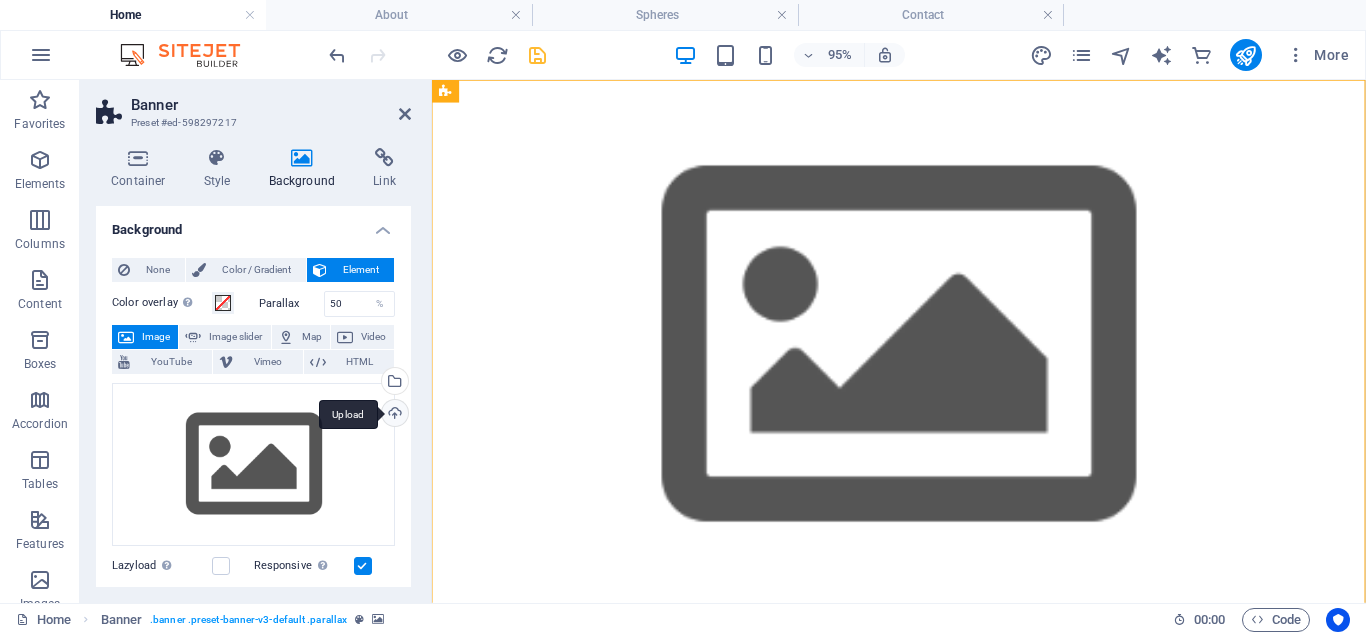 click on "Upload" at bounding box center (393, 415) 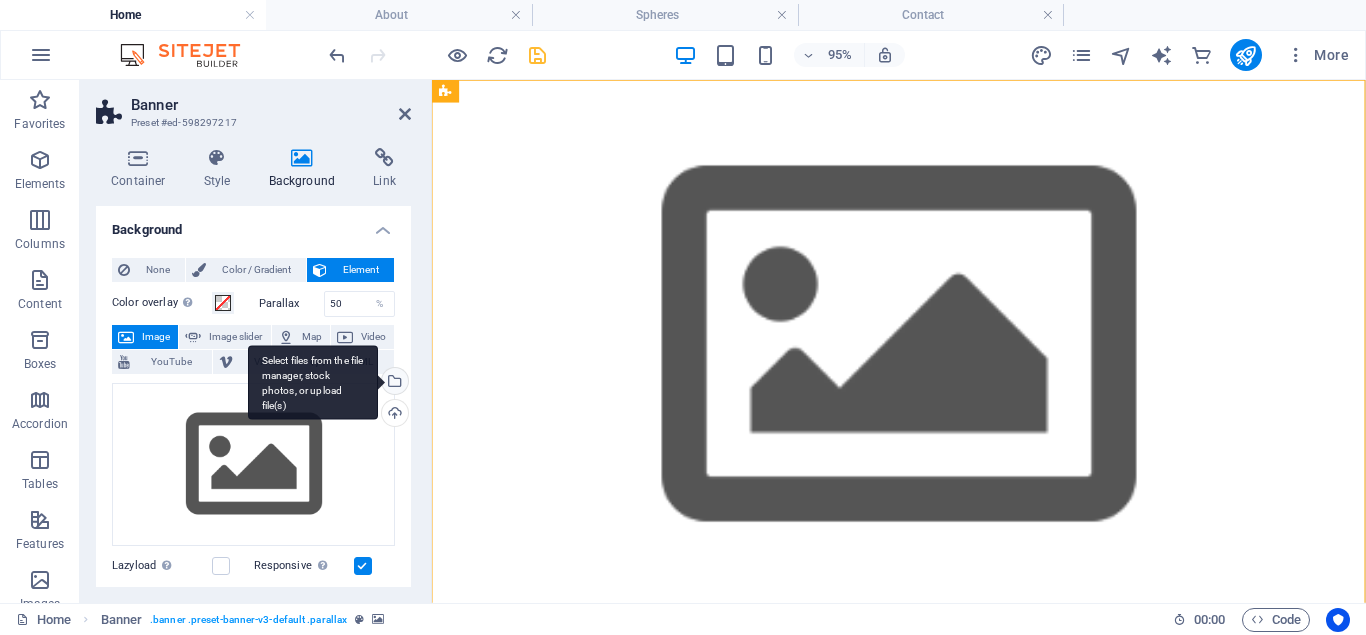 click on "Select files from the file manager, stock photos, or upload file(s)" at bounding box center [393, 383] 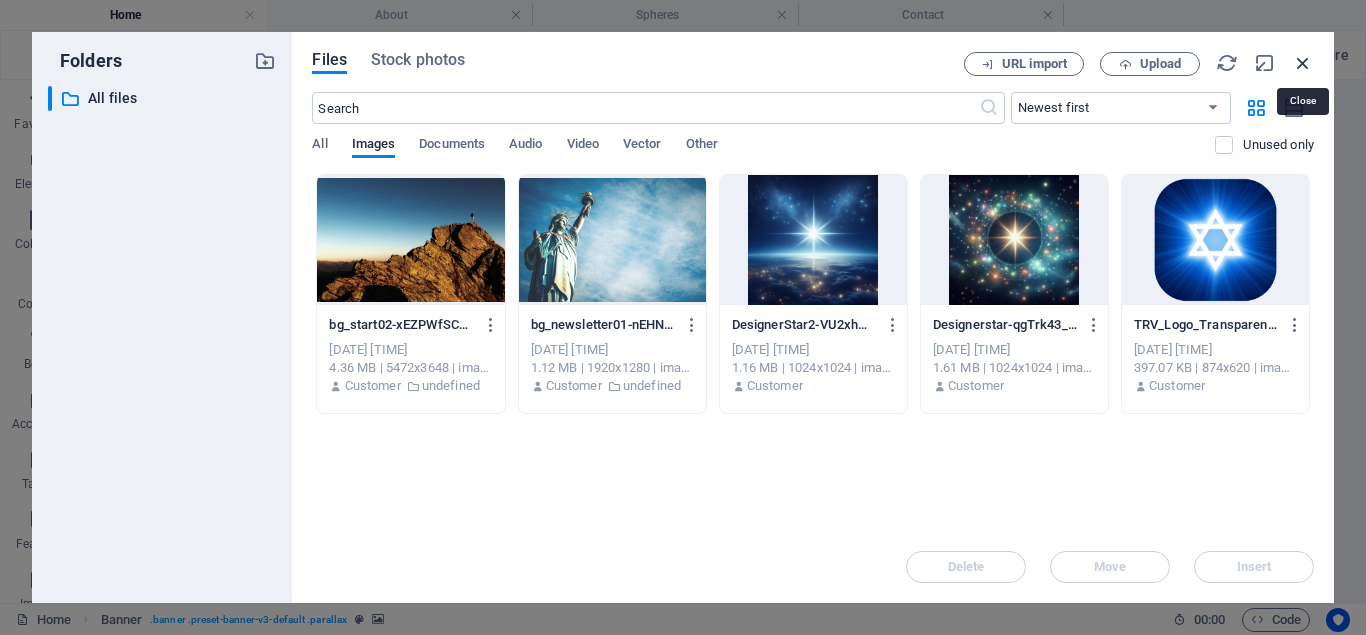 click at bounding box center (1303, 63) 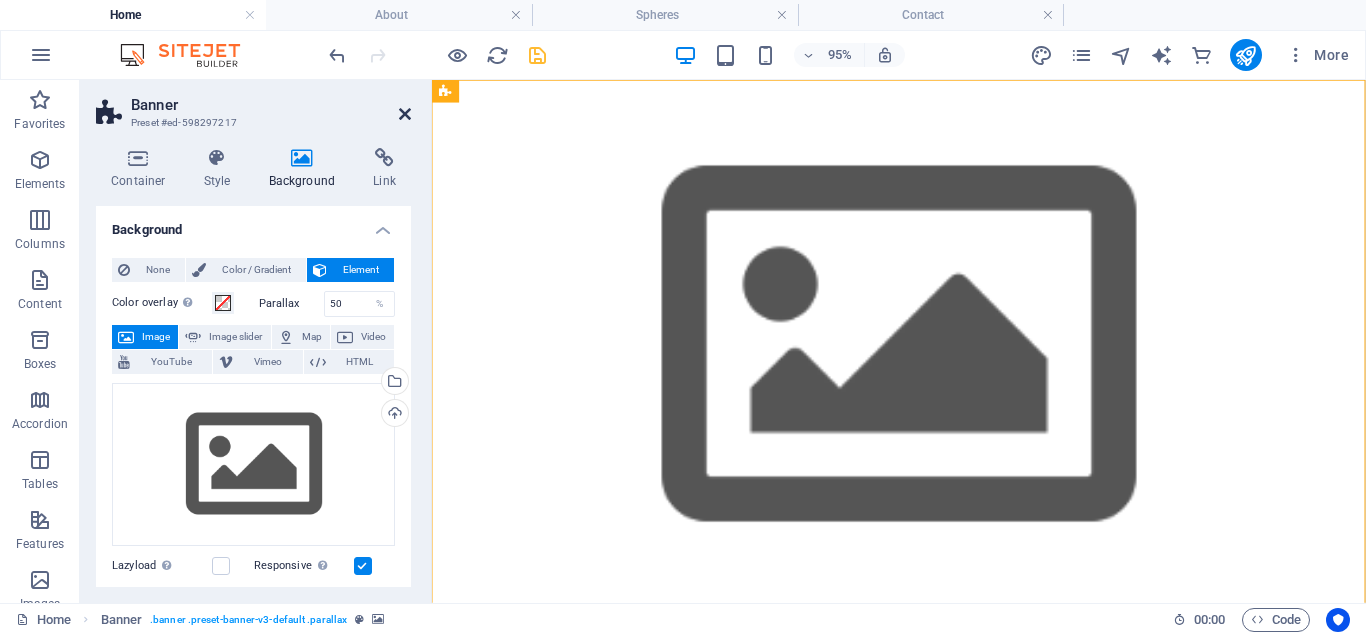 click at bounding box center (405, 114) 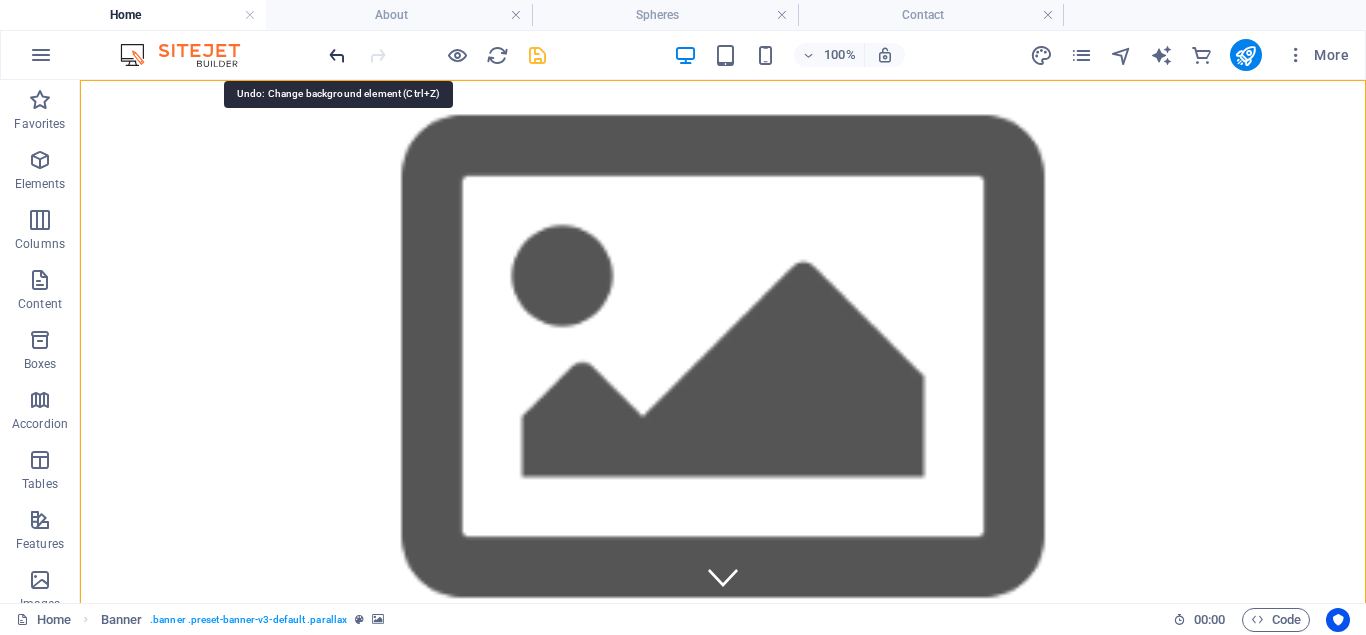 click at bounding box center [337, 55] 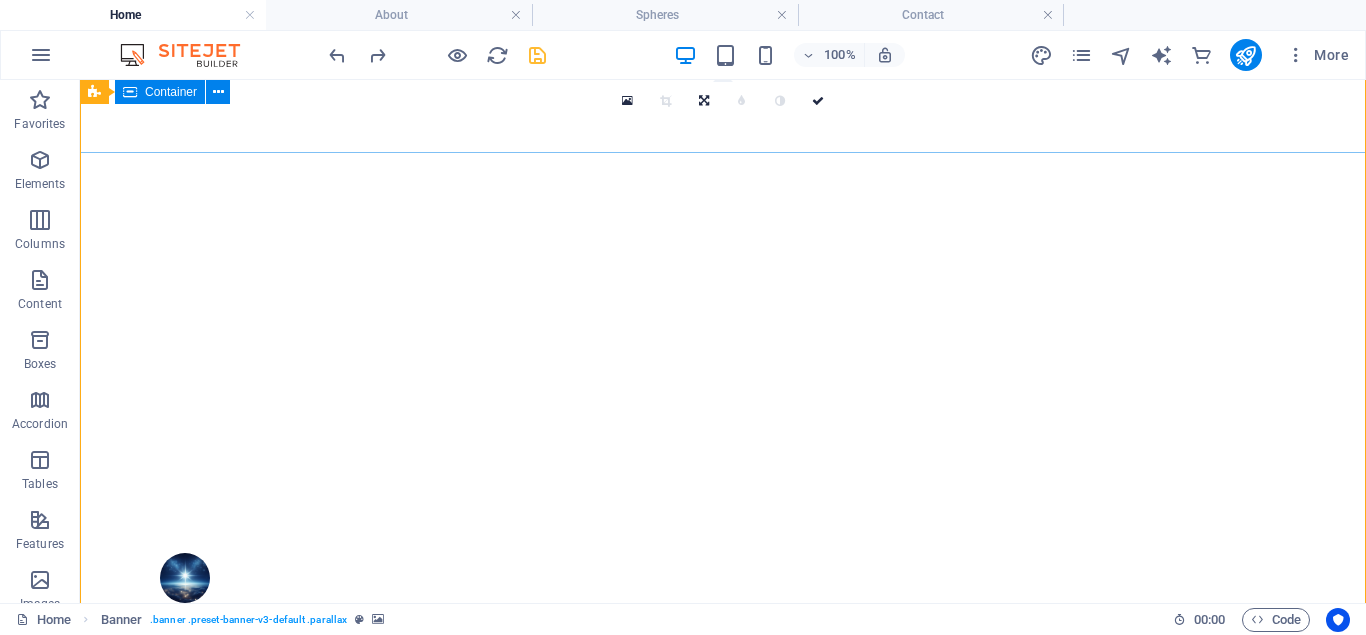 scroll, scrollTop: 0, scrollLeft: 0, axis: both 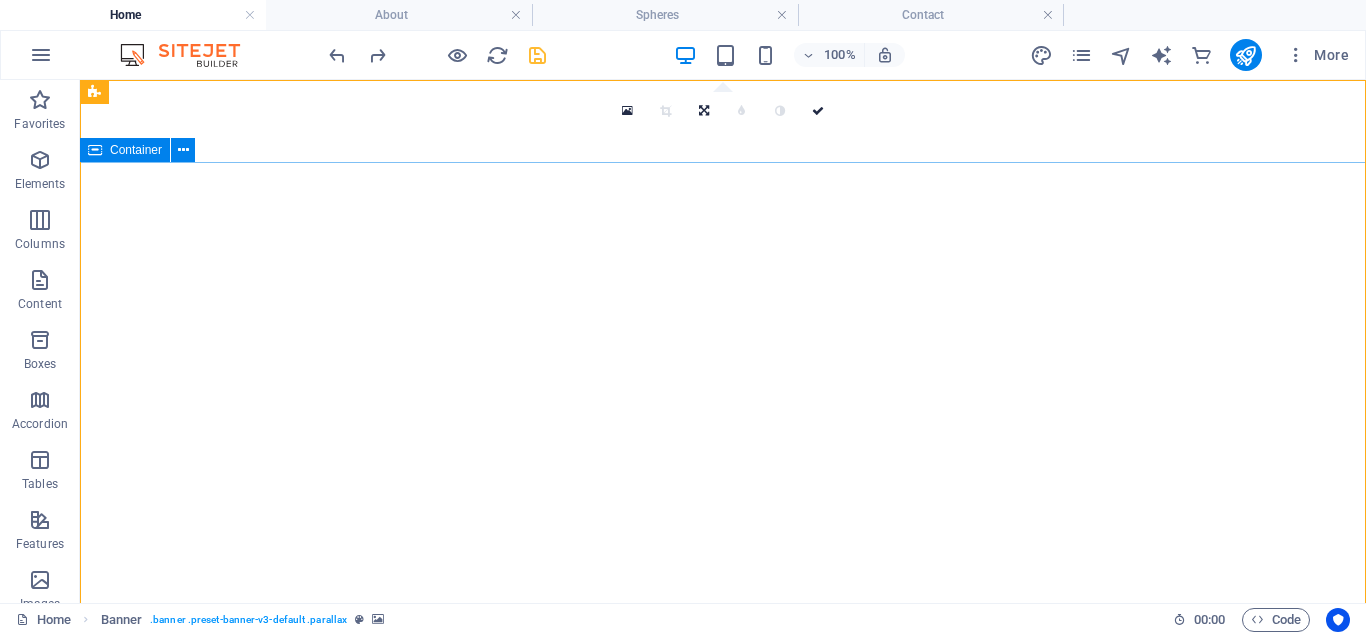 click on "TRV GENERAL OFFICE TRV GENERAL OFFICE TRV GENERAL OFFICE" at bounding box center (723, 989) 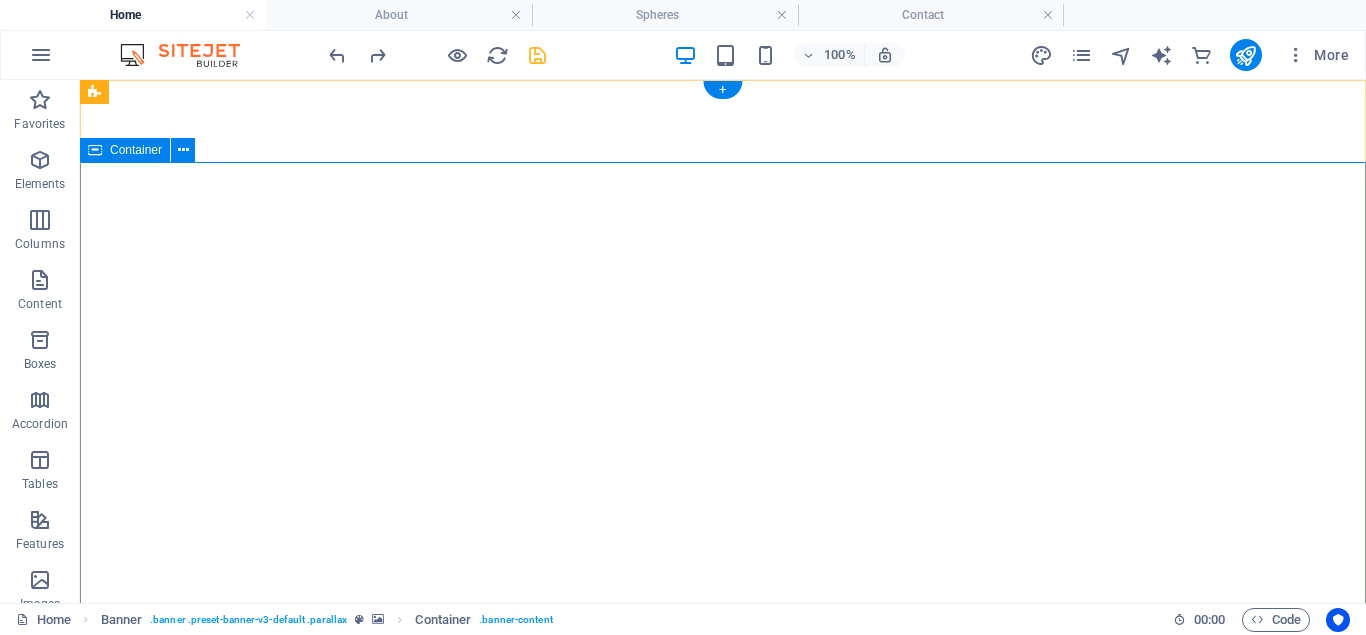 click on "TRV GENERAL OFFICE TRV GENERAL OFFICE TRV GENERAL OFFICE" at bounding box center [723, 989] 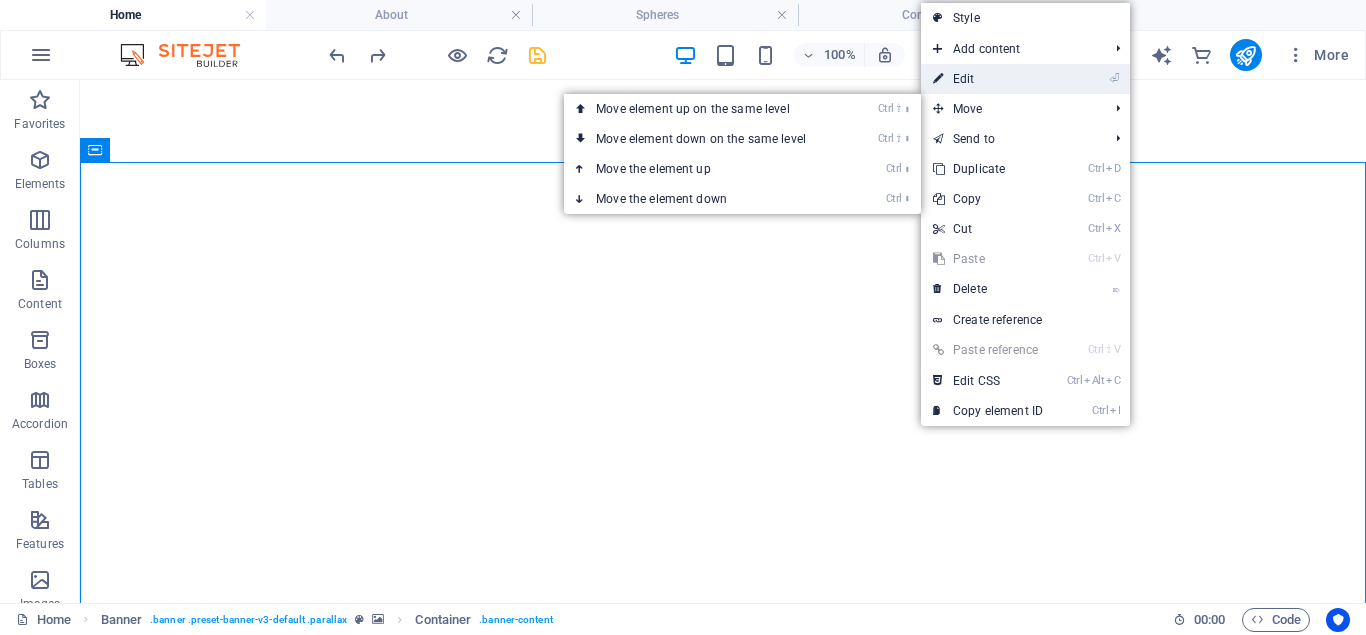 click on "⏎  Edit" at bounding box center [988, 79] 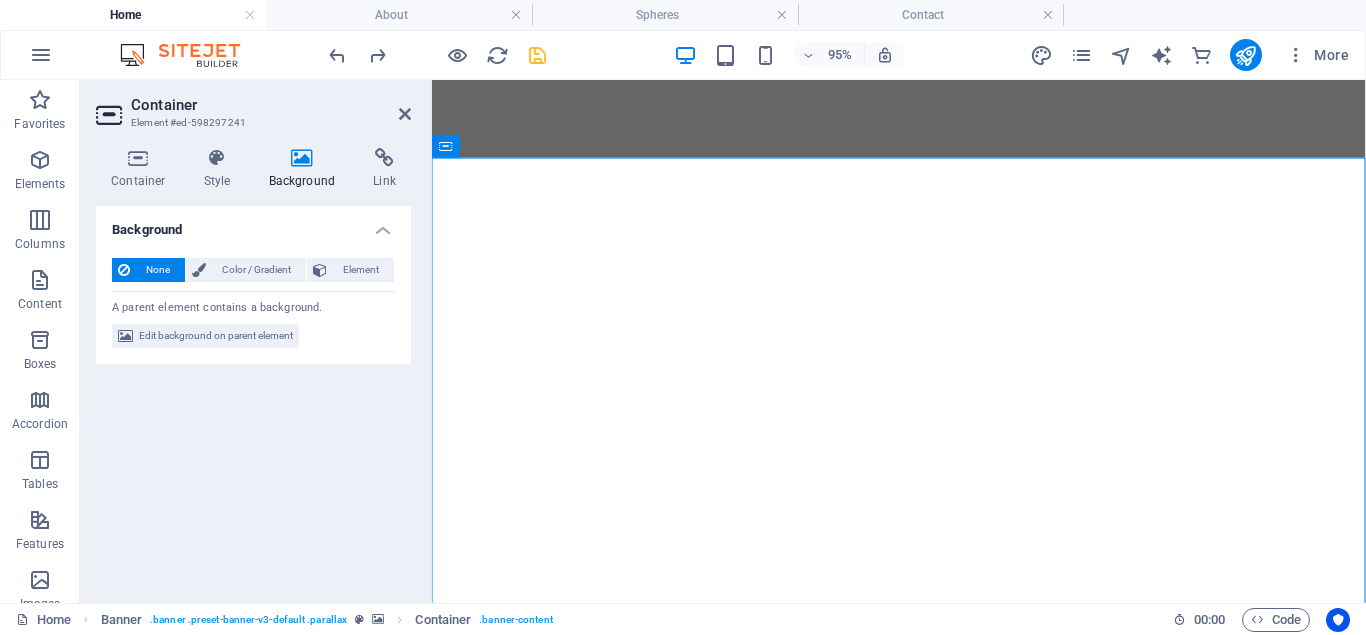 click on "Background" at bounding box center [306, 169] 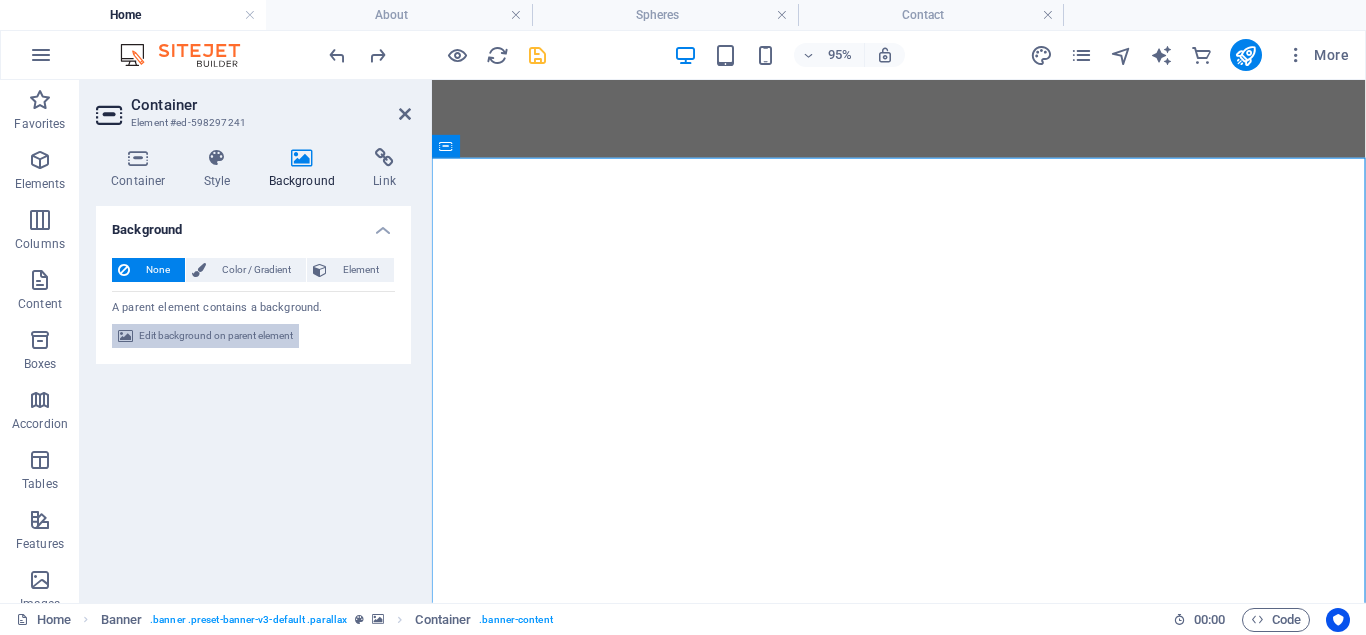 click on "Edit background on parent element" at bounding box center (216, 336) 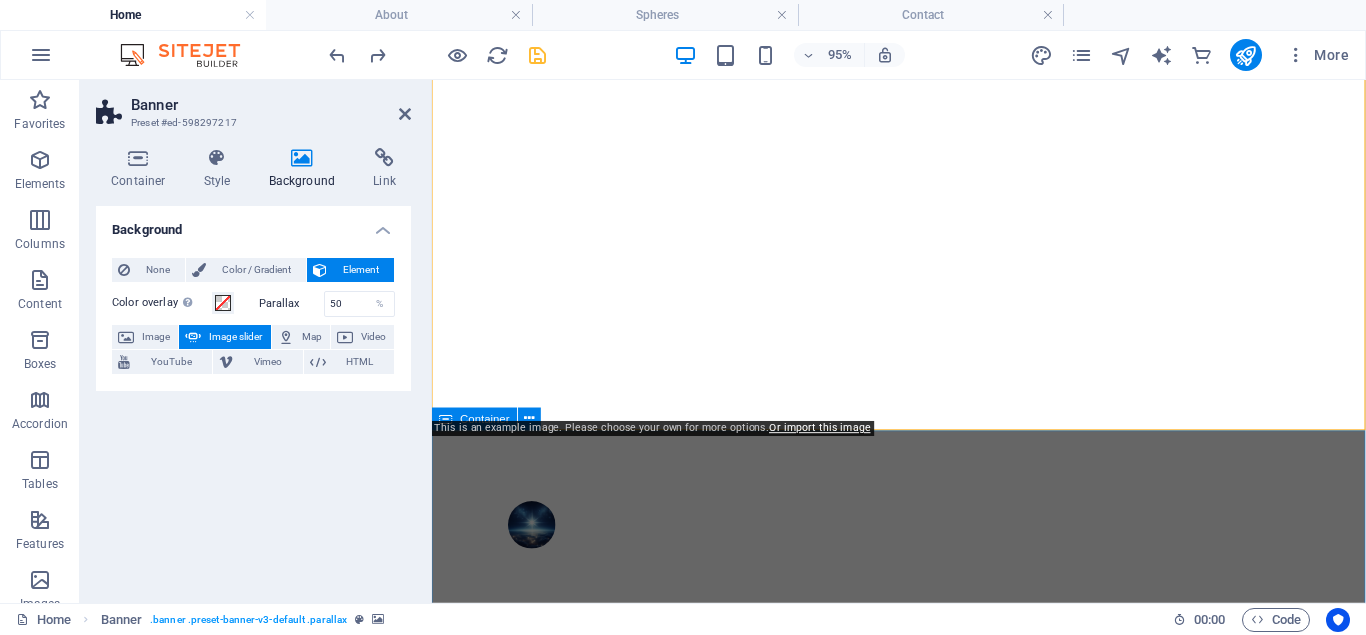 scroll, scrollTop: 204, scrollLeft: 0, axis: vertical 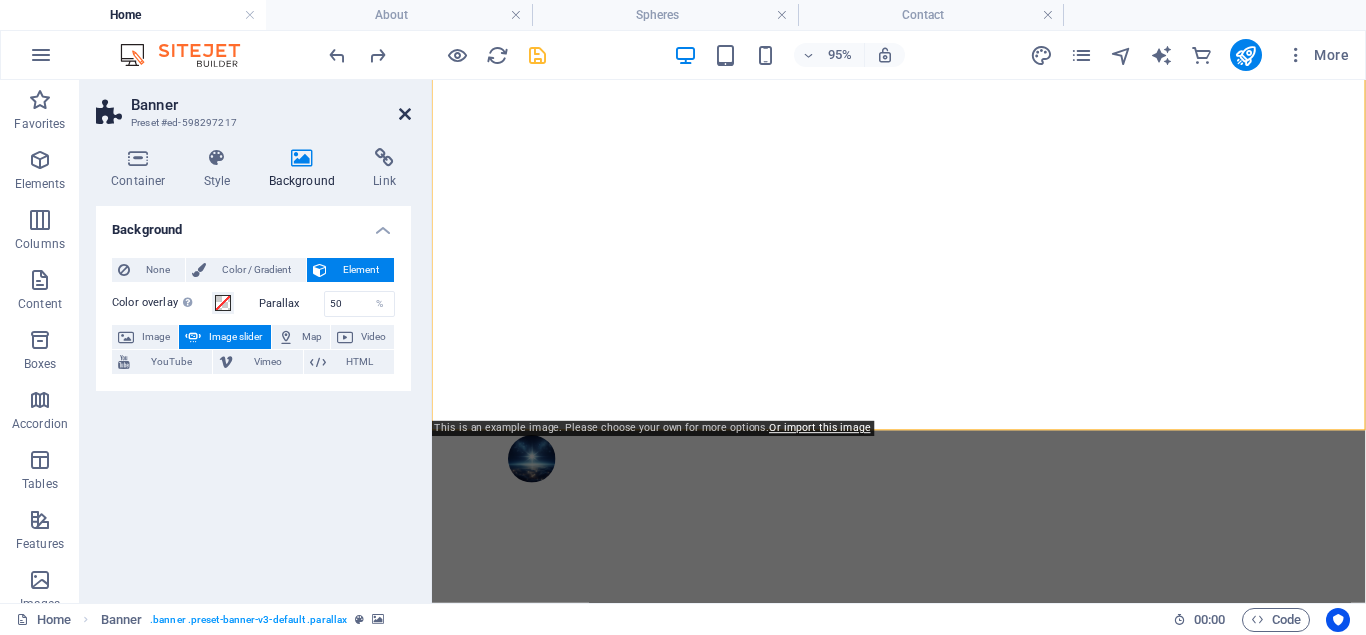click at bounding box center [405, 114] 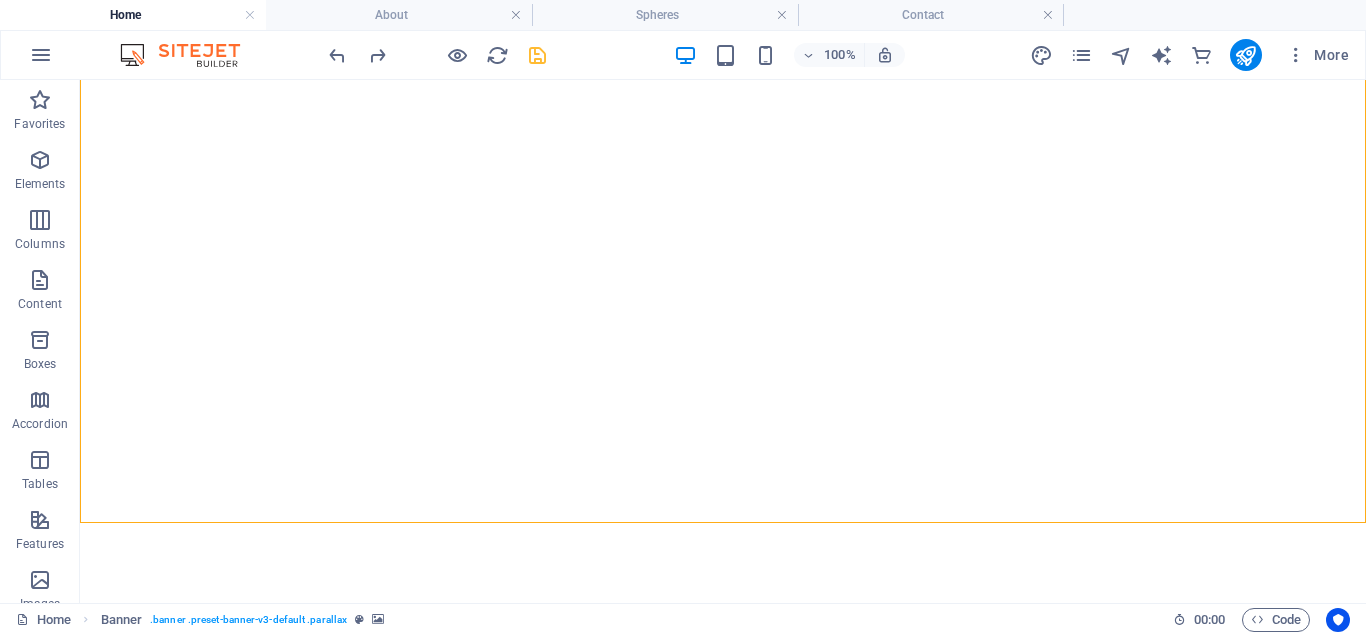 scroll, scrollTop: 204, scrollLeft: 0, axis: vertical 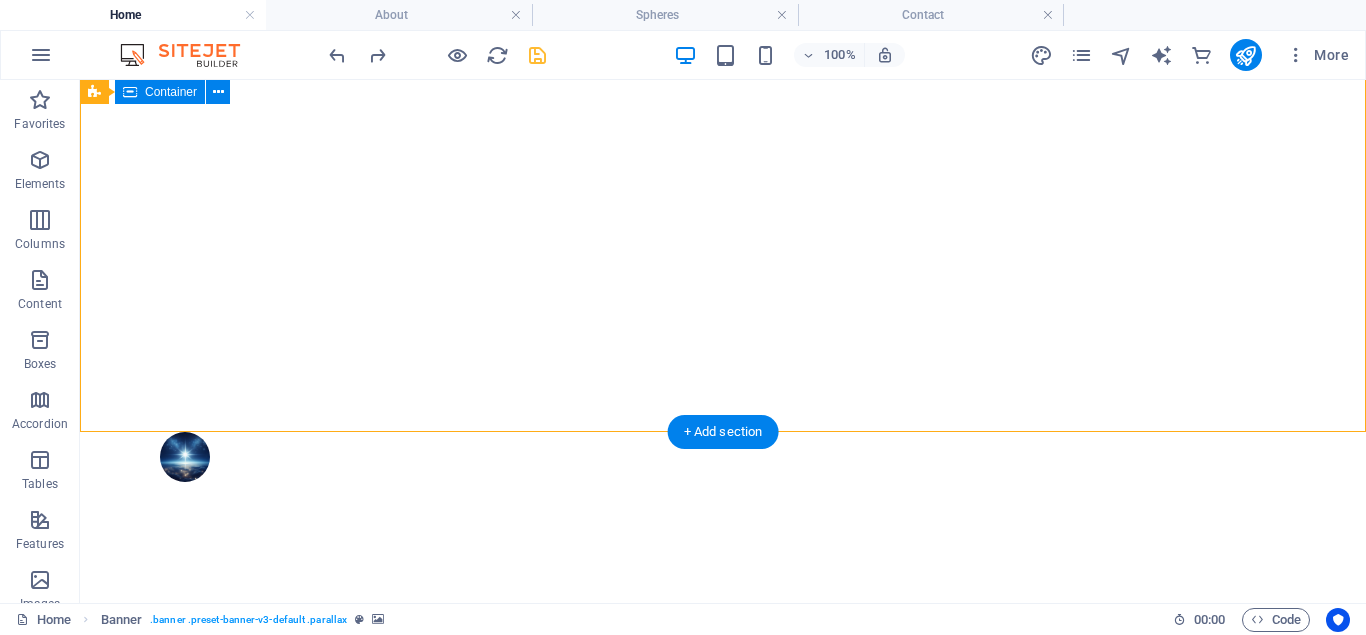 click on "TRV GENERAL OFFICE TRV GENERAL OFFICE TRV GENERAL OFFICE" at bounding box center (723, 785) 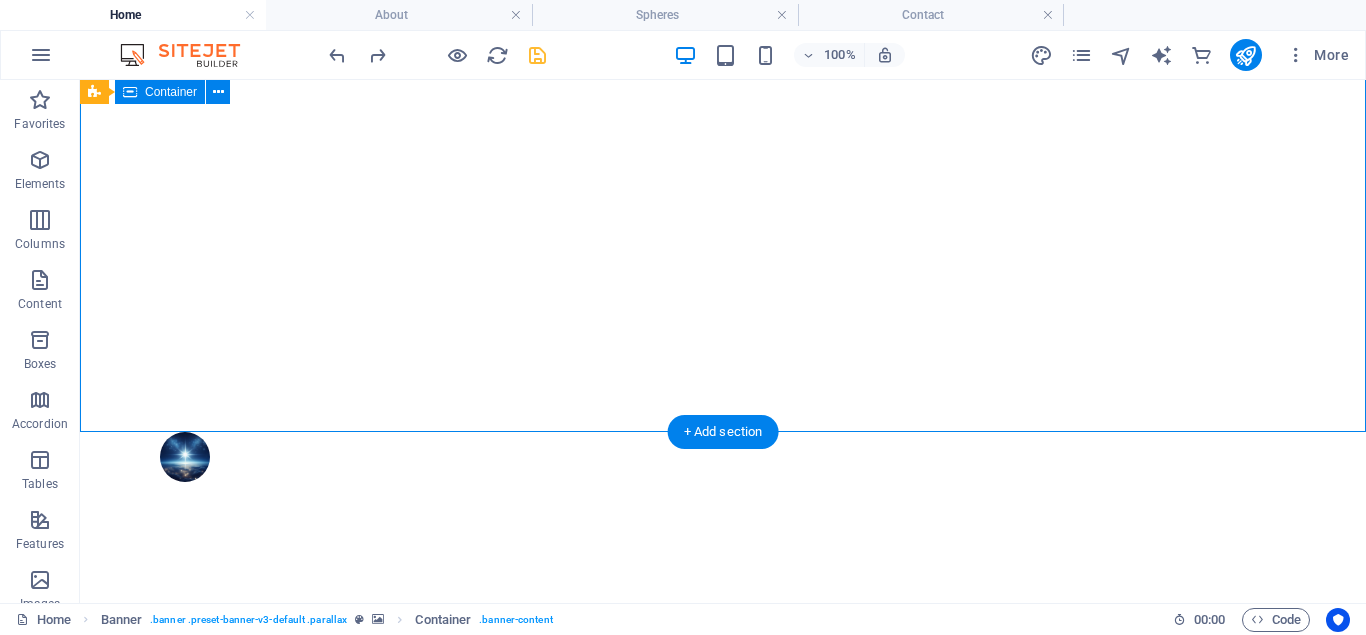 click on "TRV GENERAL OFFICE TRV GENERAL OFFICE TRV GENERAL OFFICE" at bounding box center [723, 785] 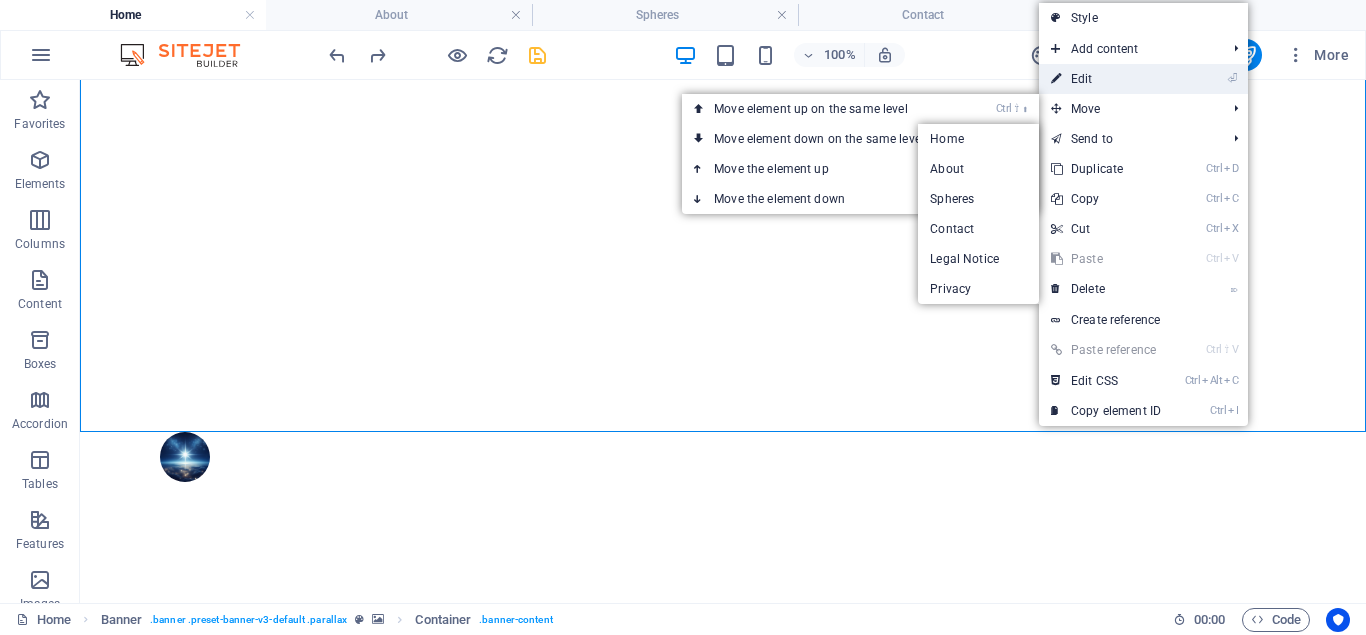 click on "⏎  Edit" at bounding box center [1106, 79] 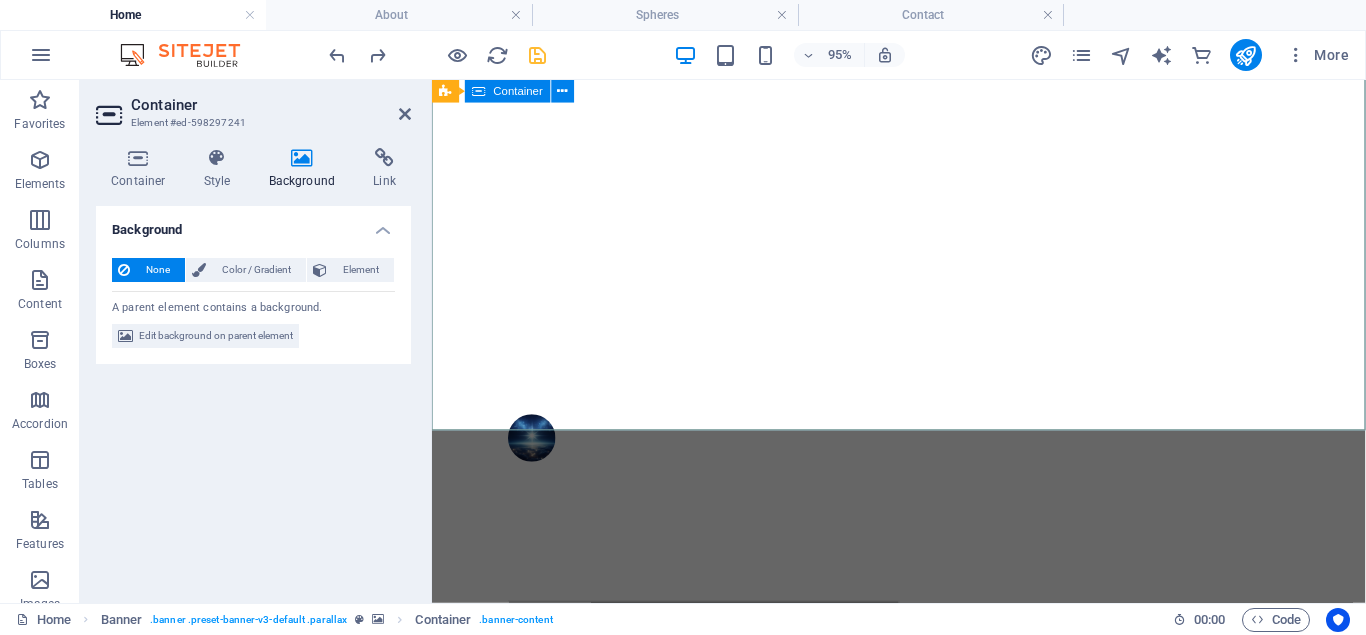 click on "TRV GENERAL OFFICE TRV GENERAL OFFICE TRV GENERAL OFFICE" at bounding box center [923, 793] 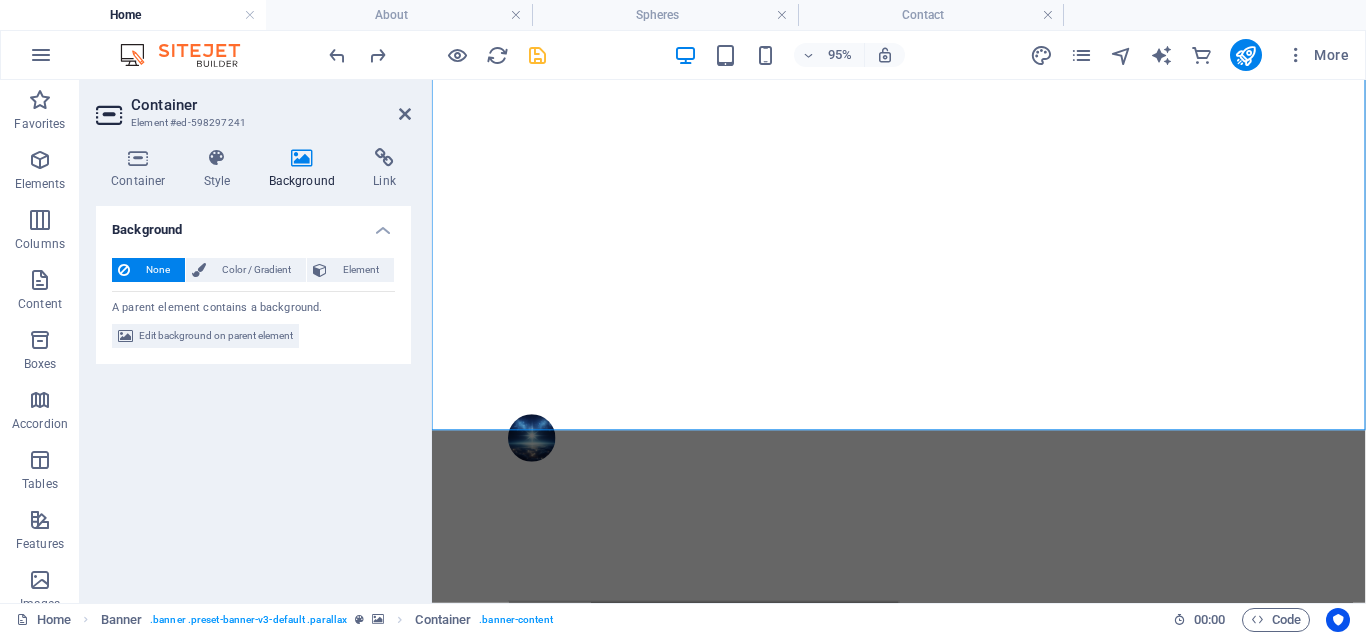 click on "Background" at bounding box center [306, 169] 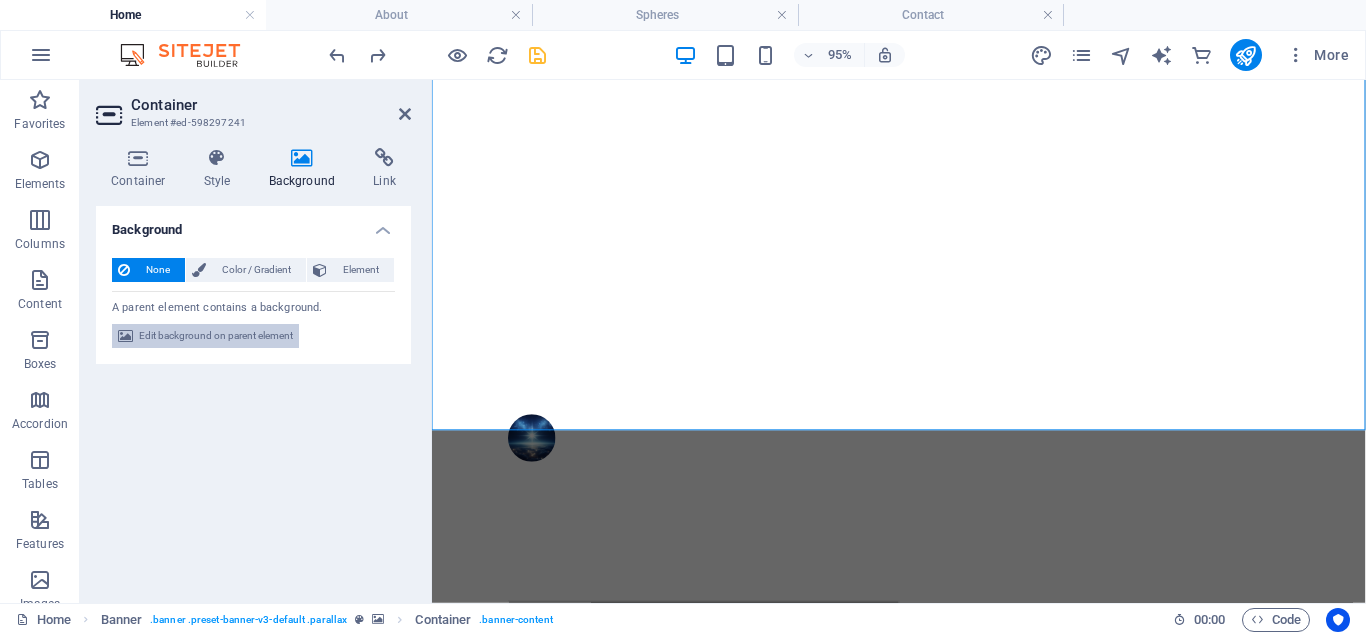 click on "Edit background on parent element" at bounding box center [216, 336] 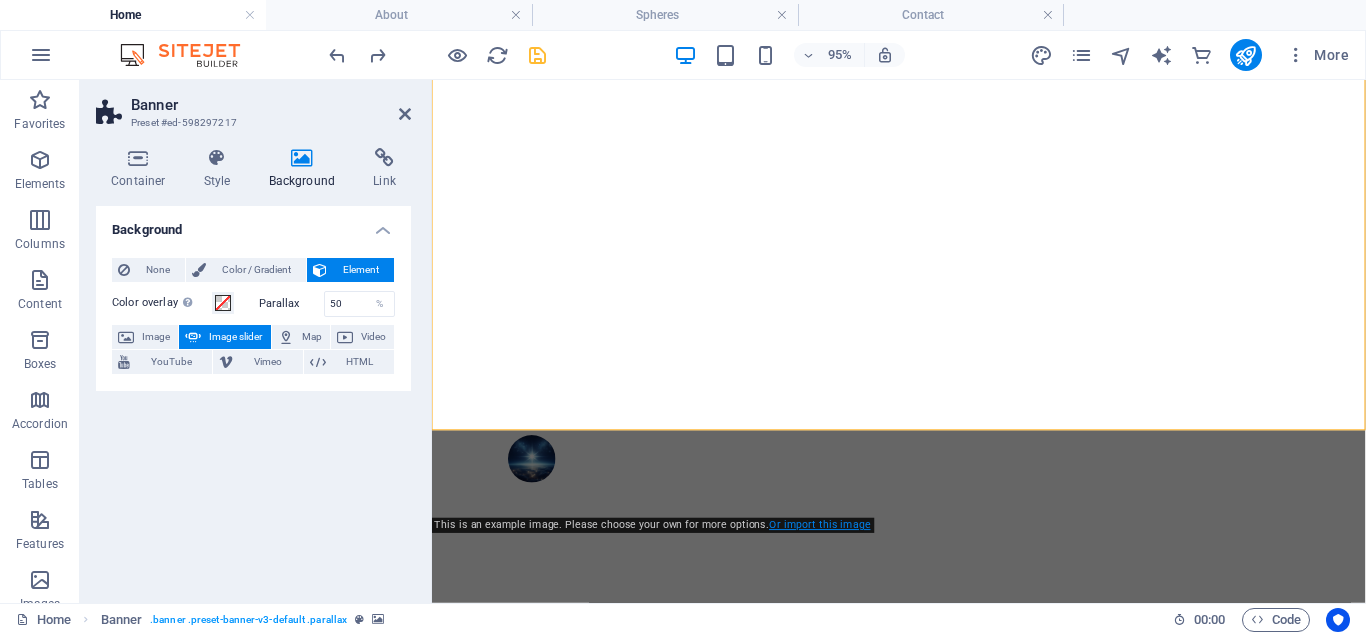 click on "Or import this image" at bounding box center (819, 525) 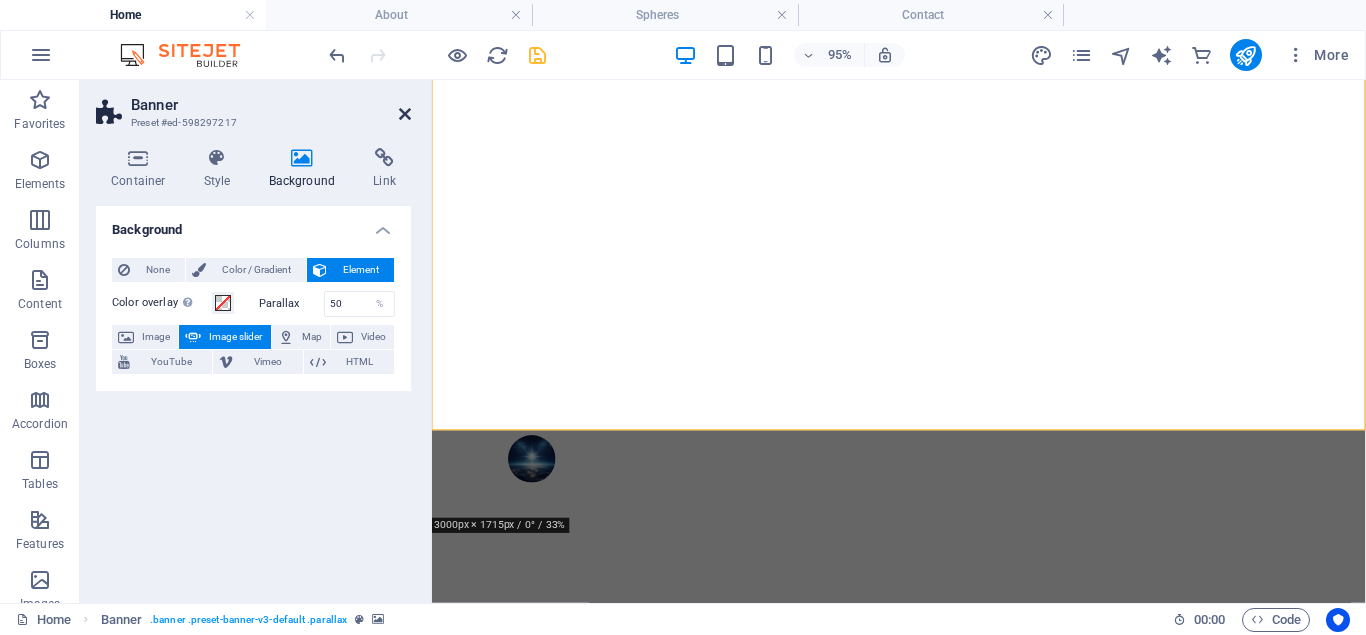 click at bounding box center [405, 114] 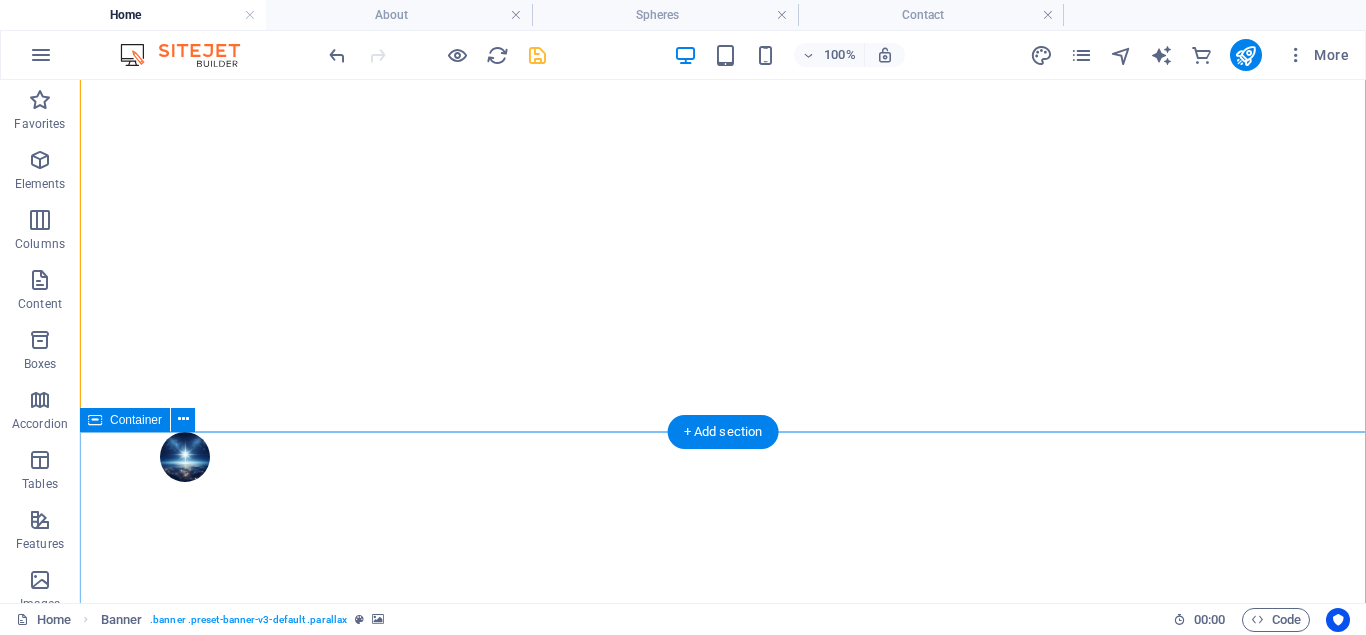 click on "what should you know?" at bounding box center [723, 1229] 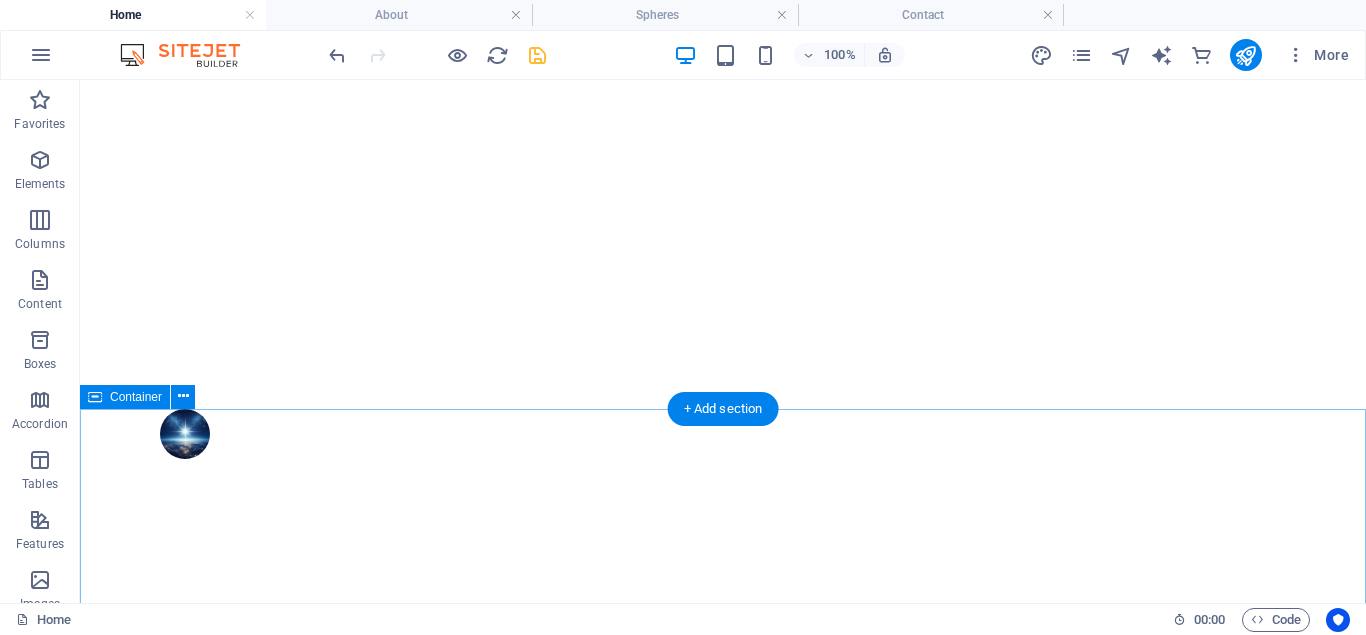scroll, scrollTop: 0, scrollLeft: 0, axis: both 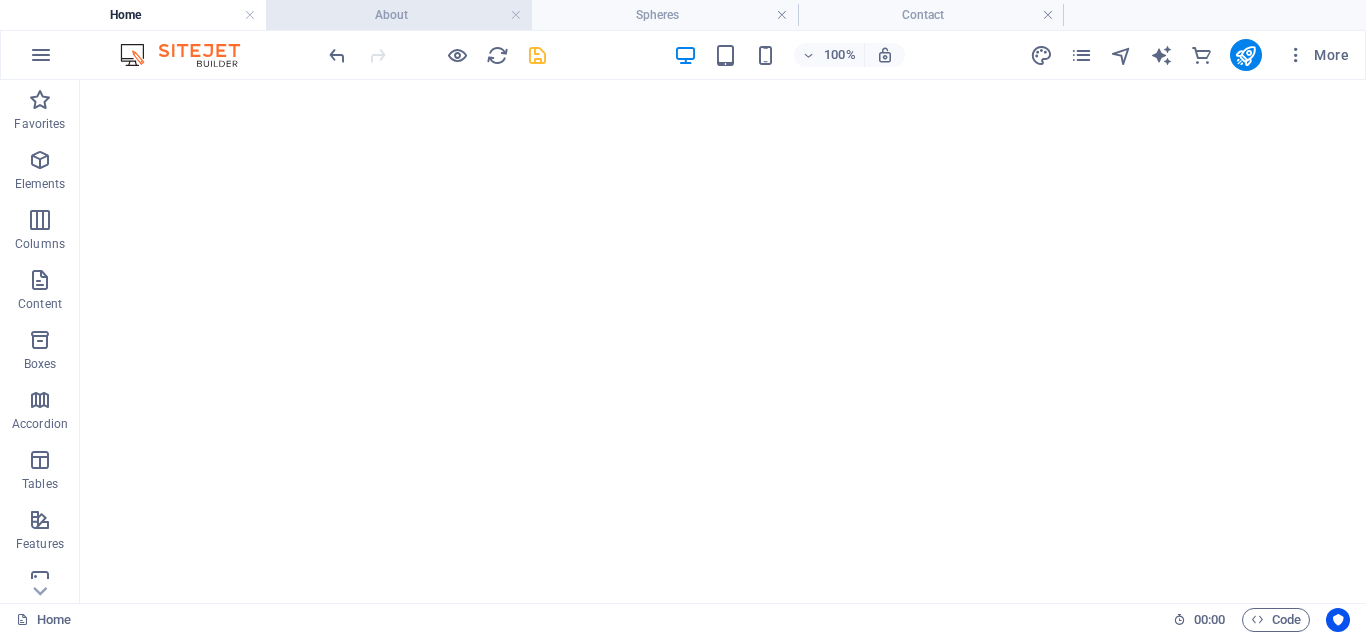 click on "About" at bounding box center [399, 15] 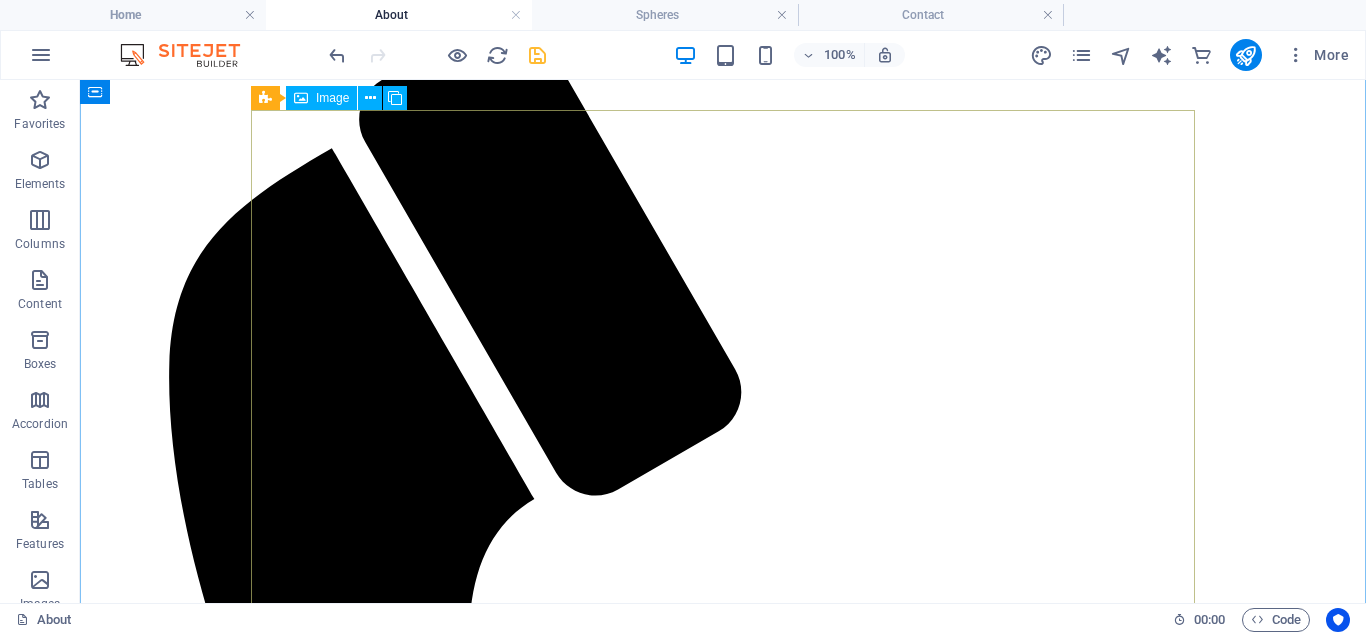 scroll, scrollTop: 408, scrollLeft: 0, axis: vertical 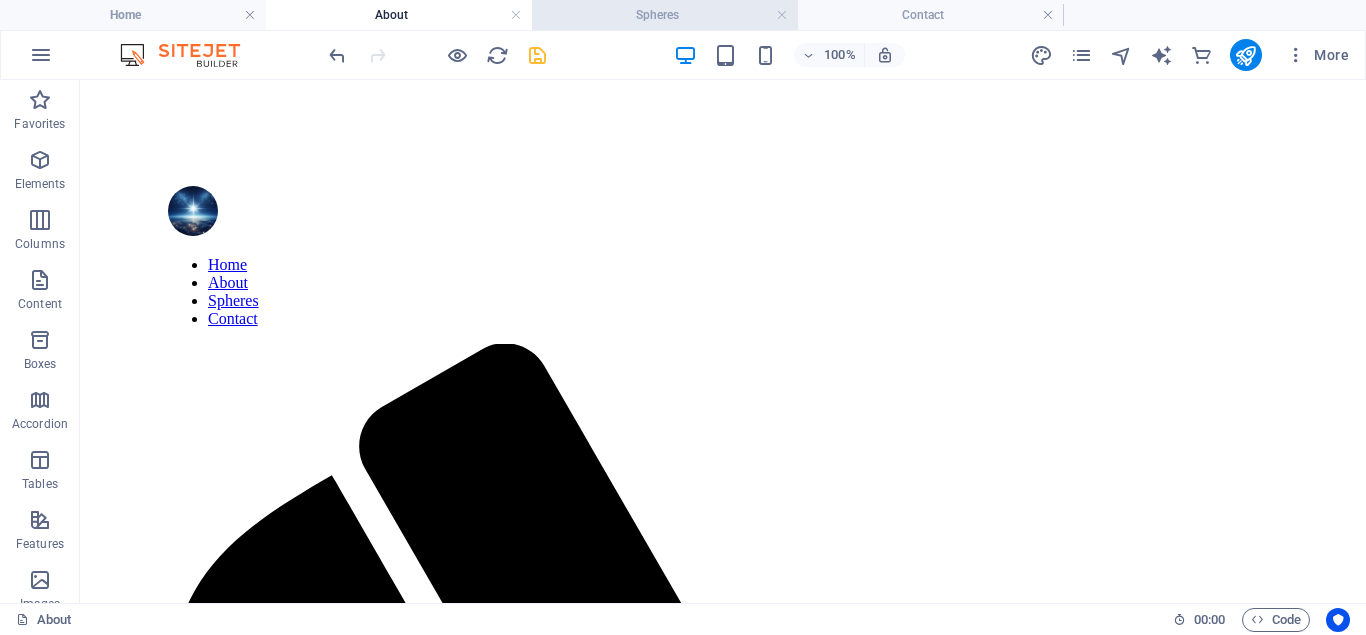 click on "Spheres" at bounding box center (665, 15) 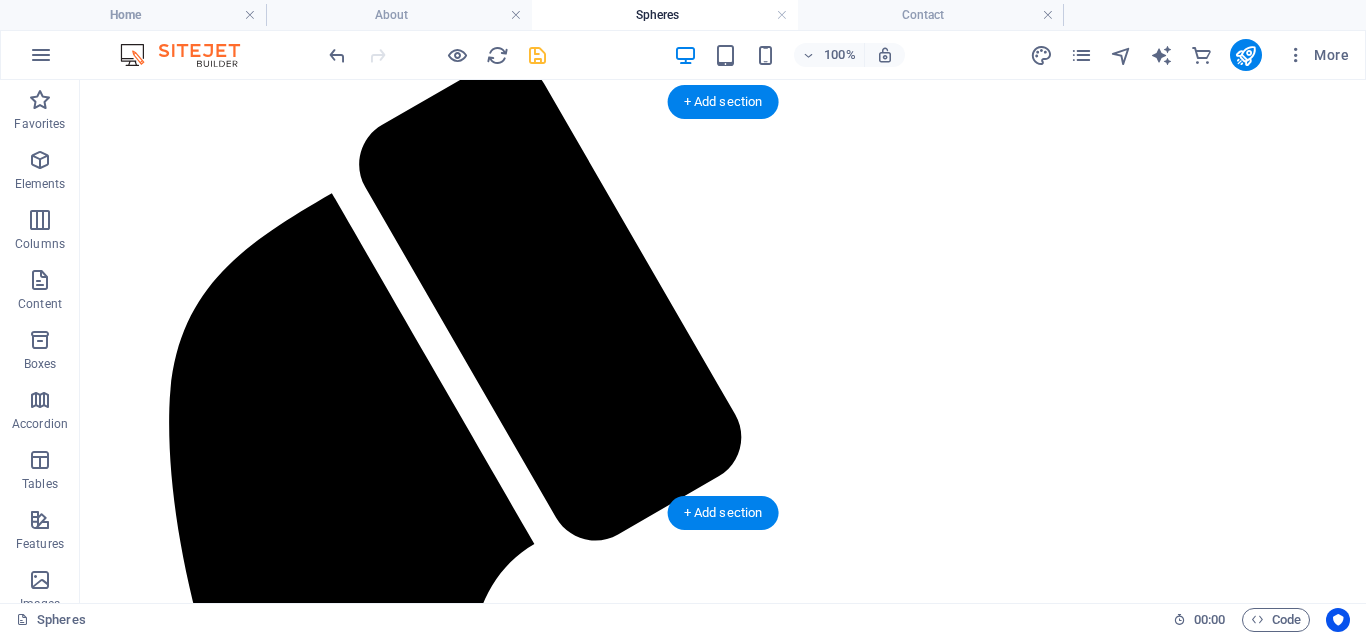 scroll, scrollTop: 0, scrollLeft: 0, axis: both 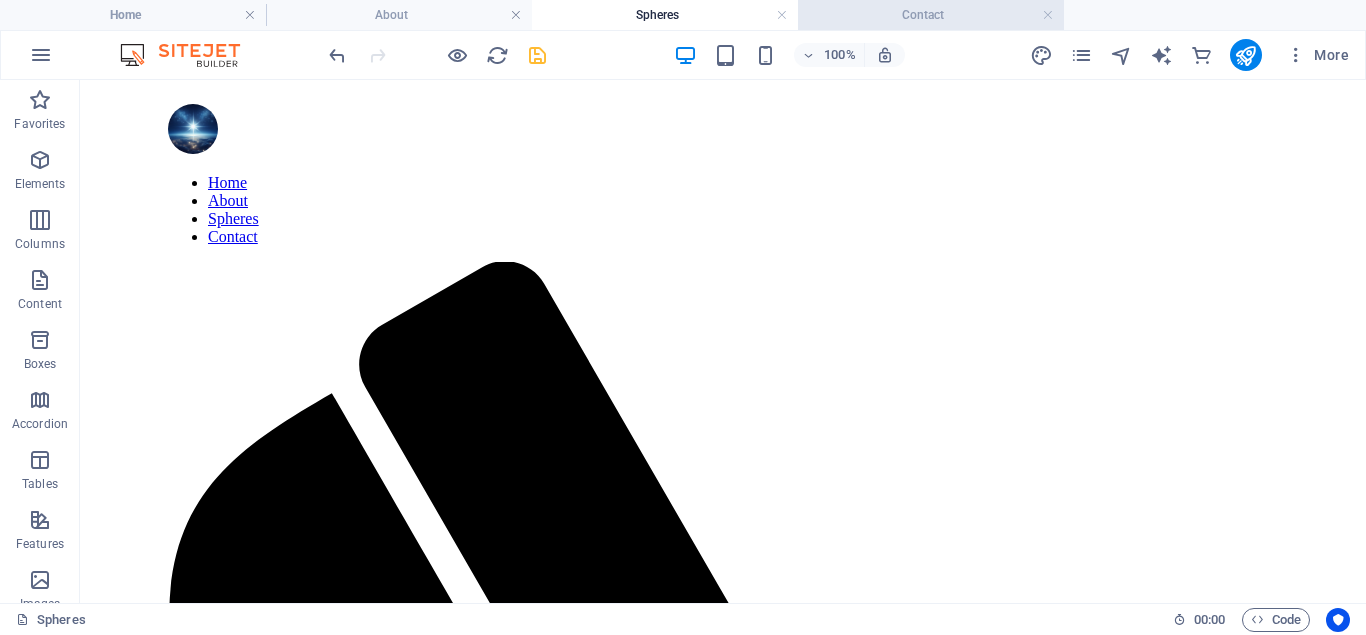 click on "Contact" at bounding box center [931, 15] 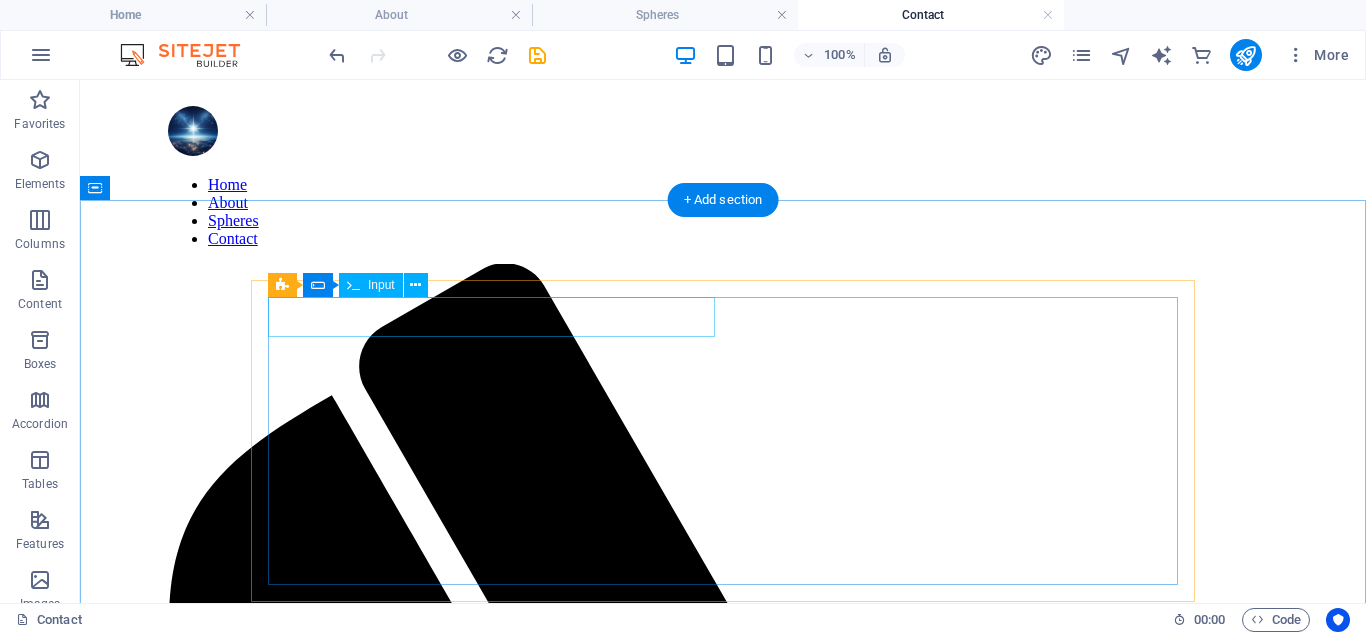 scroll, scrollTop: 0, scrollLeft: 0, axis: both 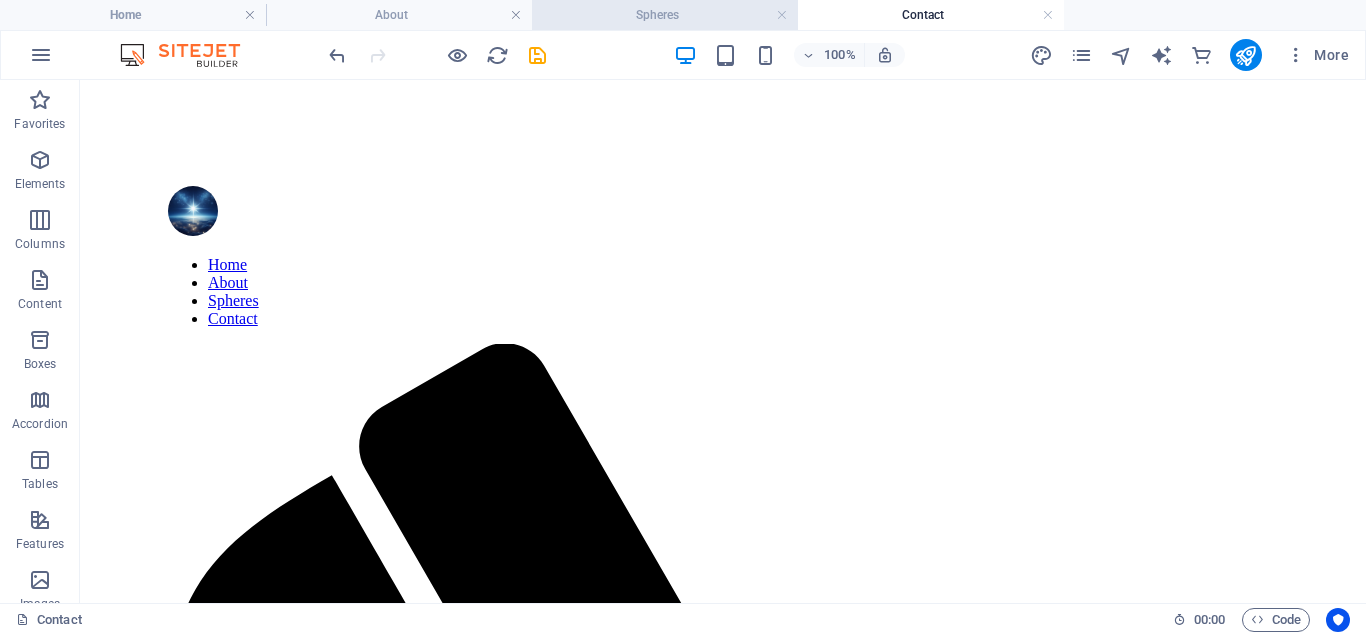 click on "Spheres" at bounding box center [665, 15] 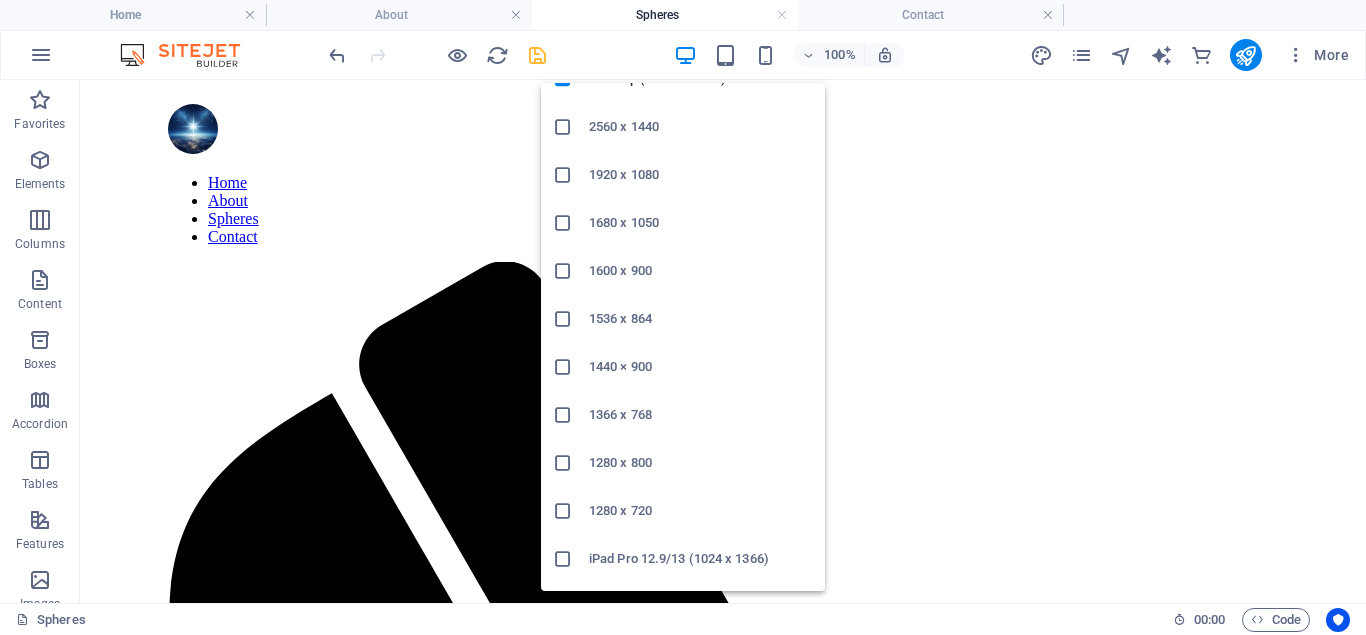scroll, scrollTop: 116, scrollLeft: 0, axis: vertical 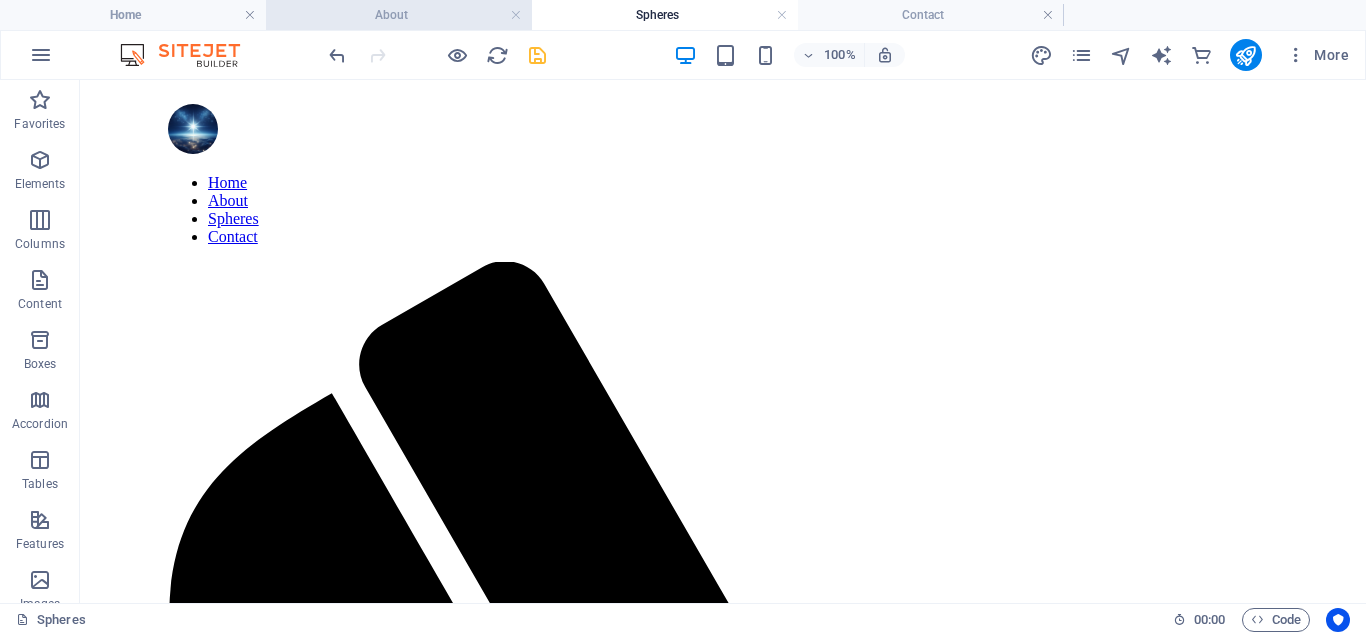 click on "About" at bounding box center (399, 15) 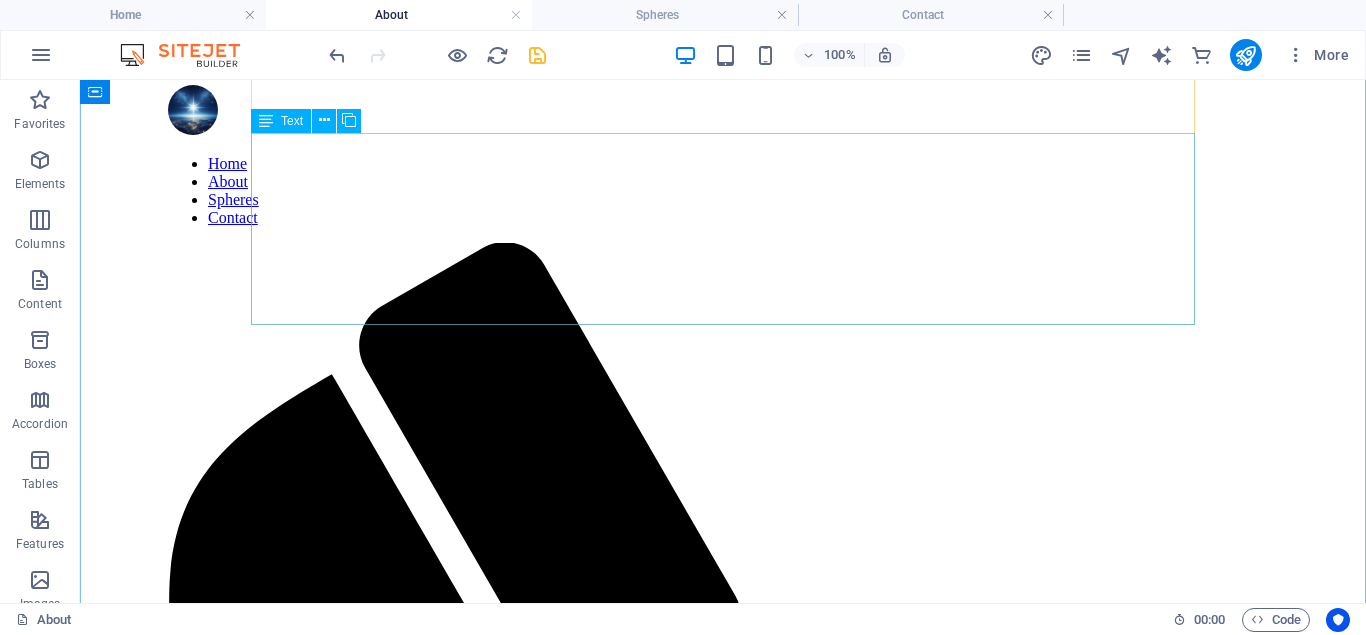 scroll, scrollTop: 0, scrollLeft: 0, axis: both 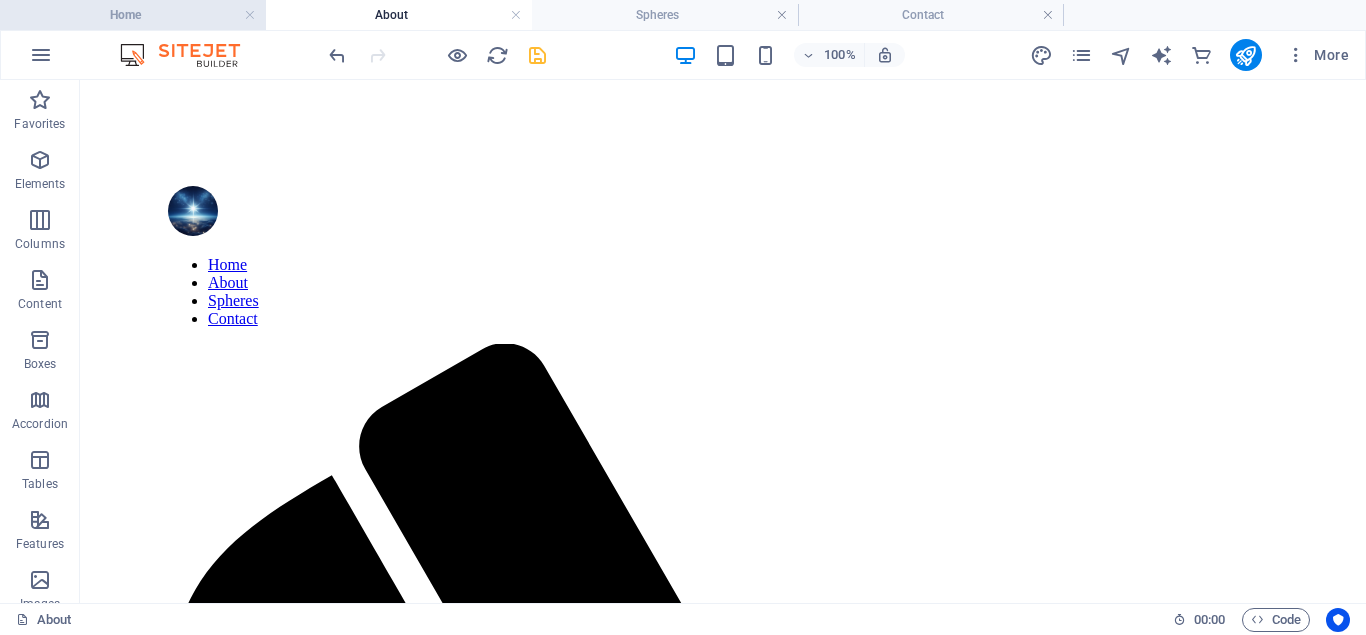 click on "Home" at bounding box center [133, 15] 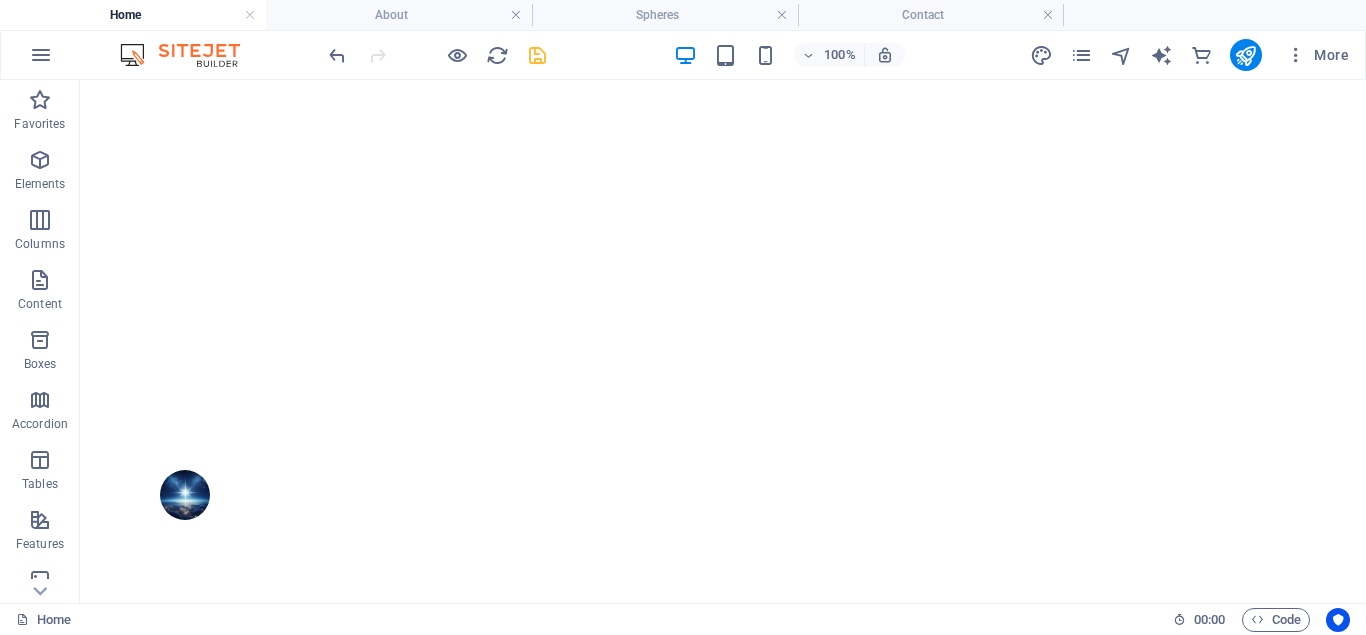 scroll, scrollTop: 0, scrollLeft: 0, axis: both 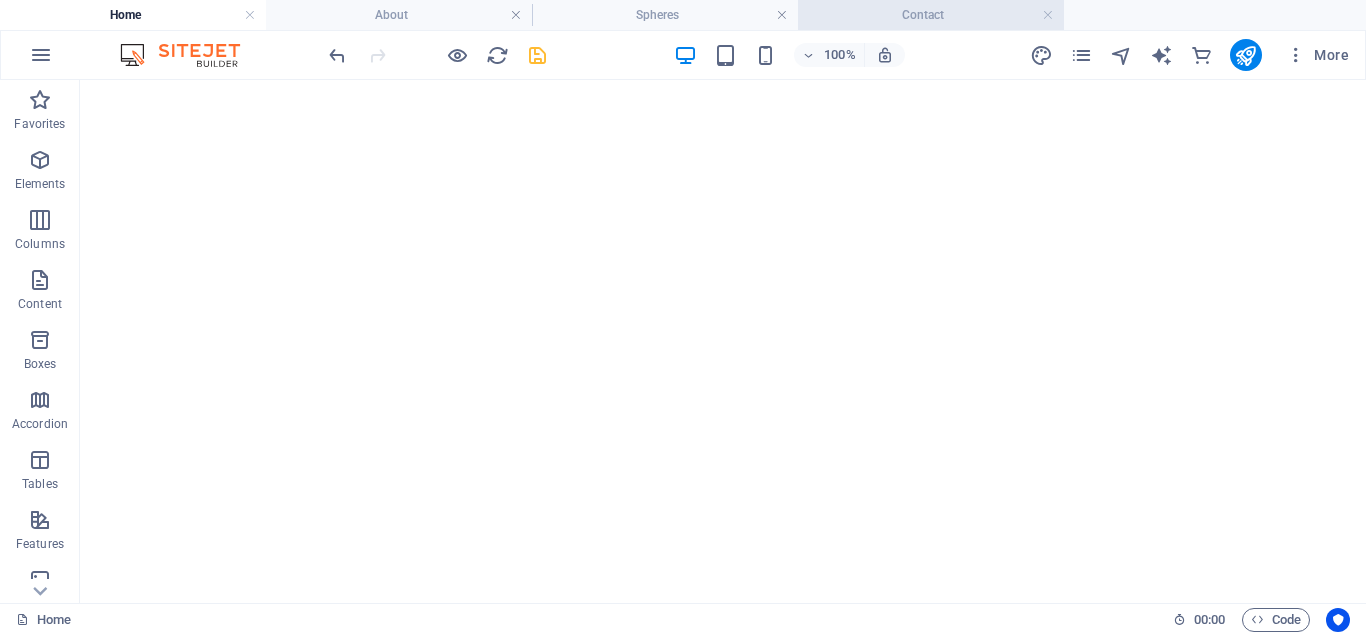 click on "Contact" at bounding box center (931, 15) 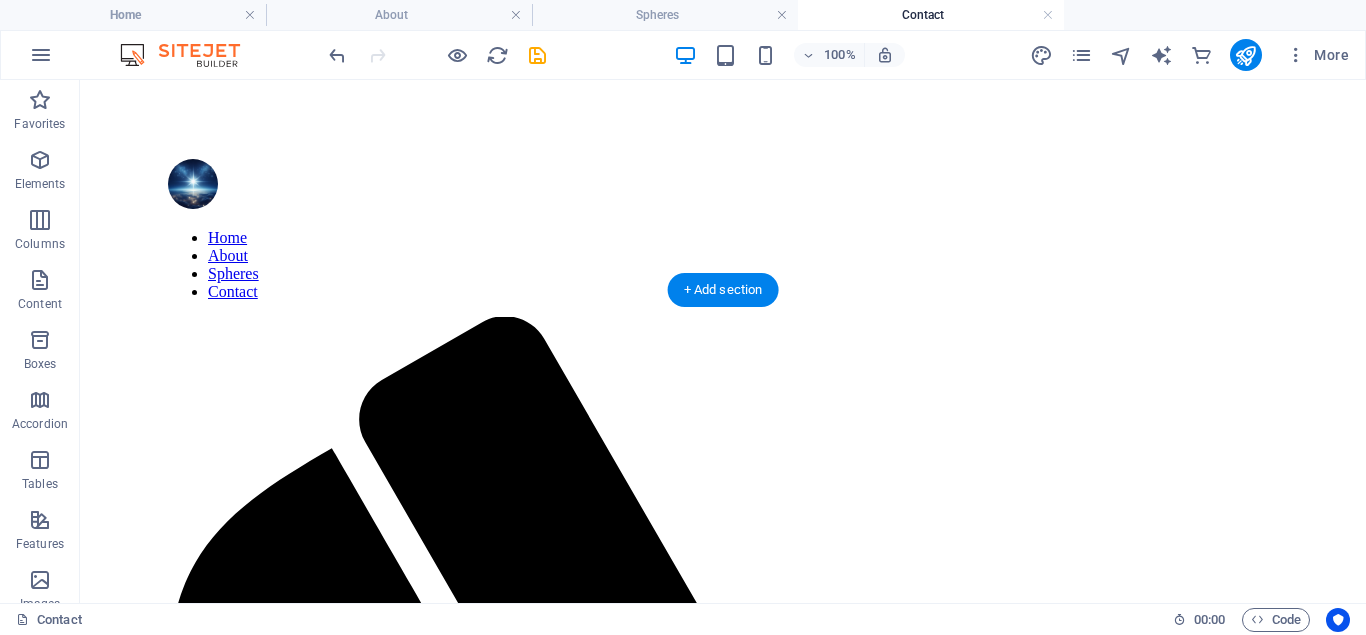 scroll, scrollTop: 0, scrollLeft: 0, axis: both 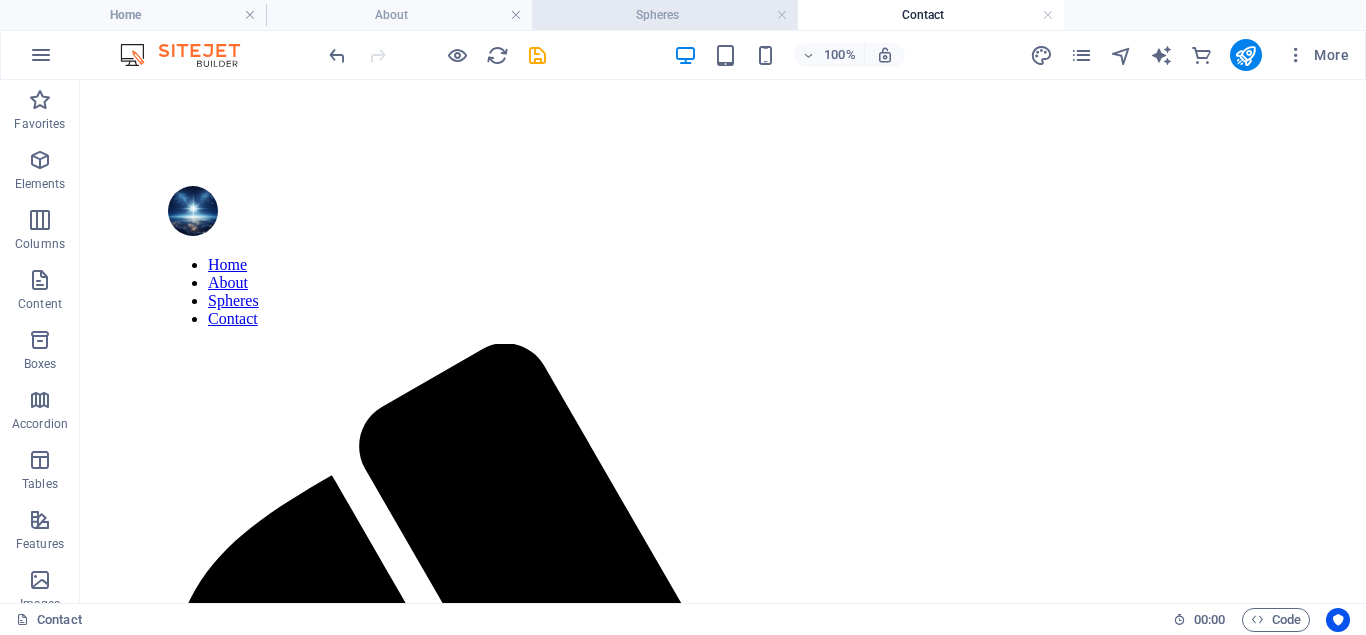 click on "Spheres" at bounding box center [665, 15] 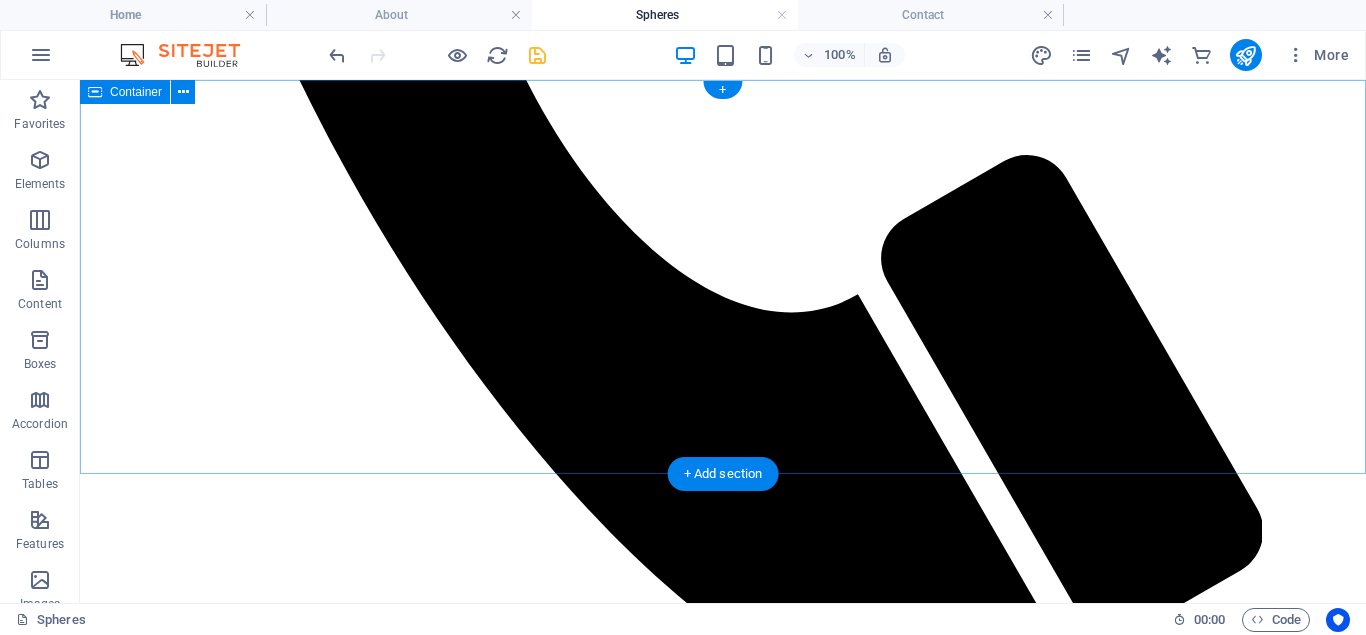 scroll, scrollTop: 0, scrollLeft: 0, axis: both 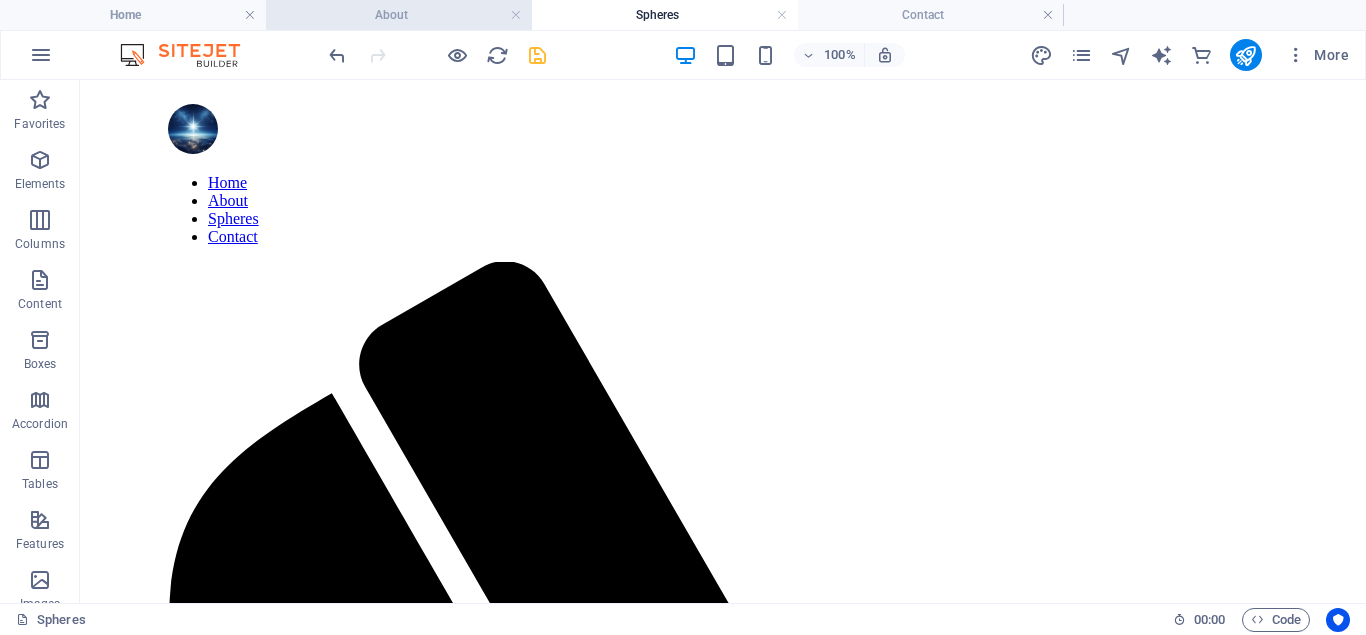 click on "About" at bounding box center (399, 15) 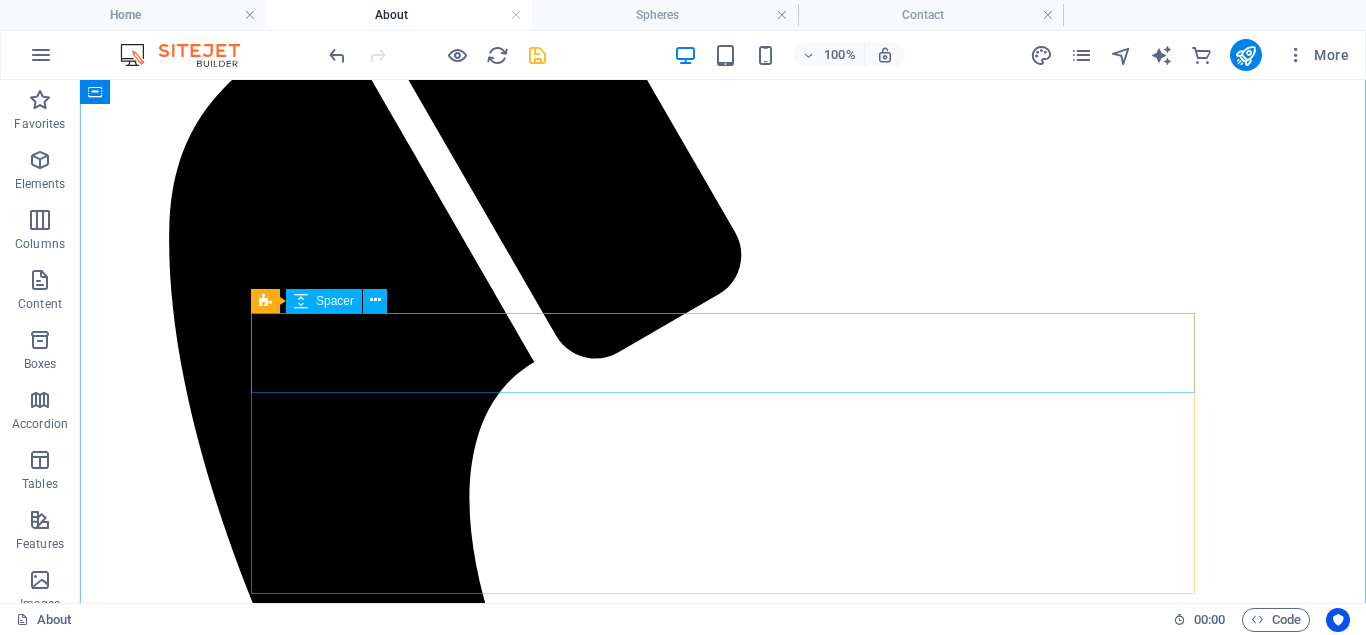 scroll, scrollTop: 0, scrollLeft: 0, axis: both 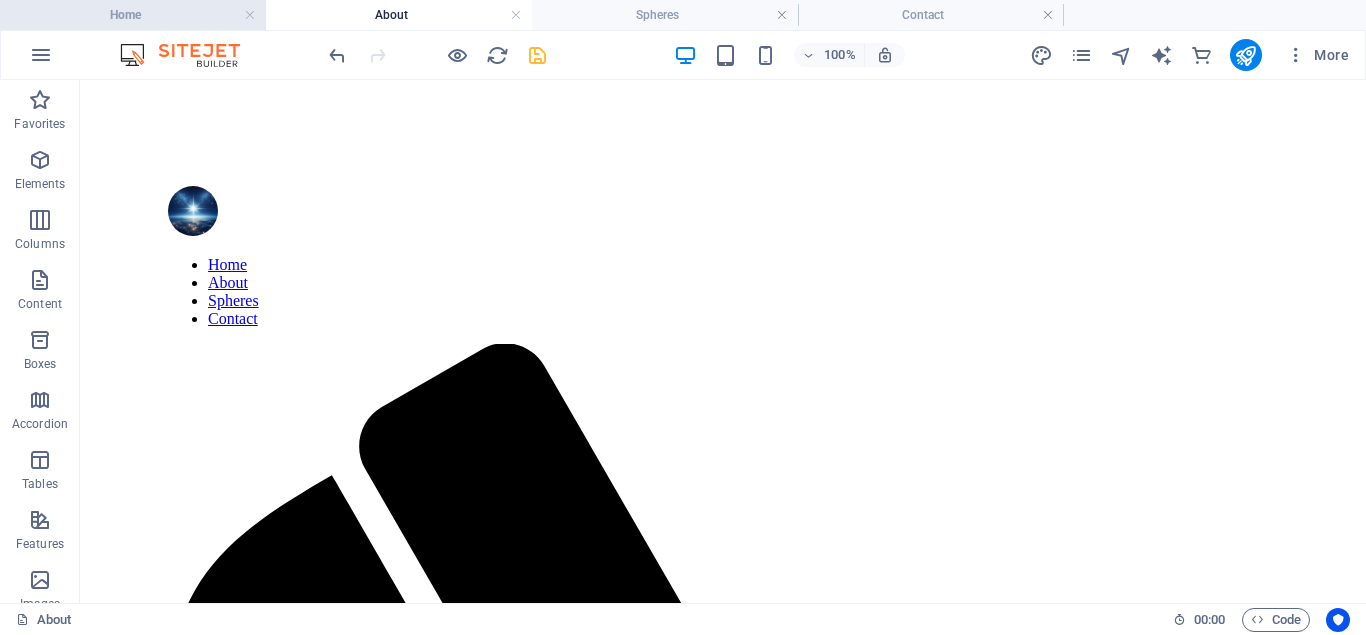 click on "Home" at bounding box center (133, 15) 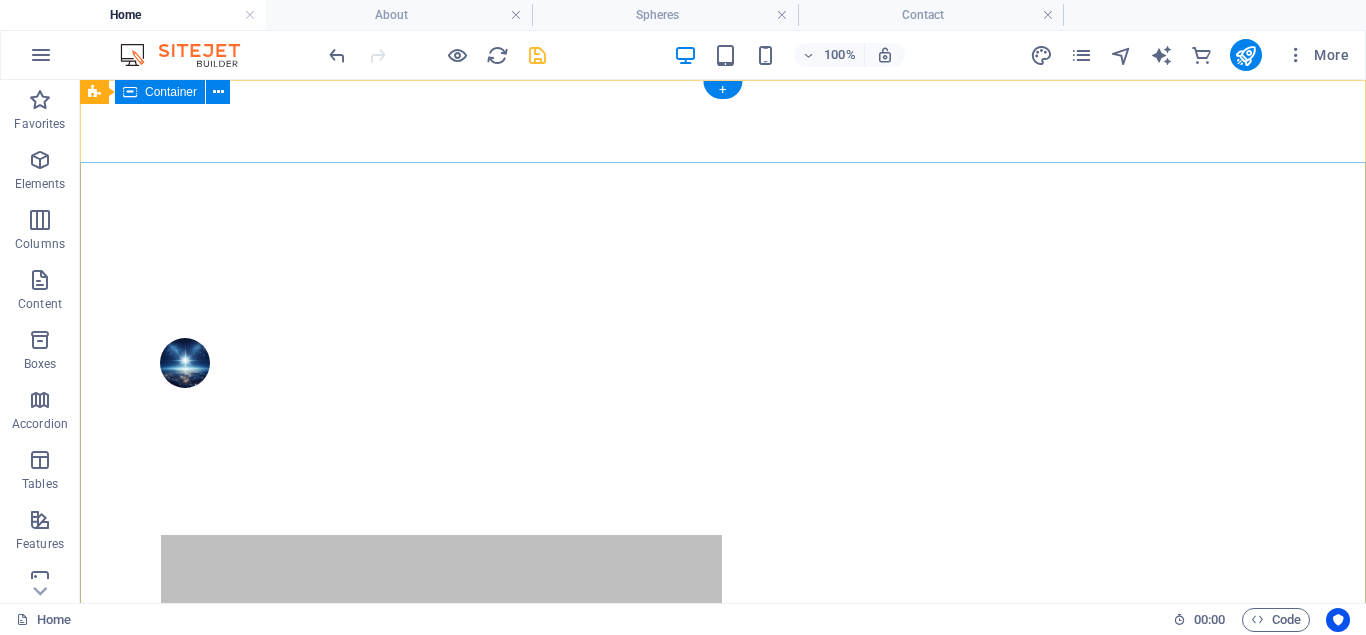 scroll, scrollTop: 0, scrollLeft: 0, axis: both 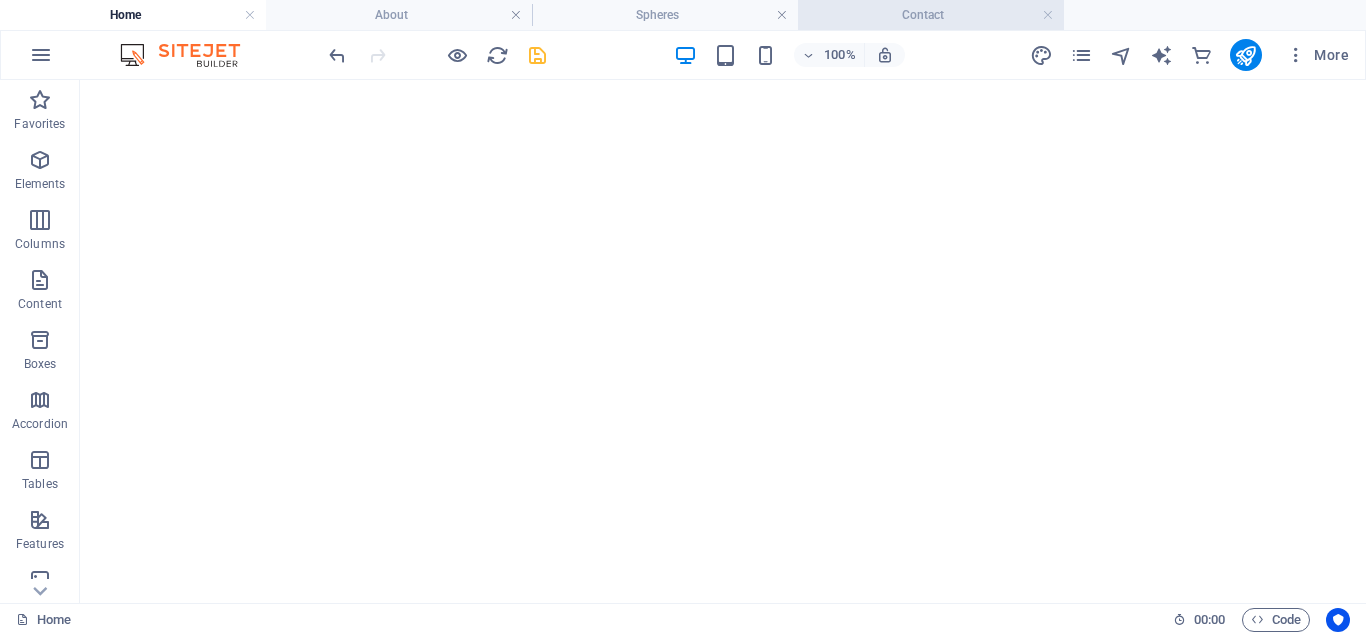 click on "Contact" at bounding box center (931, 15) 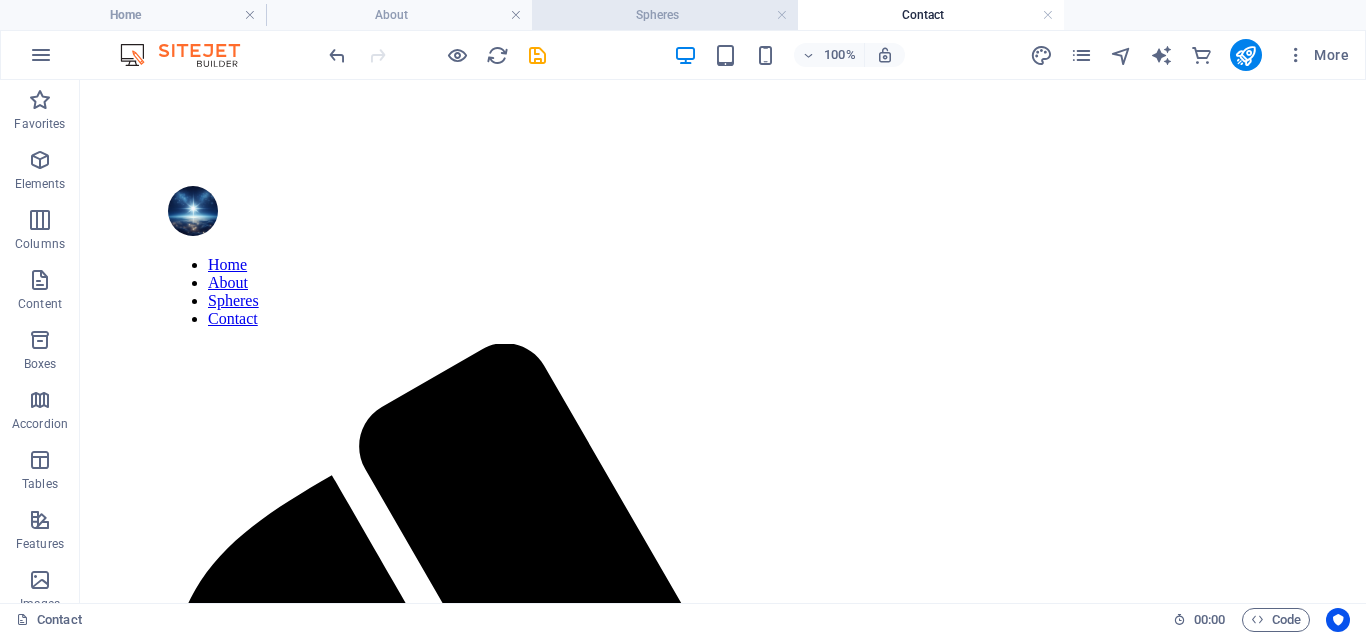 click on "Spheres" at bounding box center (665, 15) 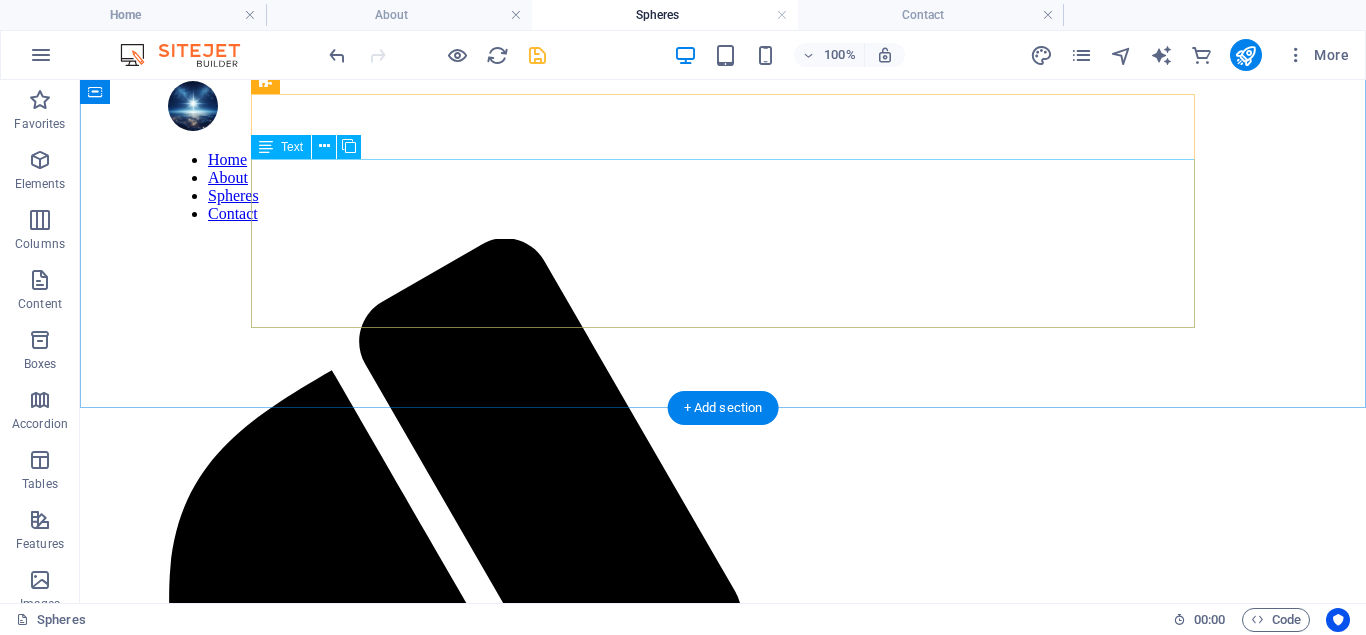 scroll, scrollTop: 0, scrollLeft: 0, axis: both 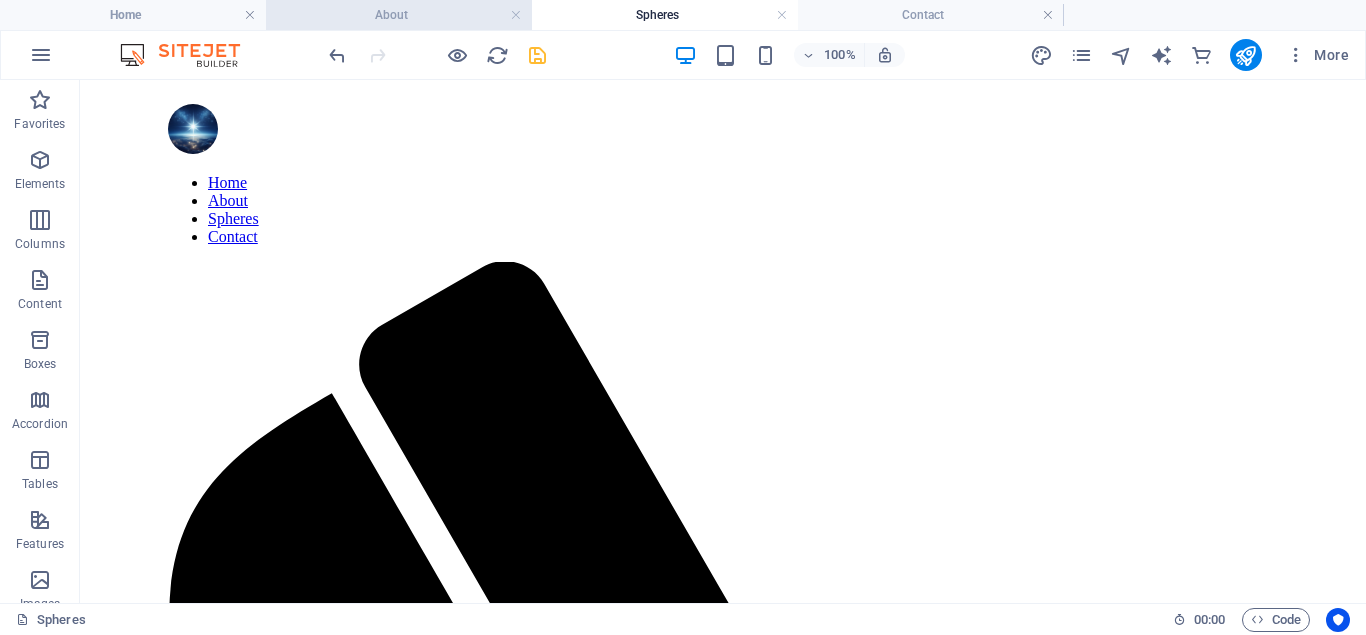 click on "About" at bounding box center [399, 15] 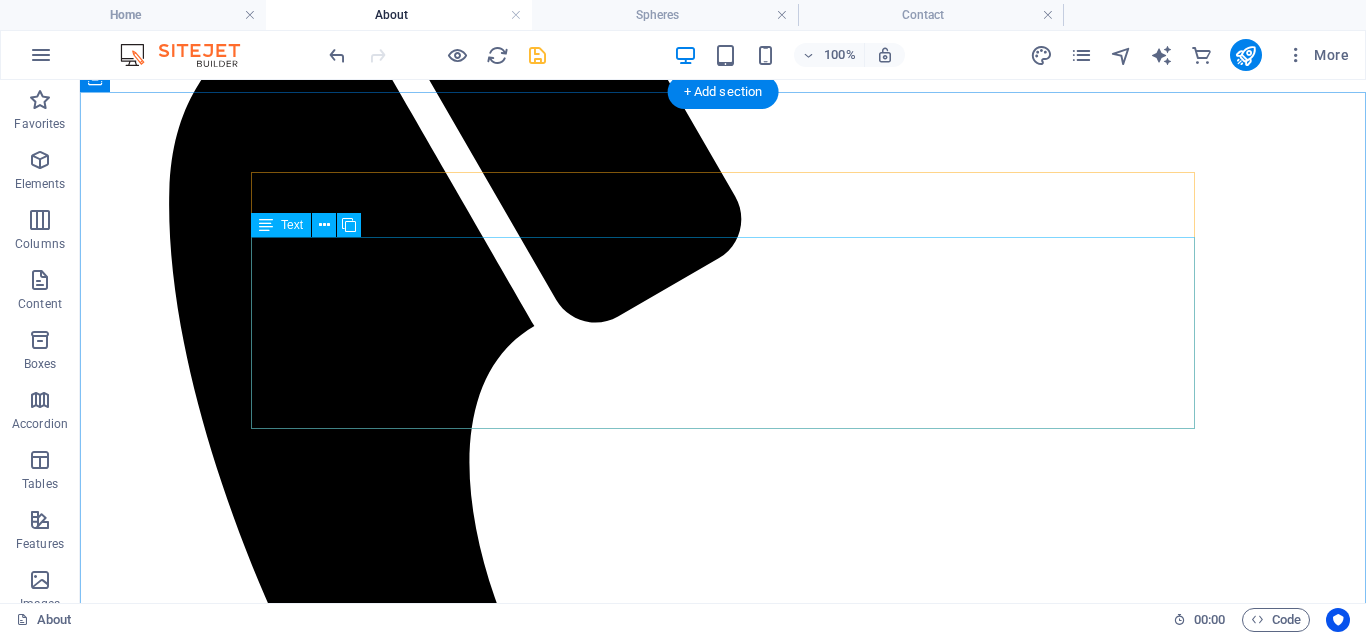 scroll, scrollTop: 0, scrollLeft: 0, axis: both 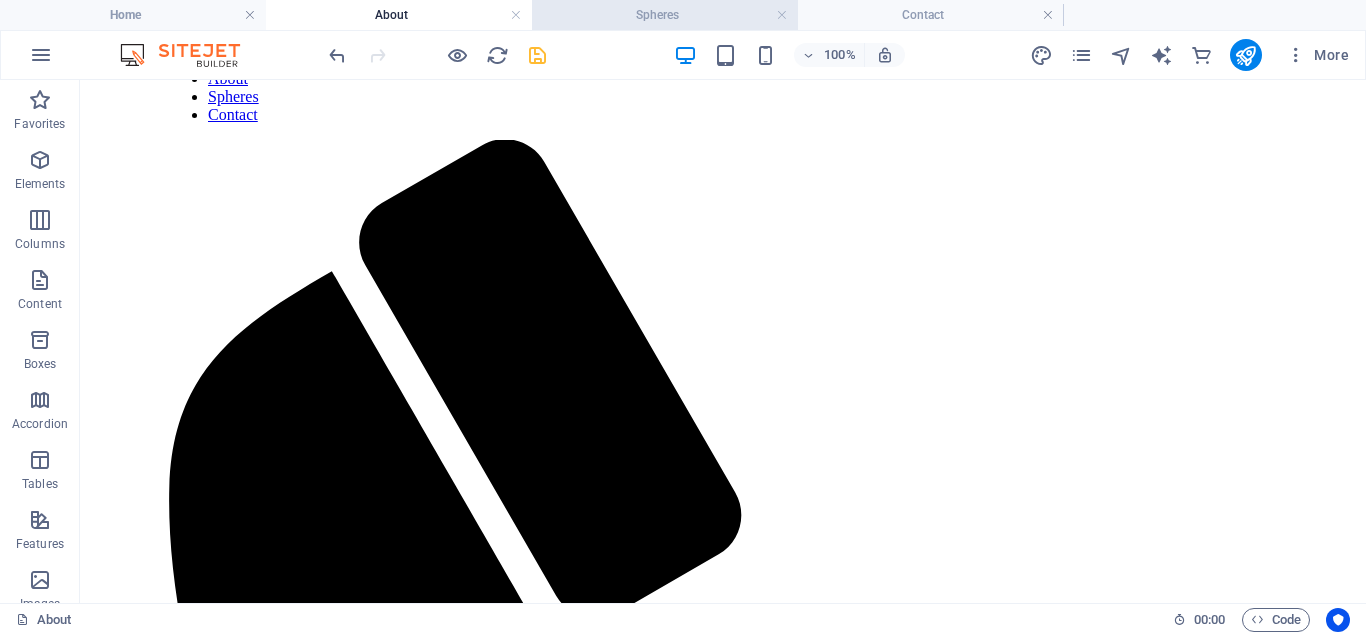 click on "Spheres" at bounding box center (665, 15) 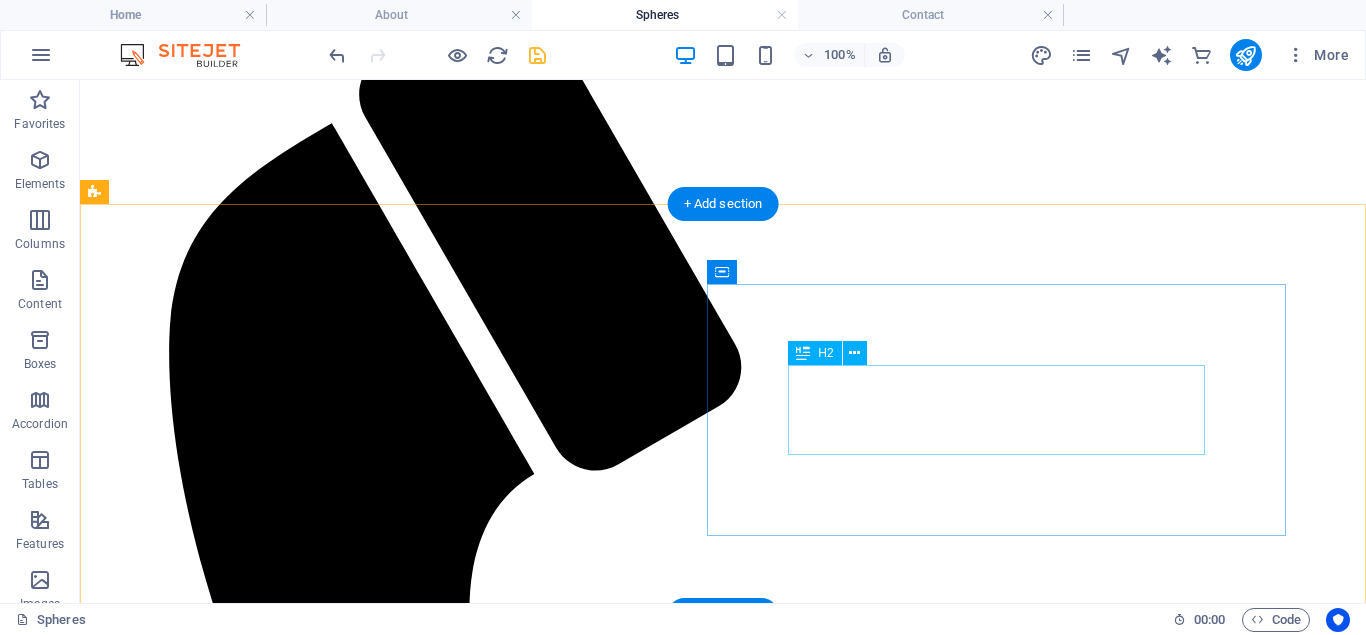 scroll, scrollTop: 0, scrollLeft: 0, axis: both 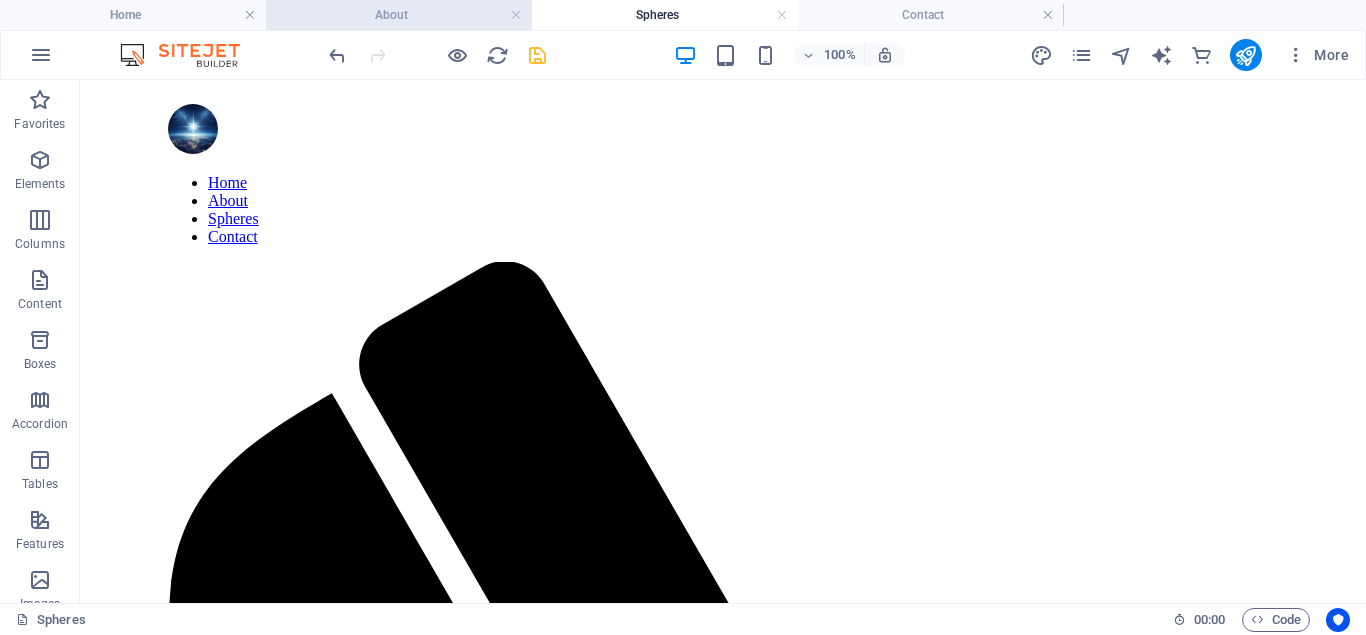 click on "About" at bounding box center (399, 15) 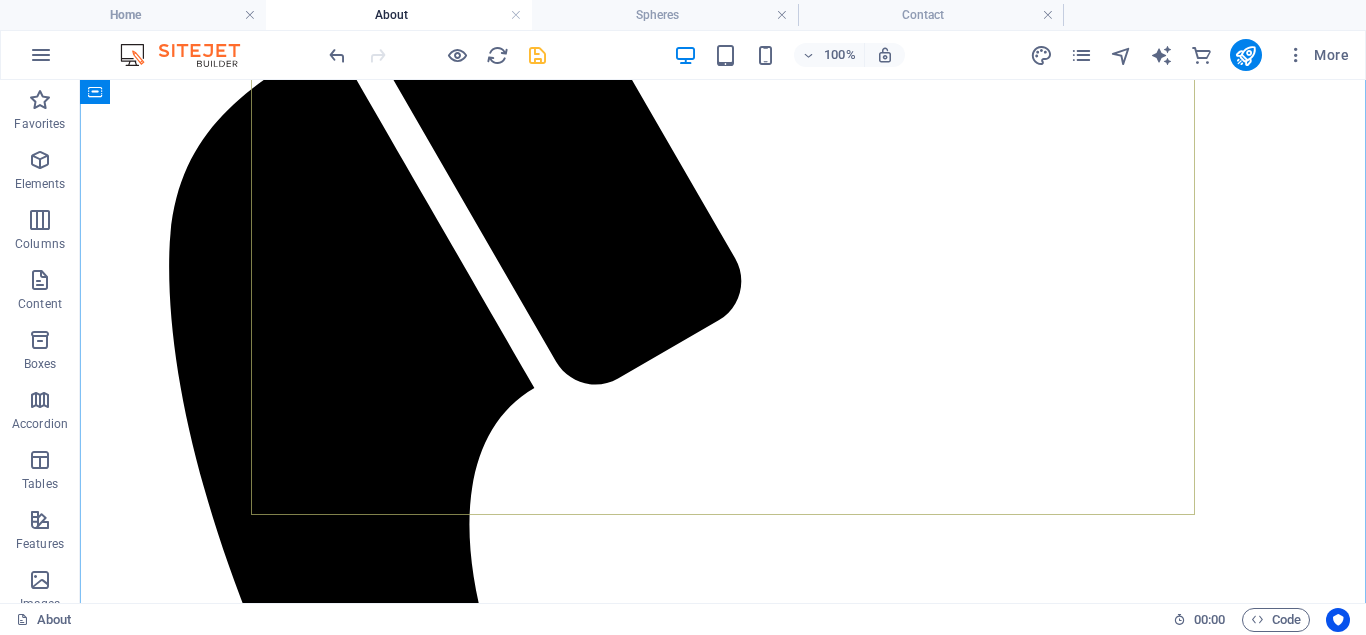 scroll, scrollTop: 0, scrollLeft: 0, axis: both 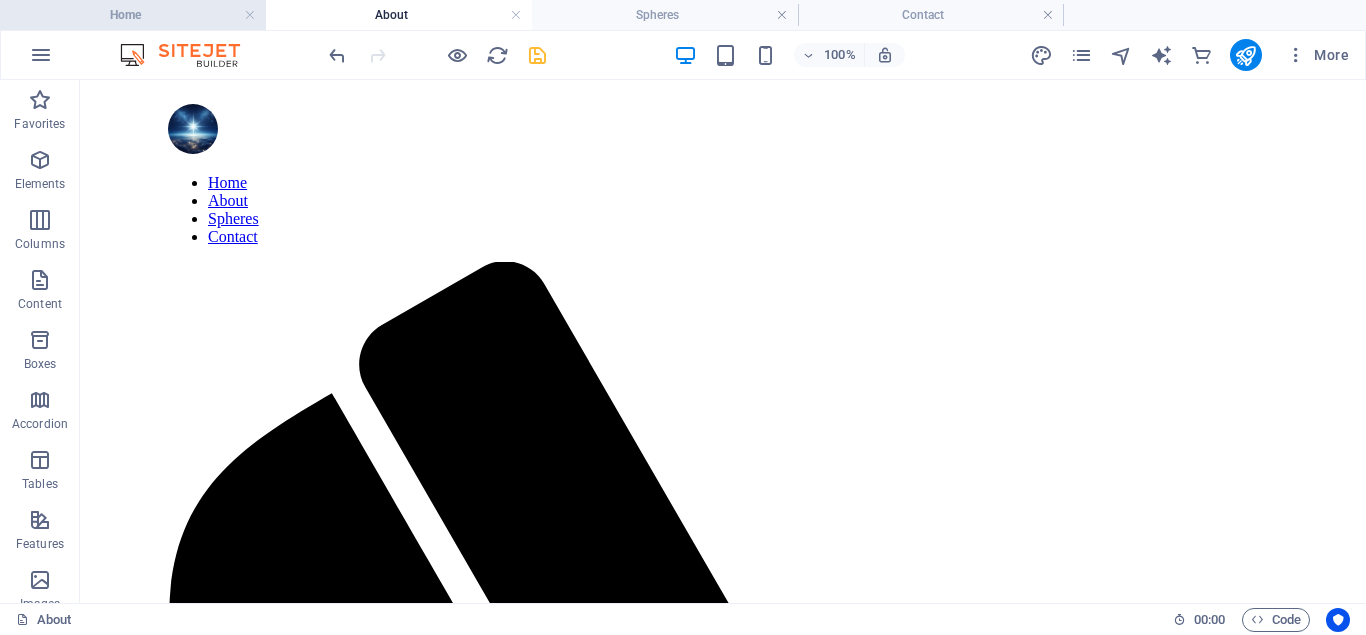 click on "Home" at bounding box center (133, 15) 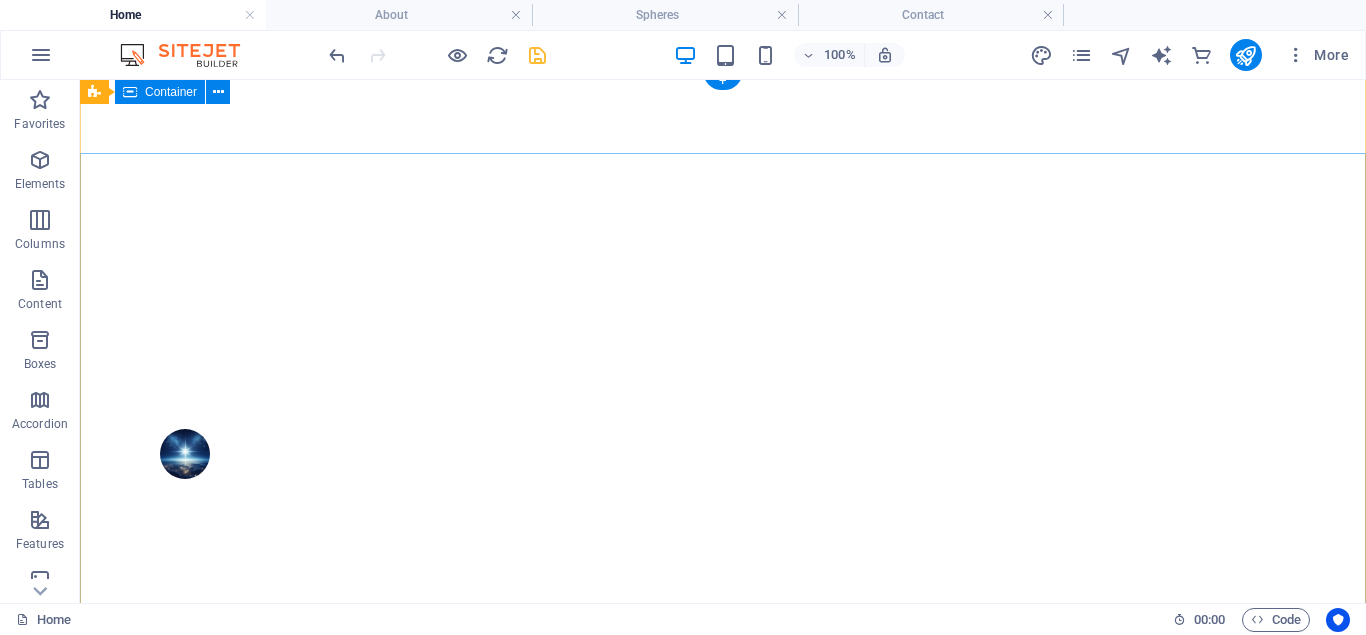 scroll, scrollTop: 0, scrollLeft: 0, axis: both 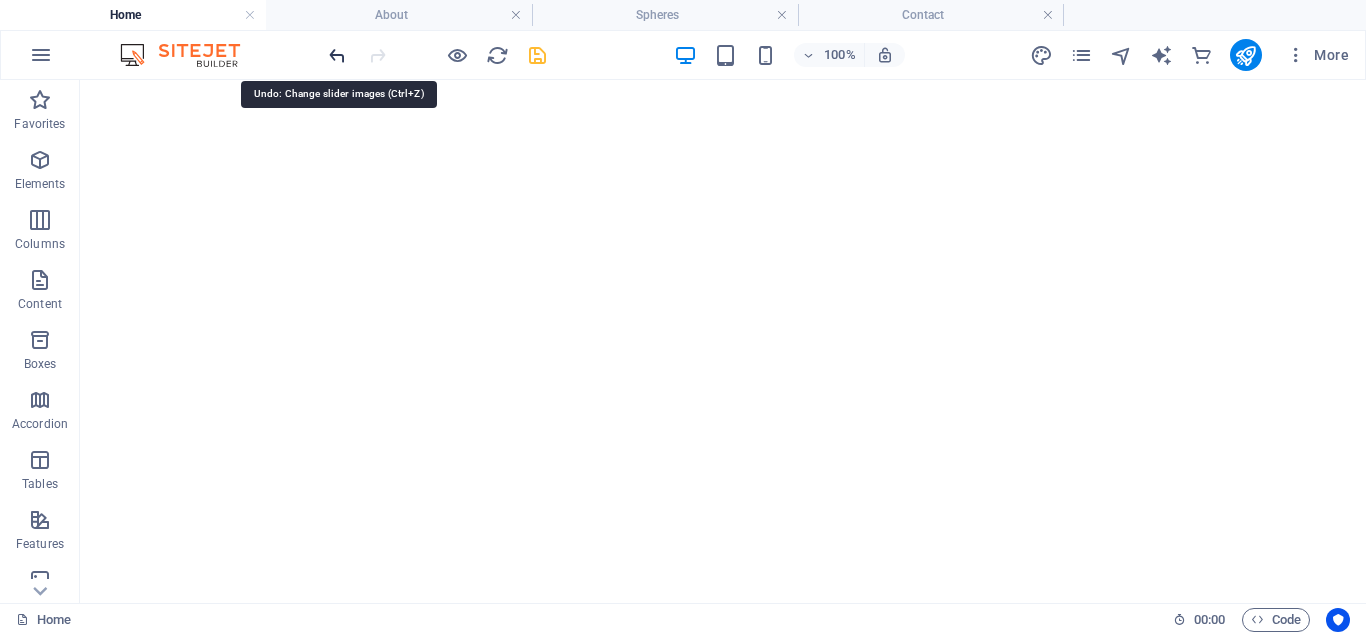 click at bounding box center [337, 55] 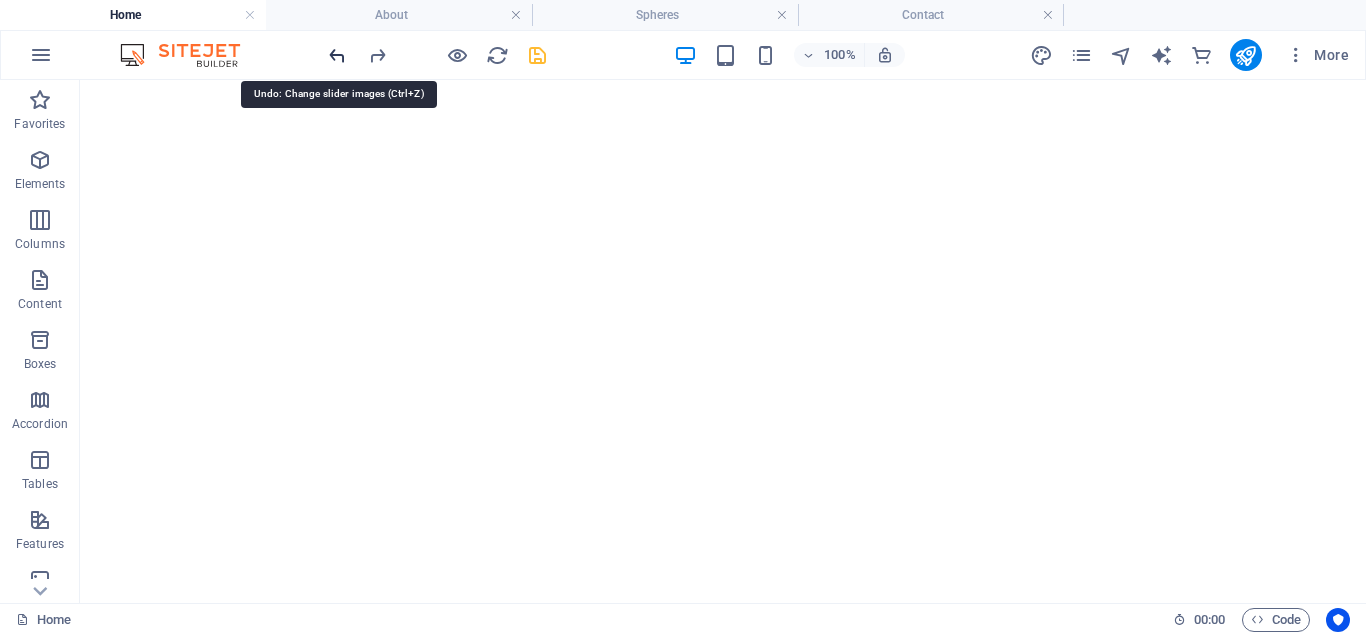 click at bounding box center [337, 55] 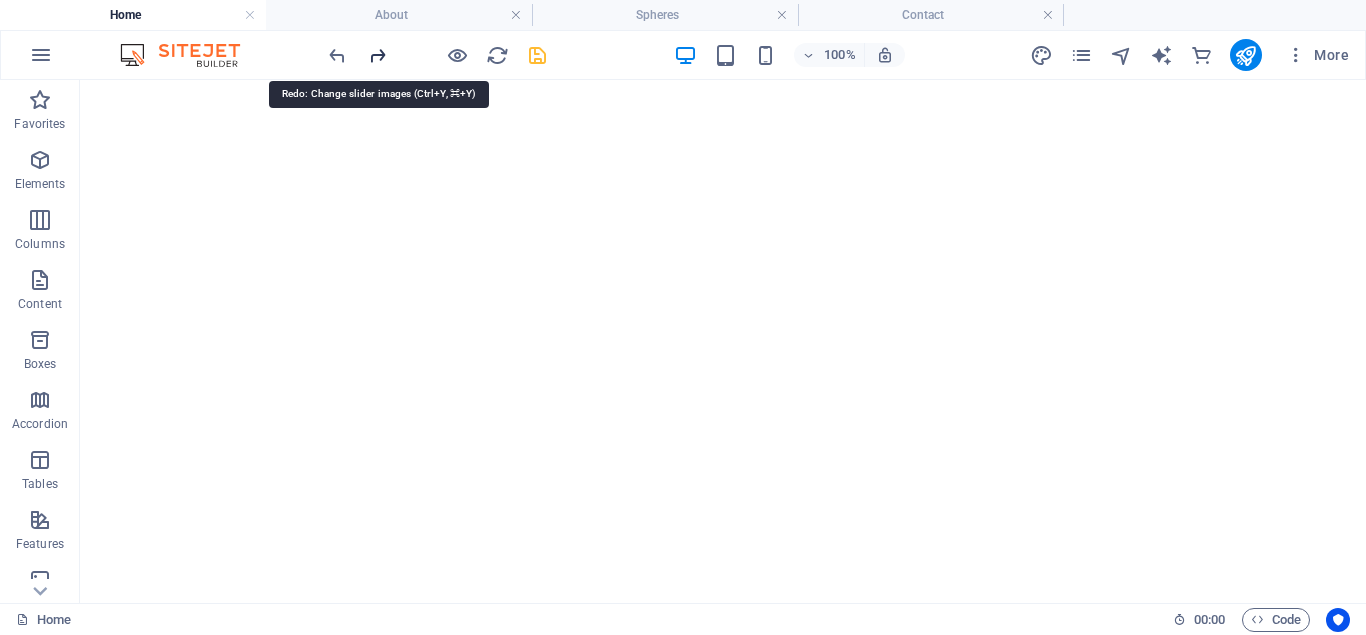 click at bounding box center [377, 55] 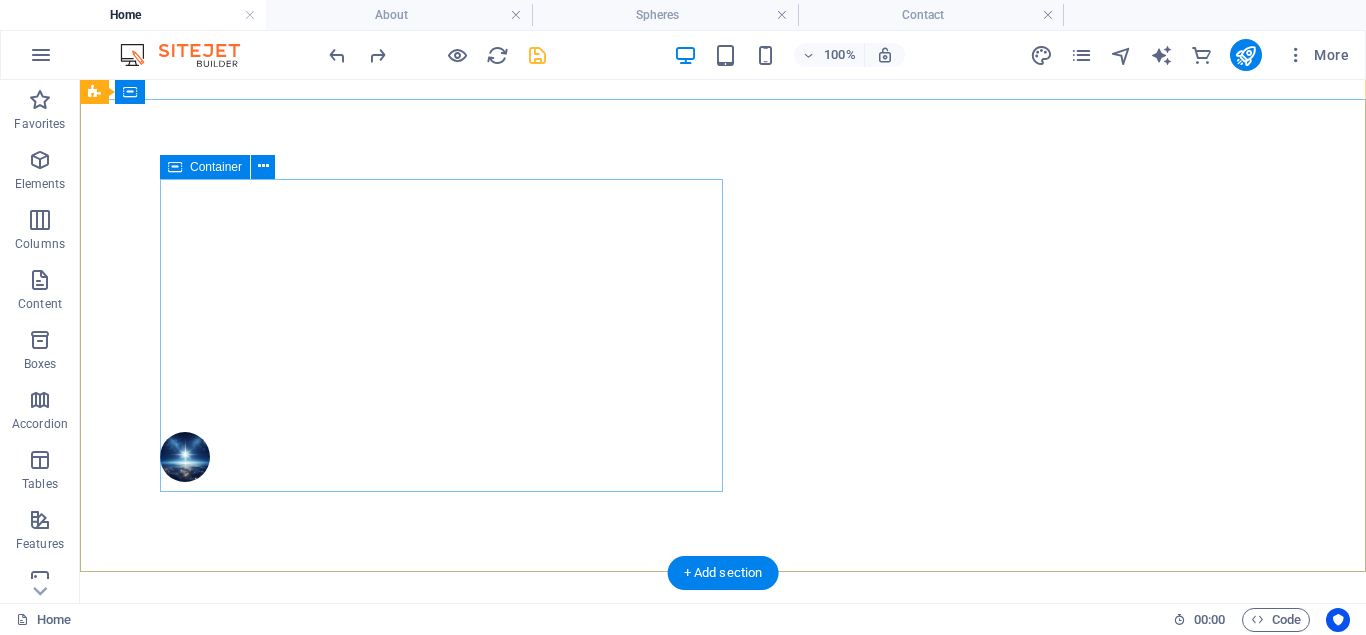 scroll, scrollTop: 0, scrollLeft: 0, axis: both 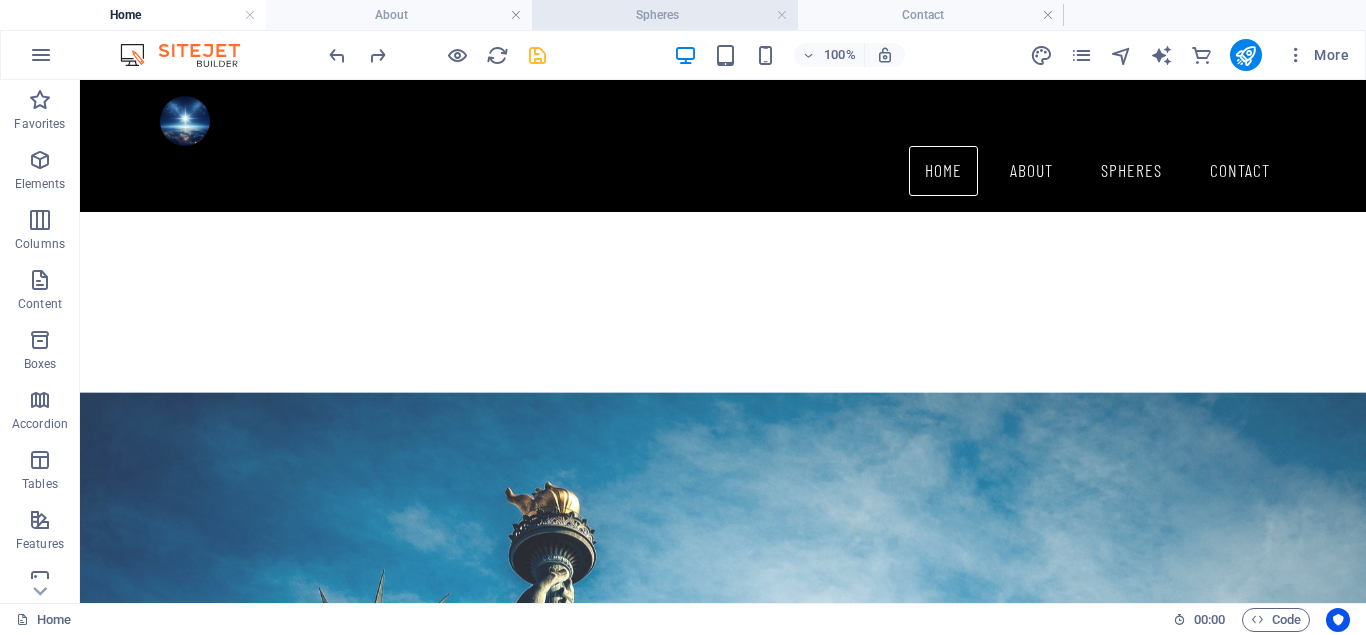 click on "Spheres" at bounding box center (665, 15) 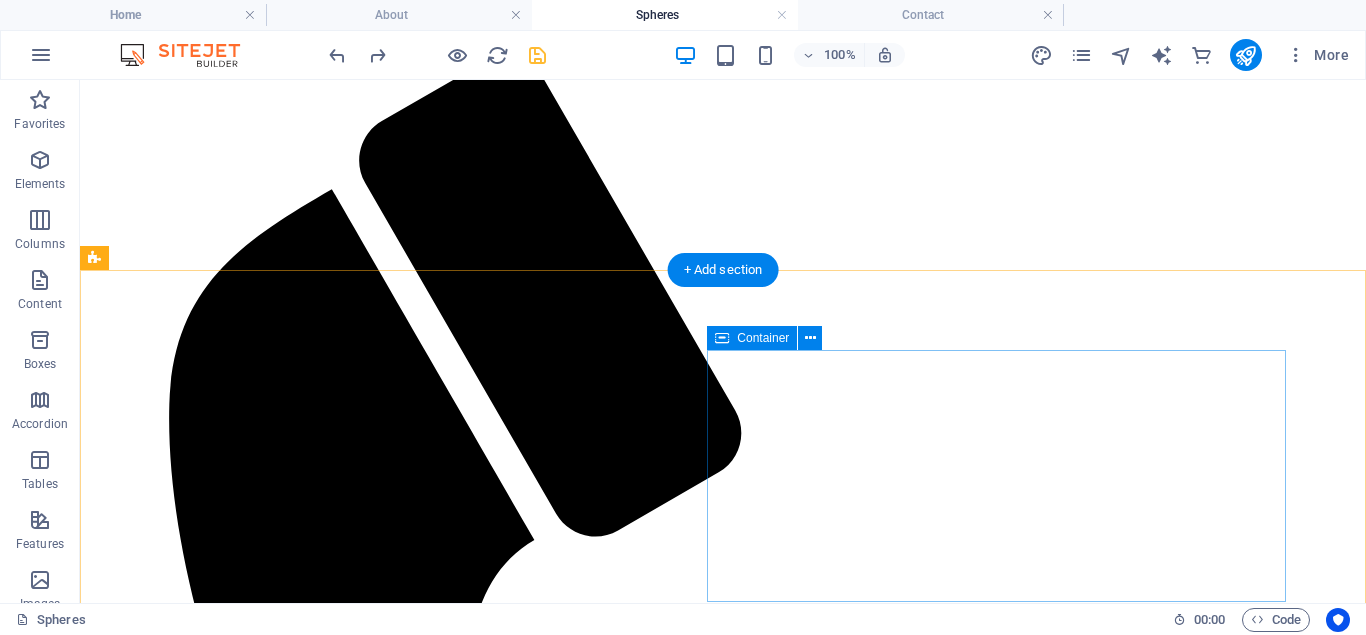 scroll, scrollTop: 0, scrollLeft: 0, axis: both 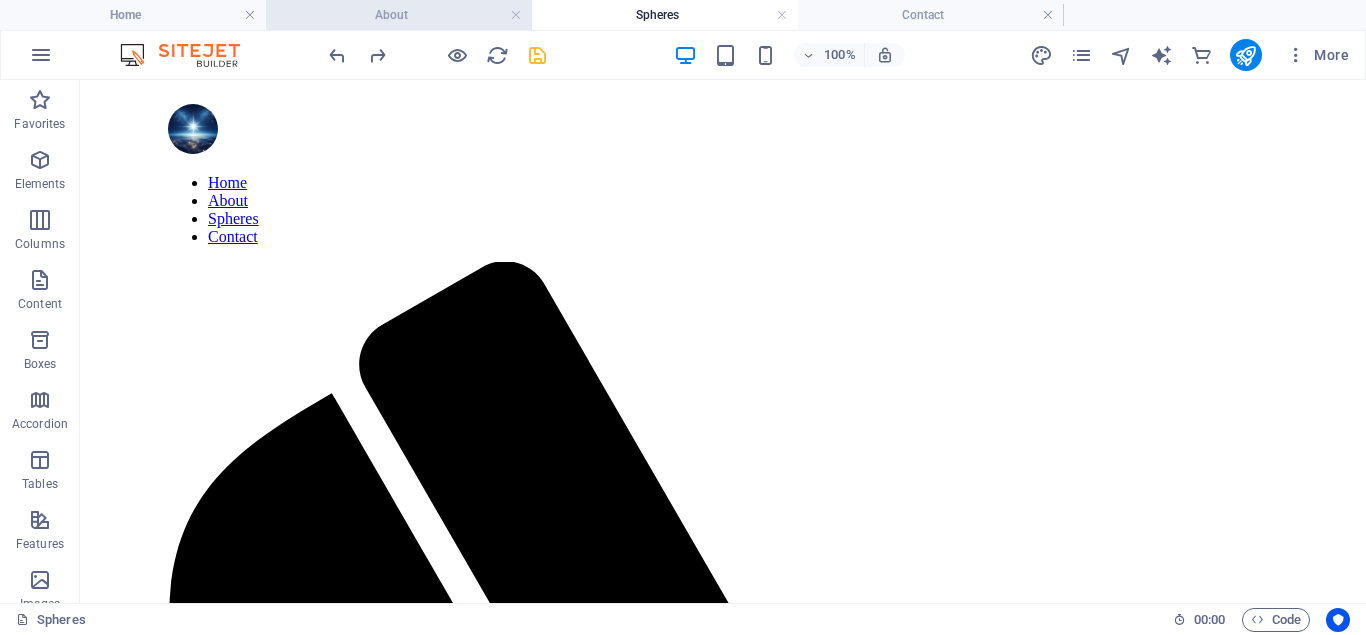 click on "About" at bounding box center [399, 15] 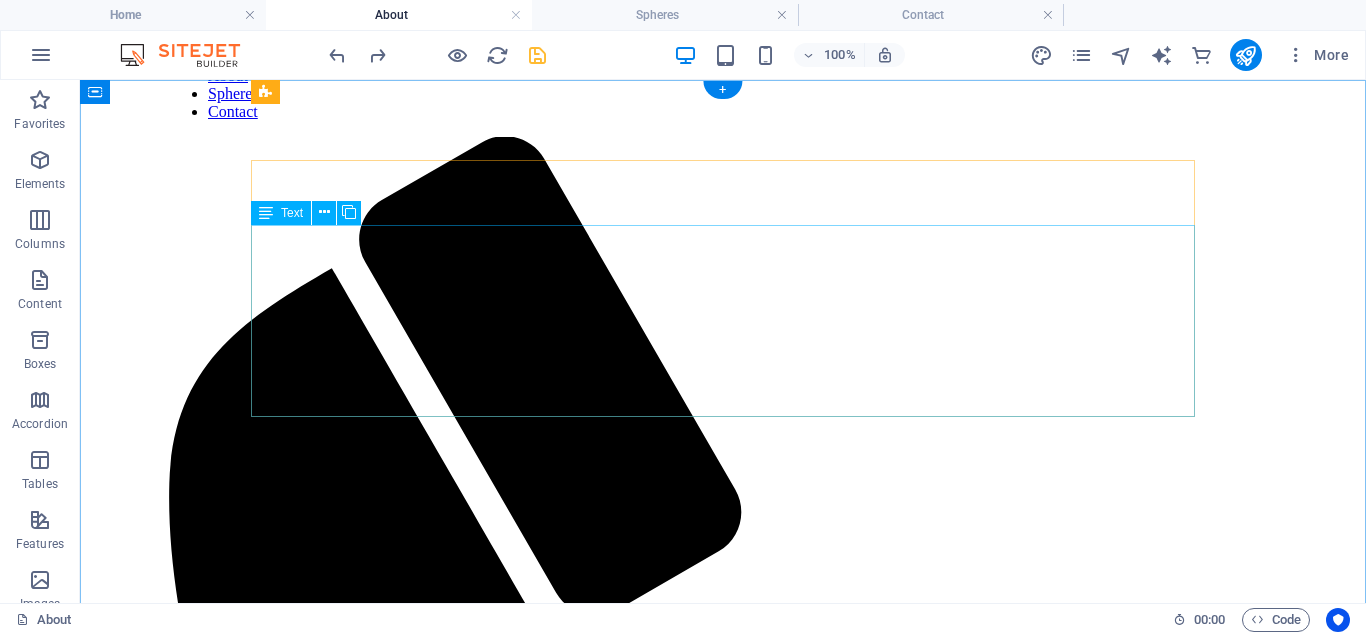 scroll, scrollTop: 0, scrollLeft: 0, axis: both 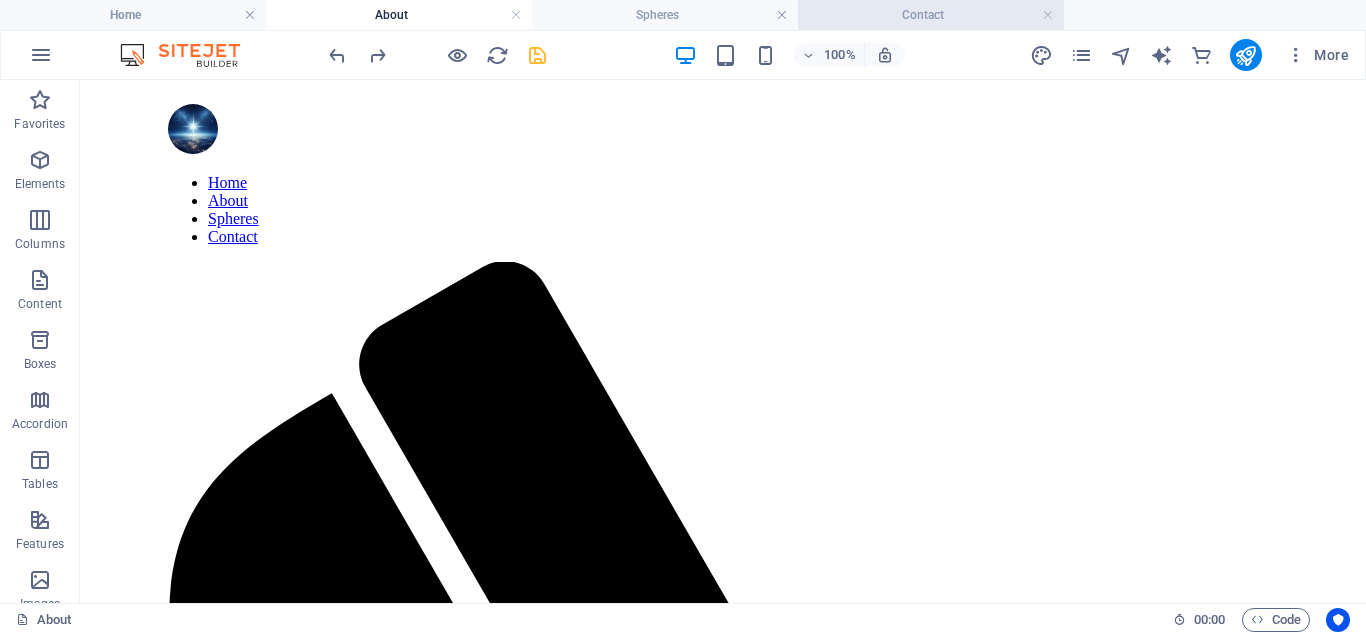 click on "Contact" at bounding box center (931, 15) 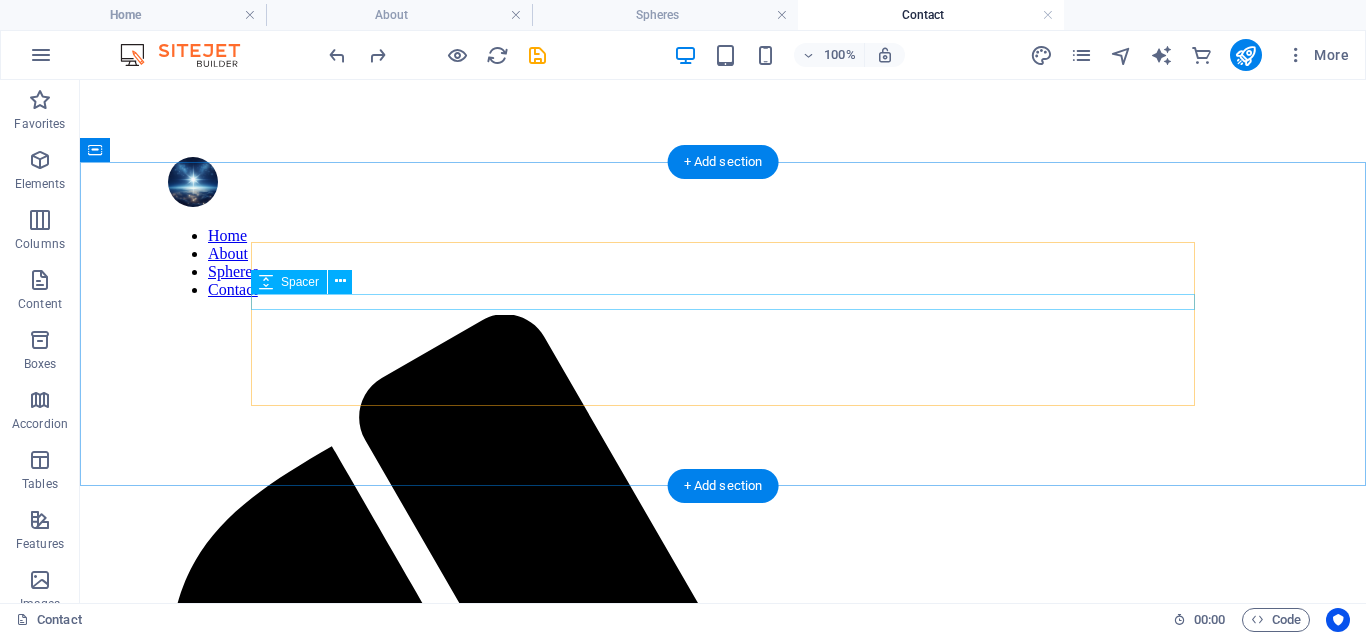 scroll, scrollTop: 0, scrollLeft: 0, axis: both 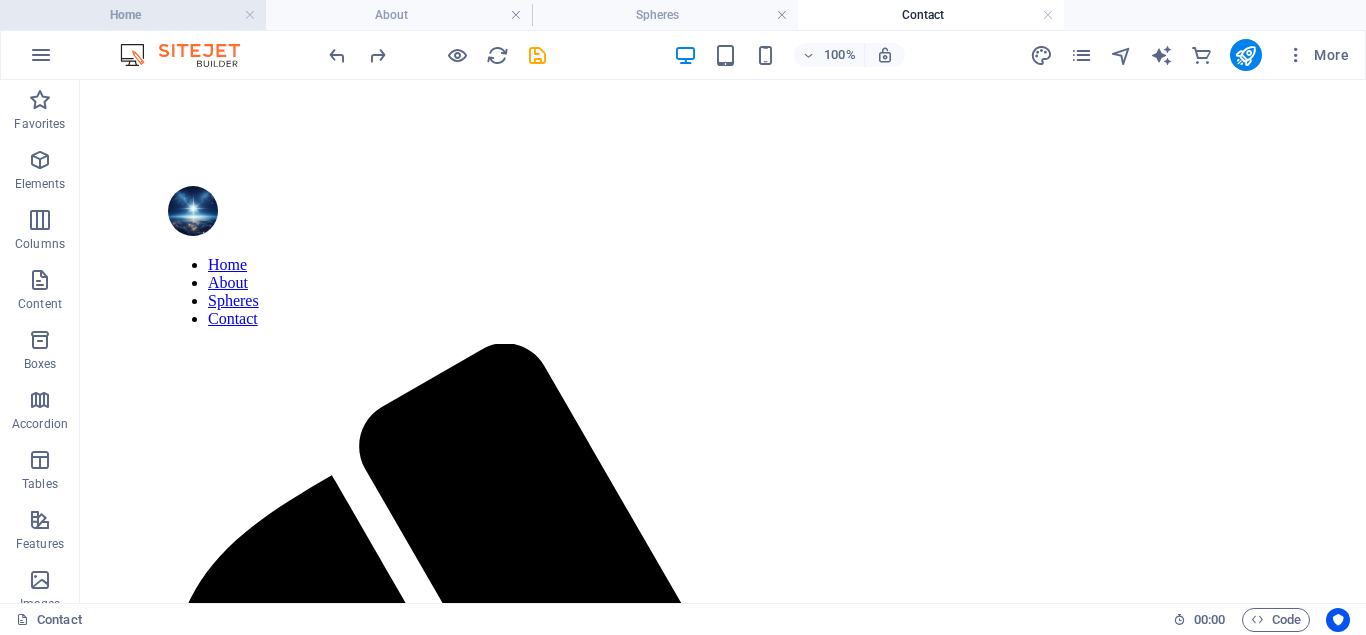 click on "Home" at bounding box center (133, 15) 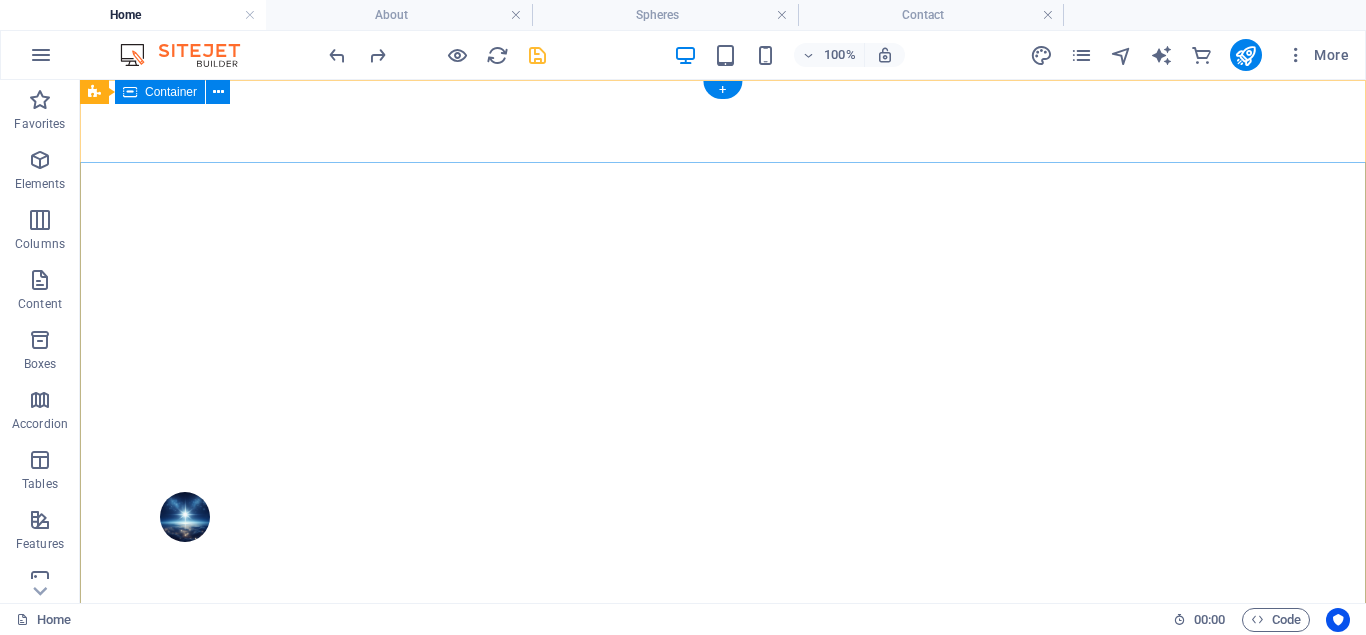 scroll, scrollTop: 0, scrollLeft: 0, axis: both 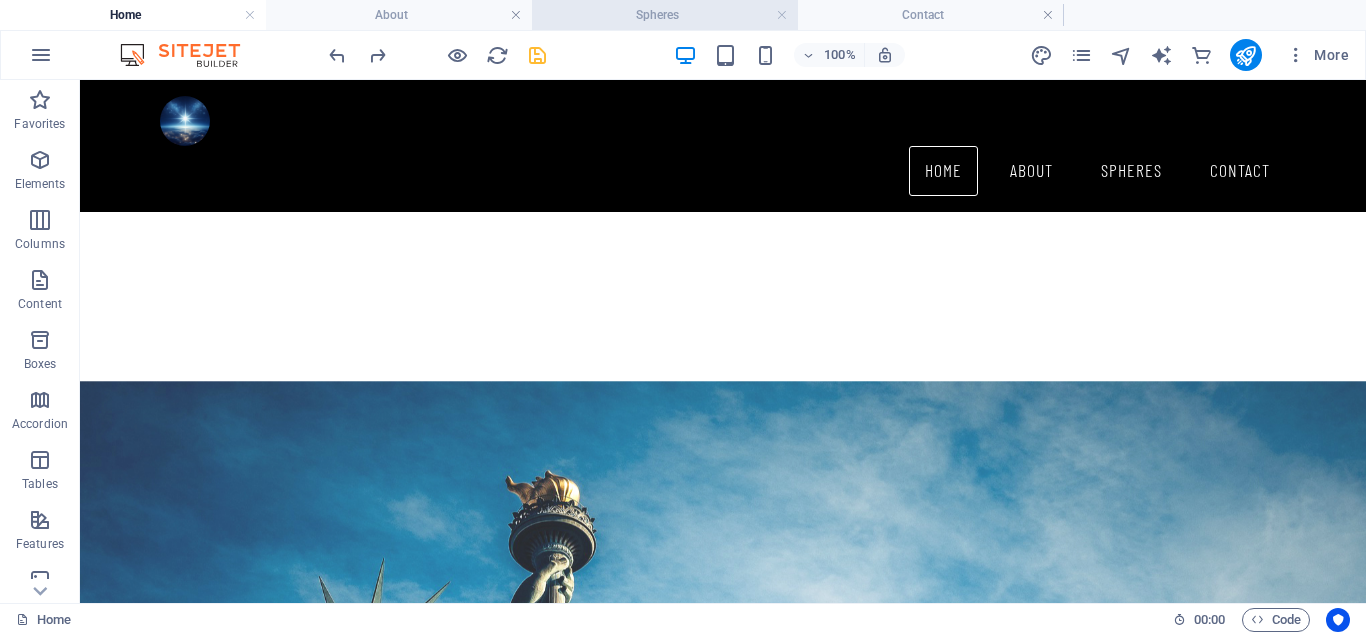 click on "Spheres" at bounding box center [665, 15] 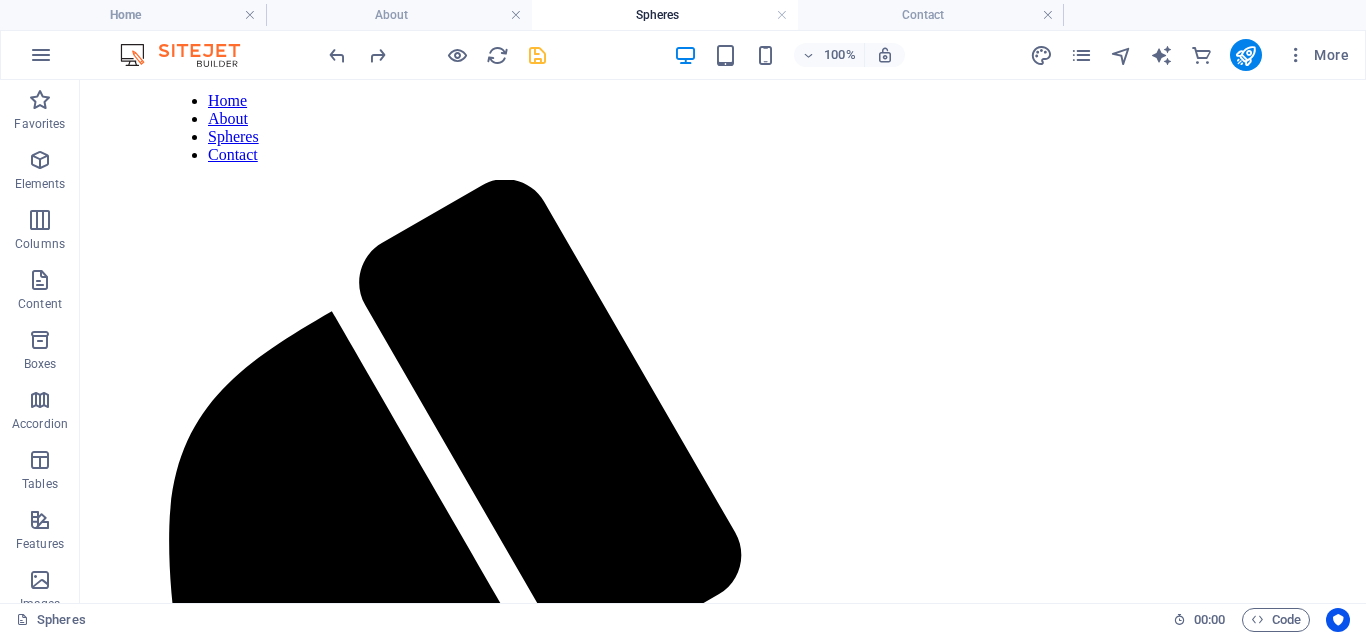 scroll, scrollTop: 0, scrollLeft: 0, axis: both 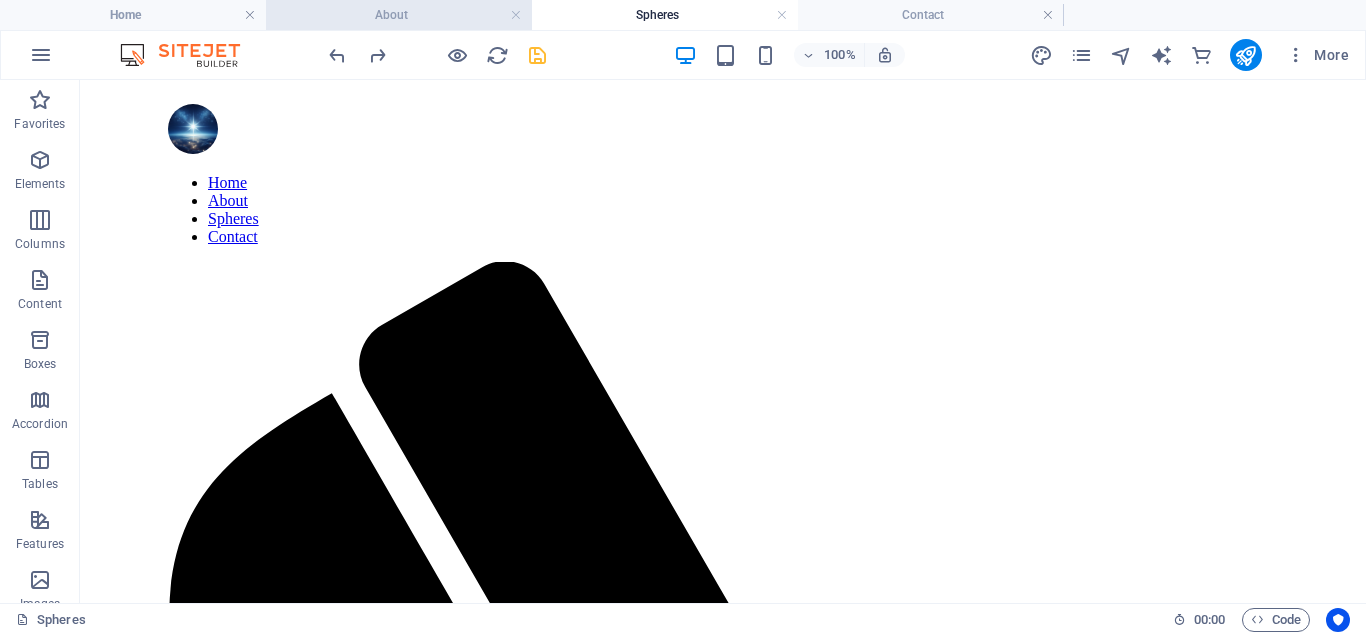 click on "About" at bounding box center [399, 15] 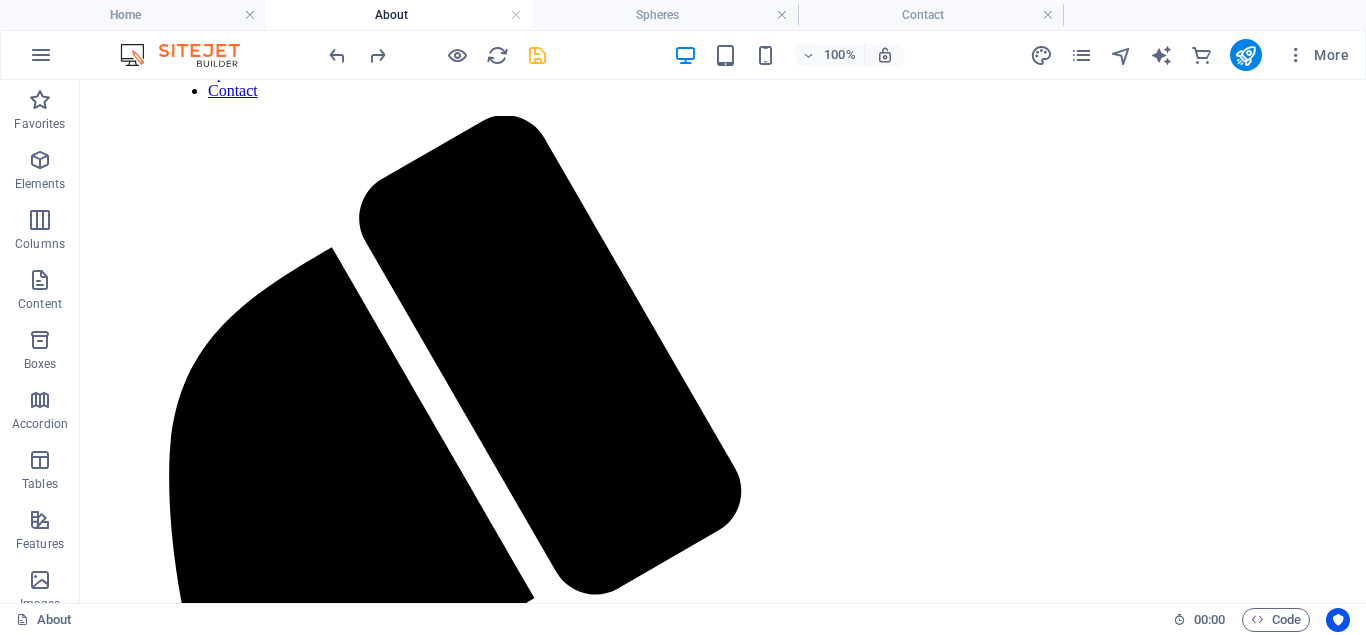 scroll, scrollTop: 0, scrollLeft: 0, axis: both 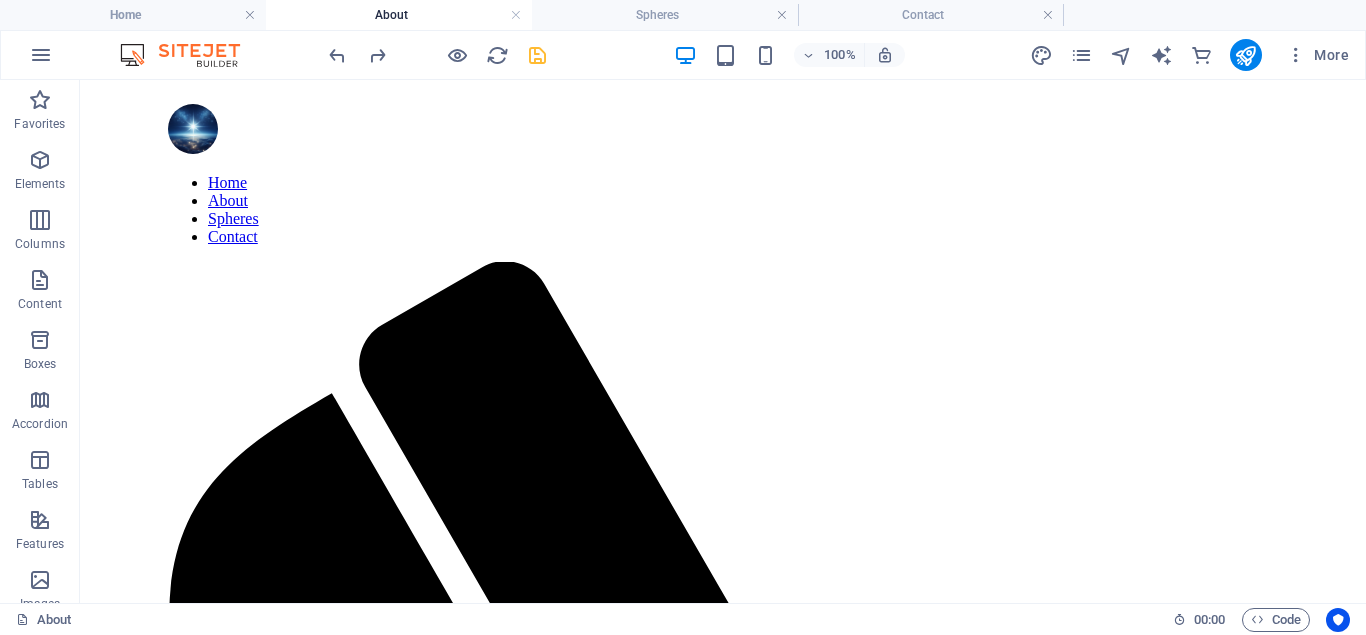 click on "About" at bounding box center [399, 15] 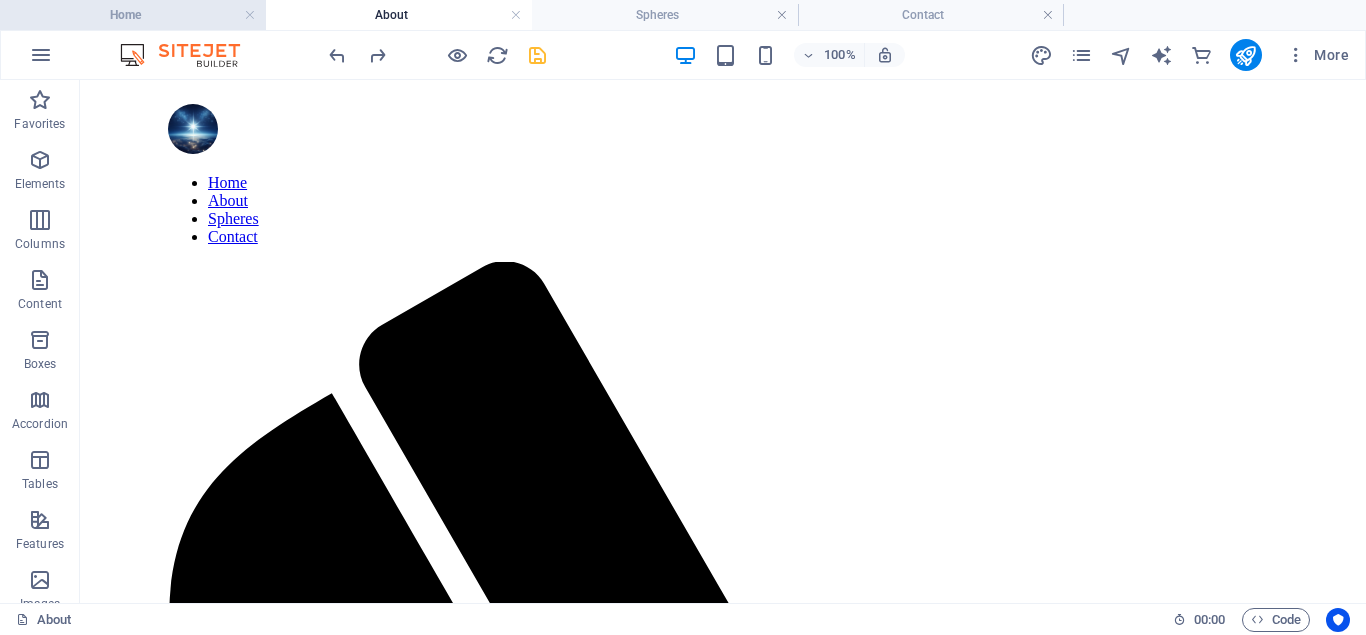 click on "Home" at bounding box center [133, 15] 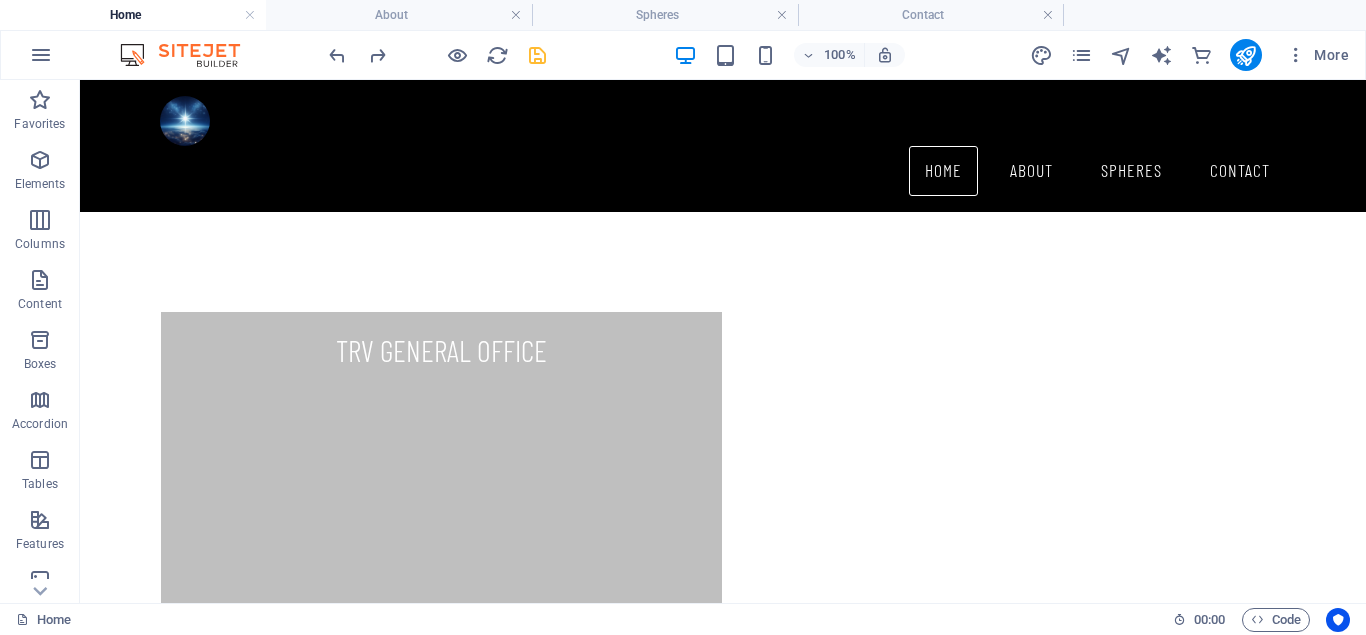 scroll, scrollTop: 408, scrollLeft: 0, axis: vertical 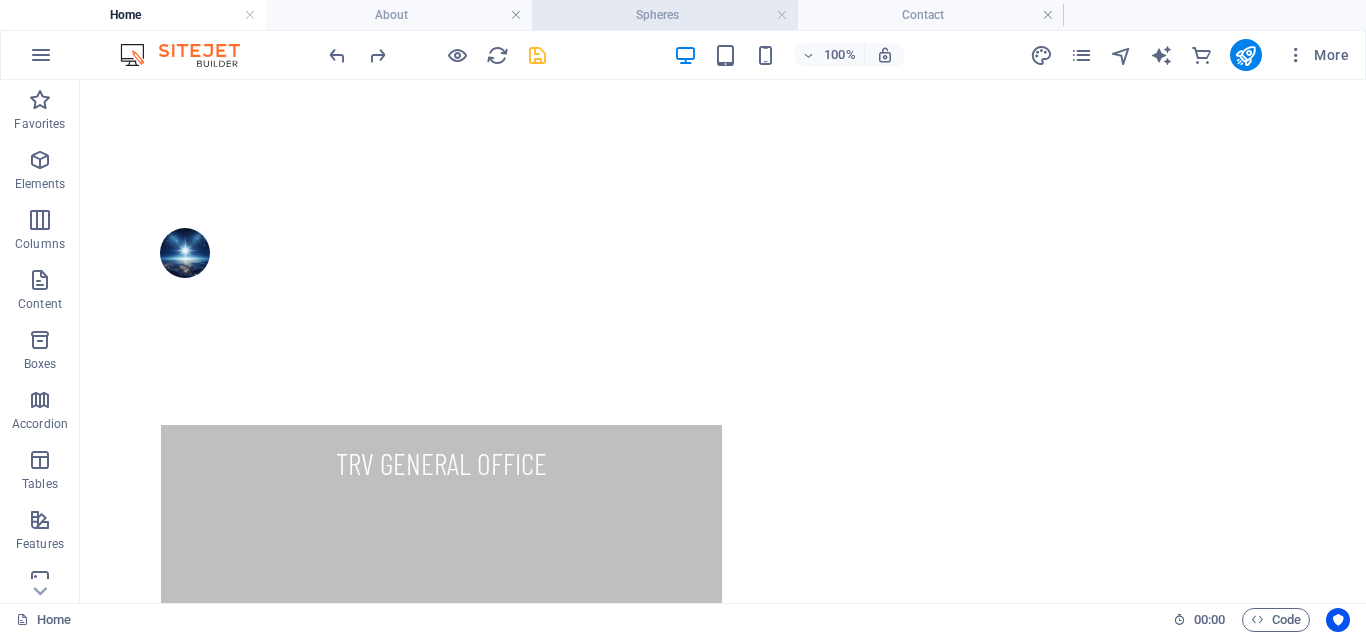 click on "Spheres" at bounding box center (665, 15) 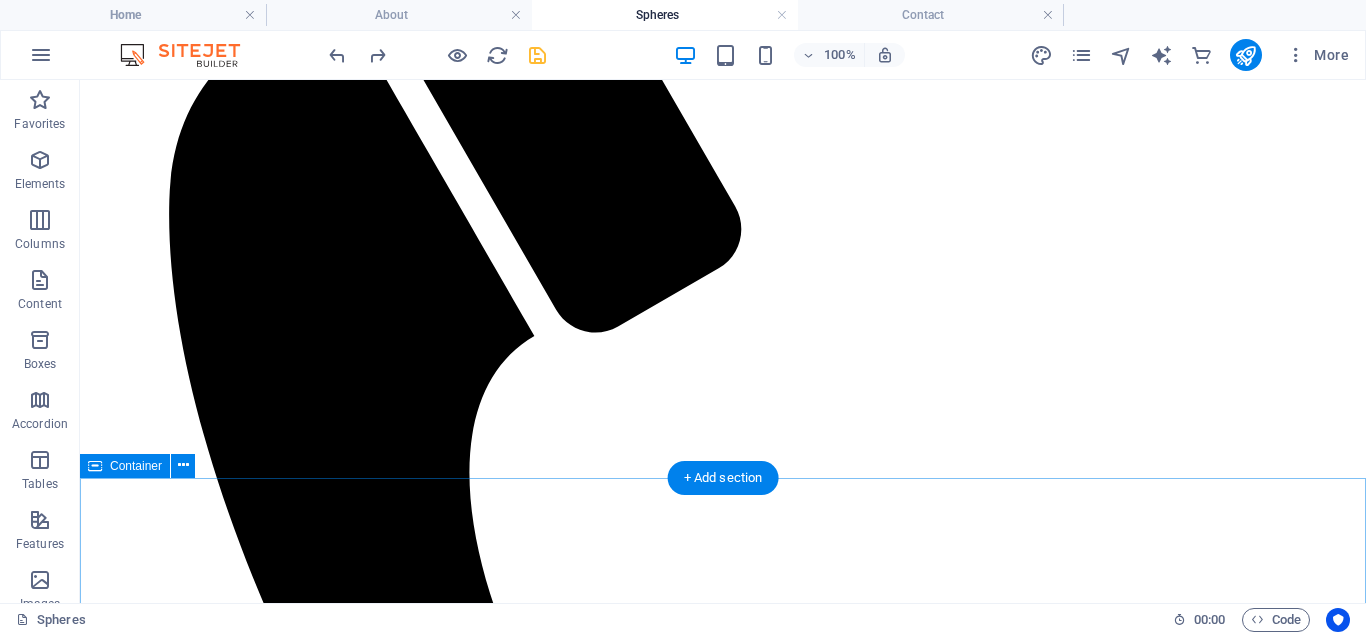 scroll, scrollTop: 0, scrollLeft: 0, axis: both 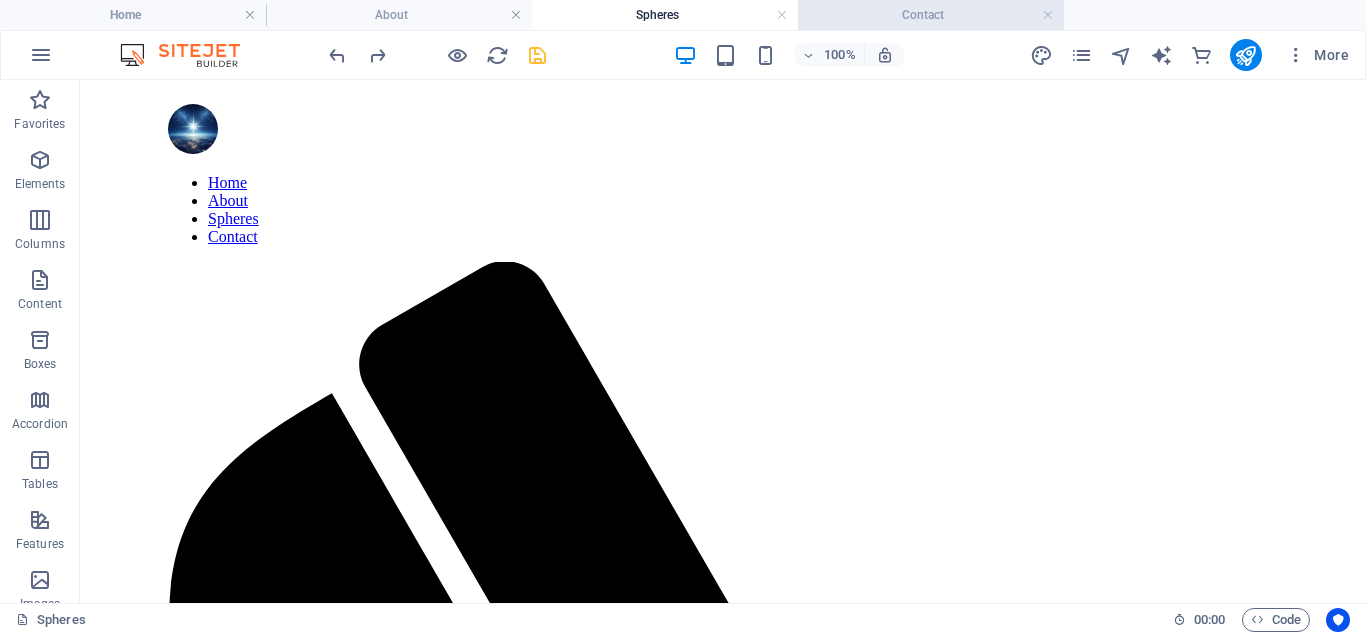 click on "Contact" at bounding box center (931, 15) 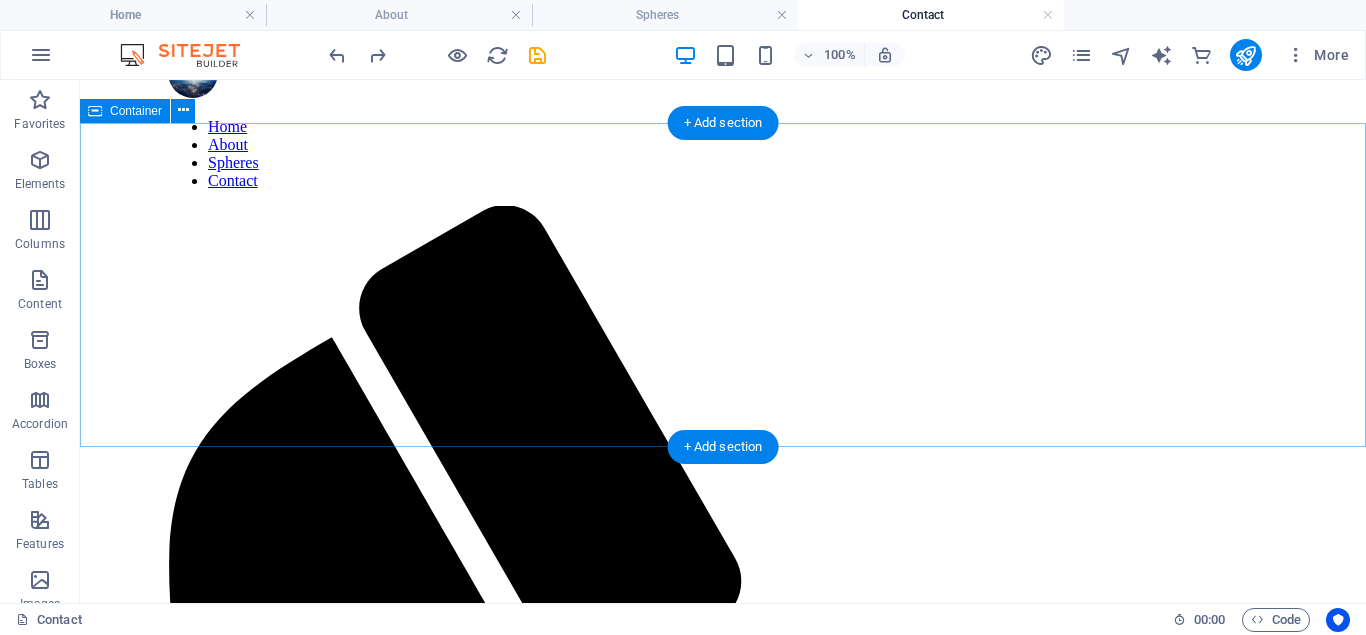scroll, scrollTop: 204, scrollLeft: 0, axis: vertical 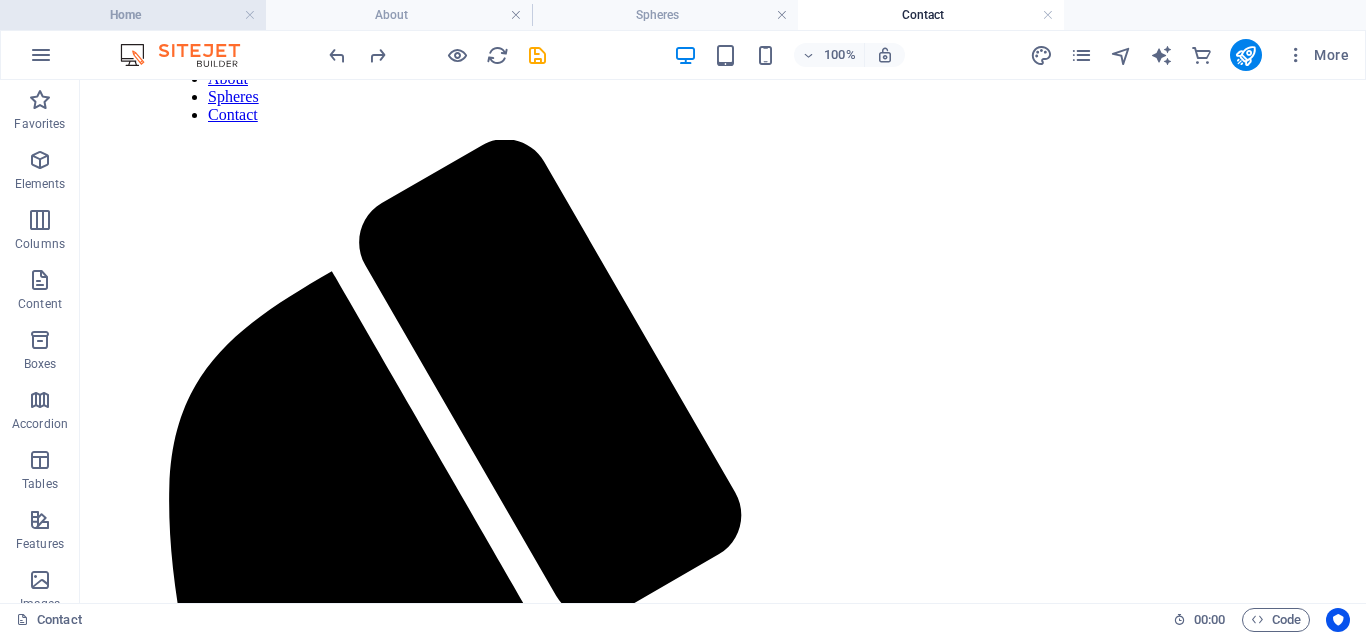 click on "Home" at bounding box center [133, 15] 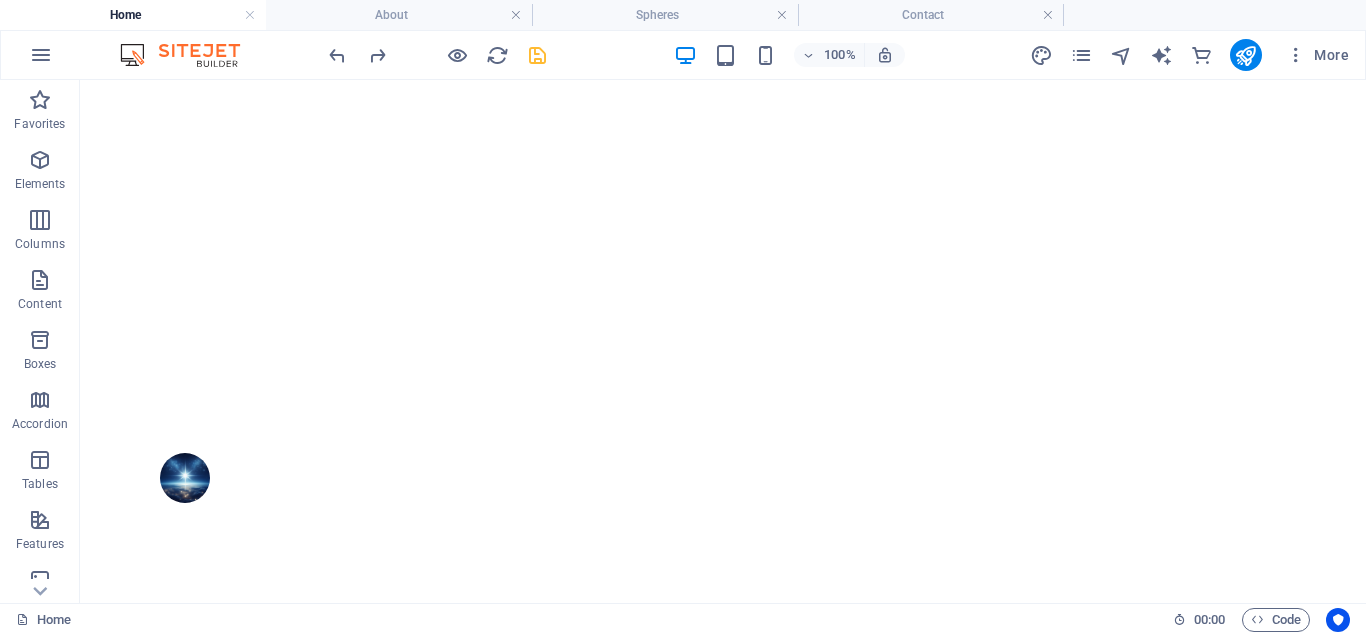 scroll, scrollTop: 0, scrollLeft: 0, axis: both 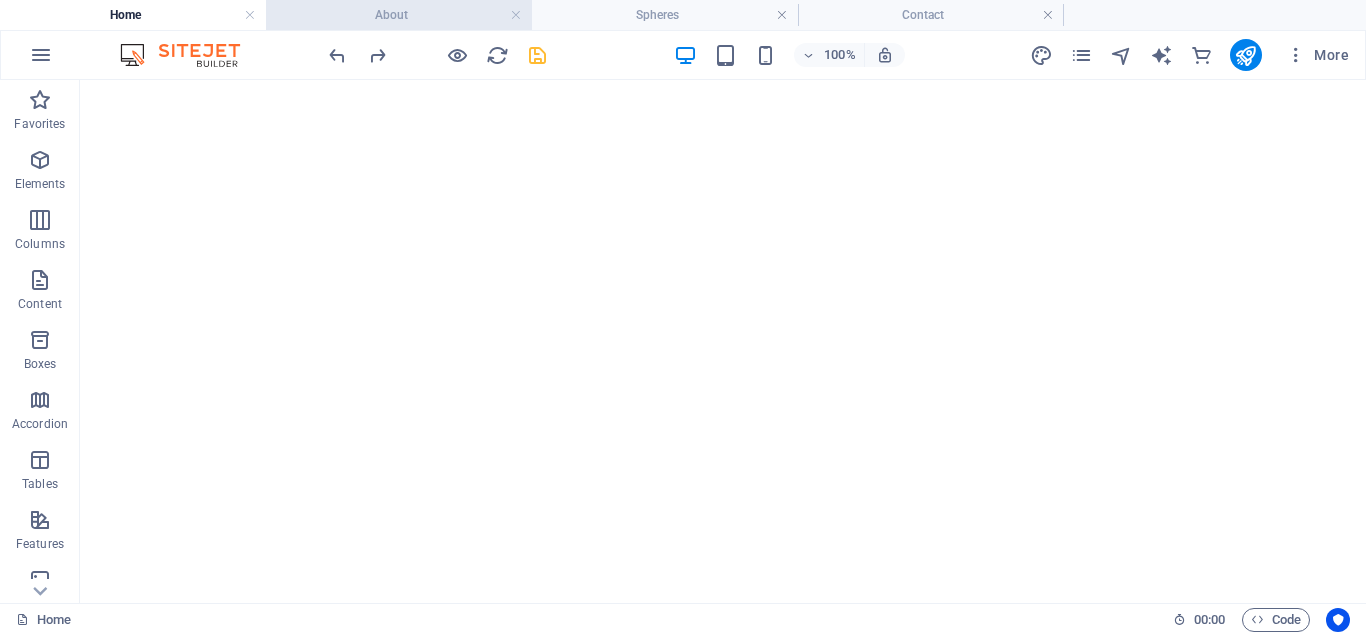 click on "About" at bounding box center [399, 15] 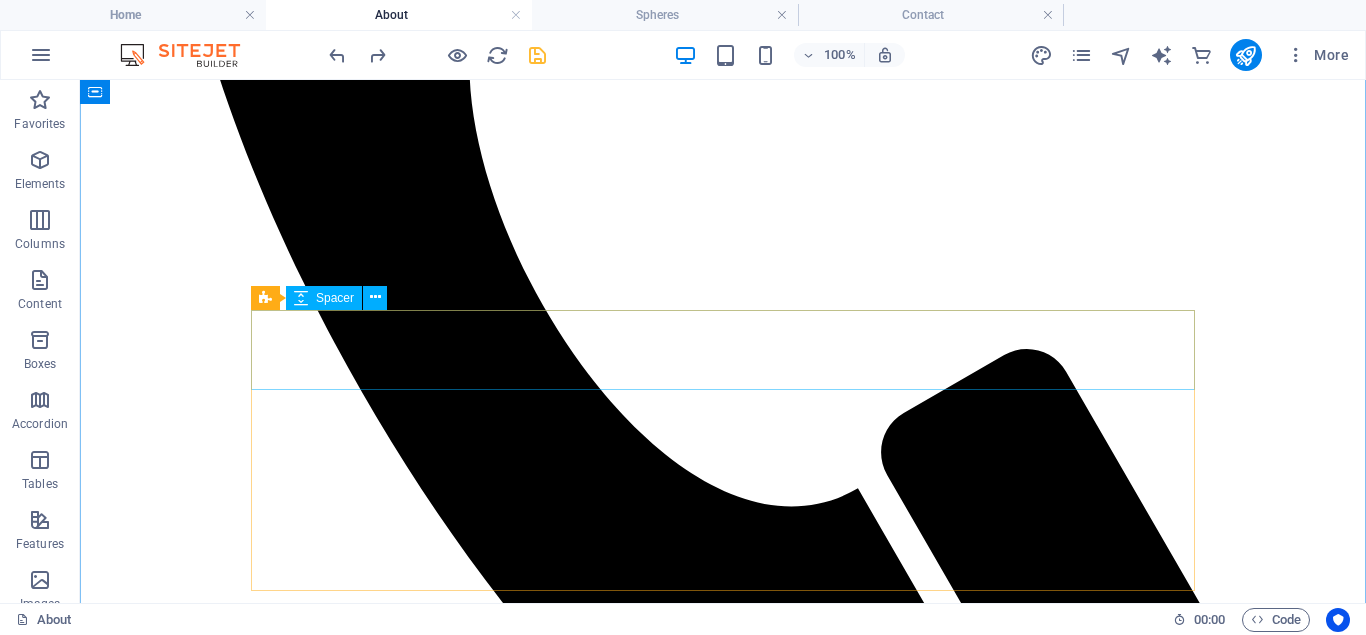 scroll, scrollTop: 0, scrollLeft: 0, axis: both 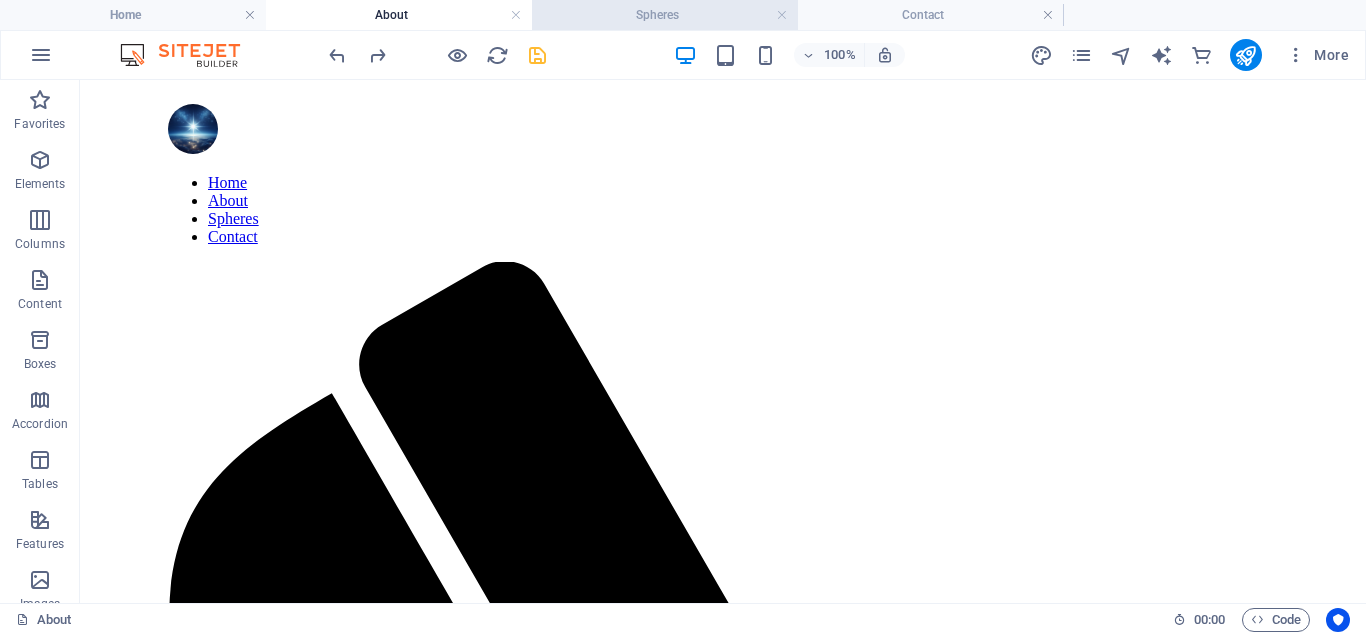 click on "Spheres" at bounding box center [665, 15] 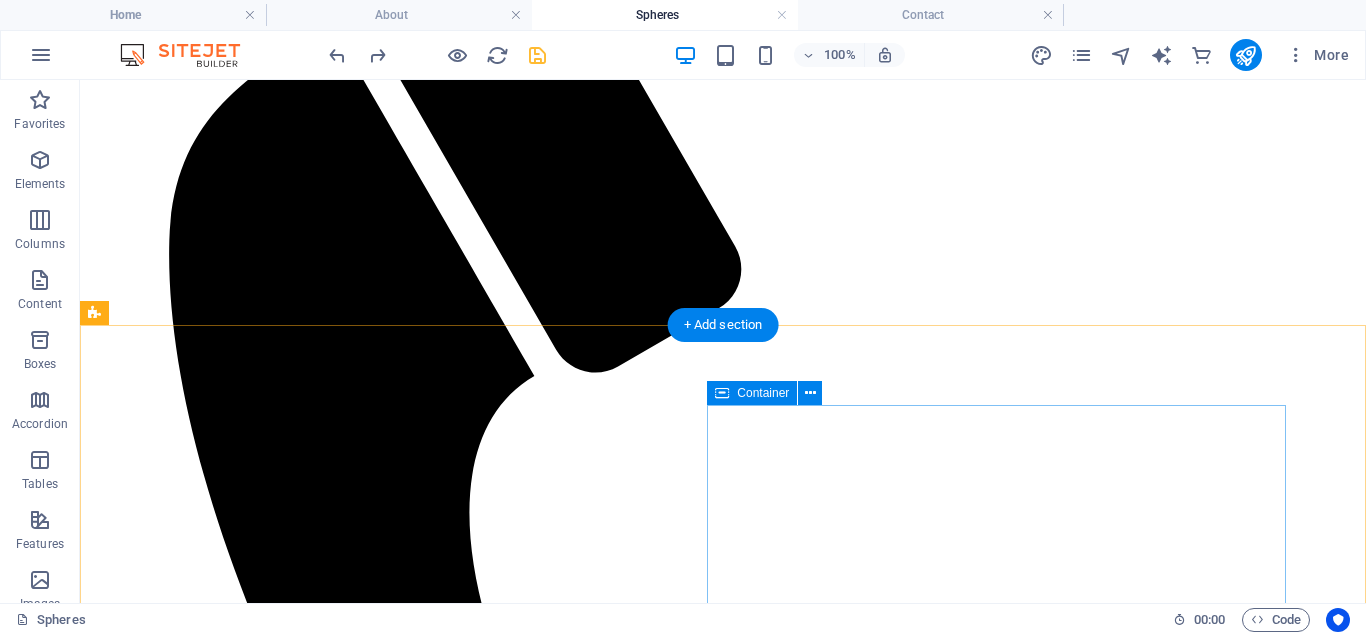 scroll, scrollTop: 0, scrollLeft: 0, axis: both 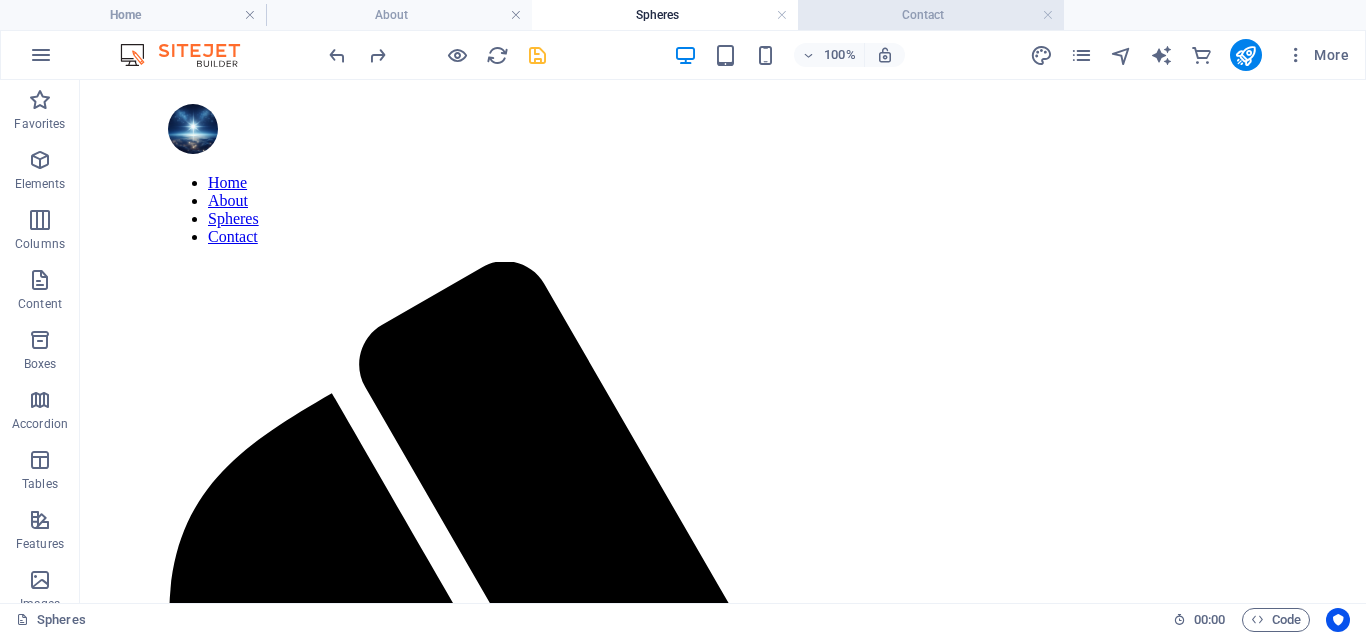 click on "Contact" at bounding box center (931, 15) 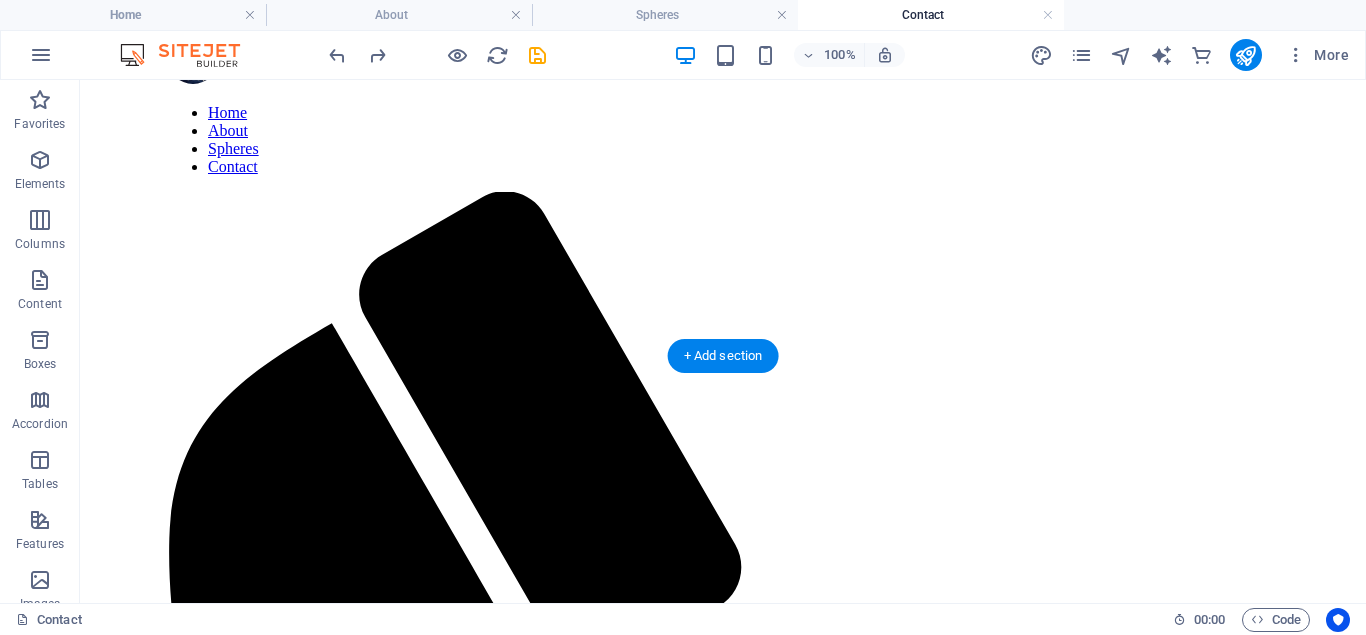 scroll, scrollTop: 0, scrollLeft: 0, axis: both 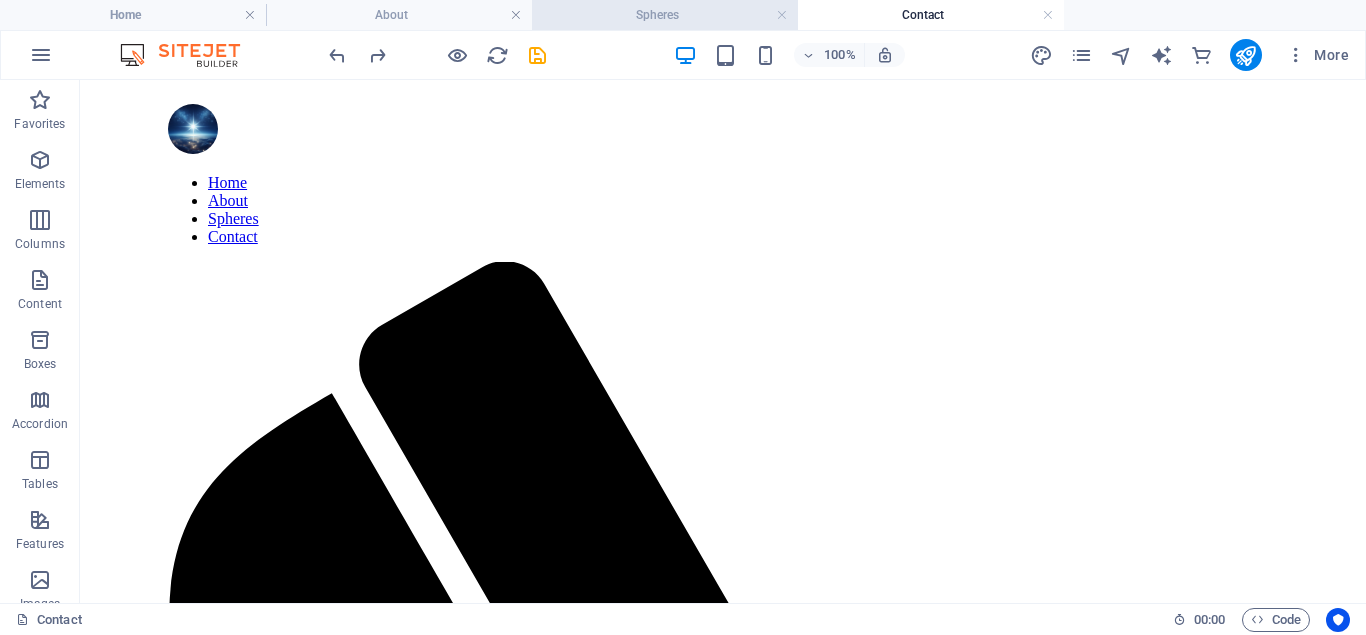 click on "Spheres" at bounding box center [665, 15] 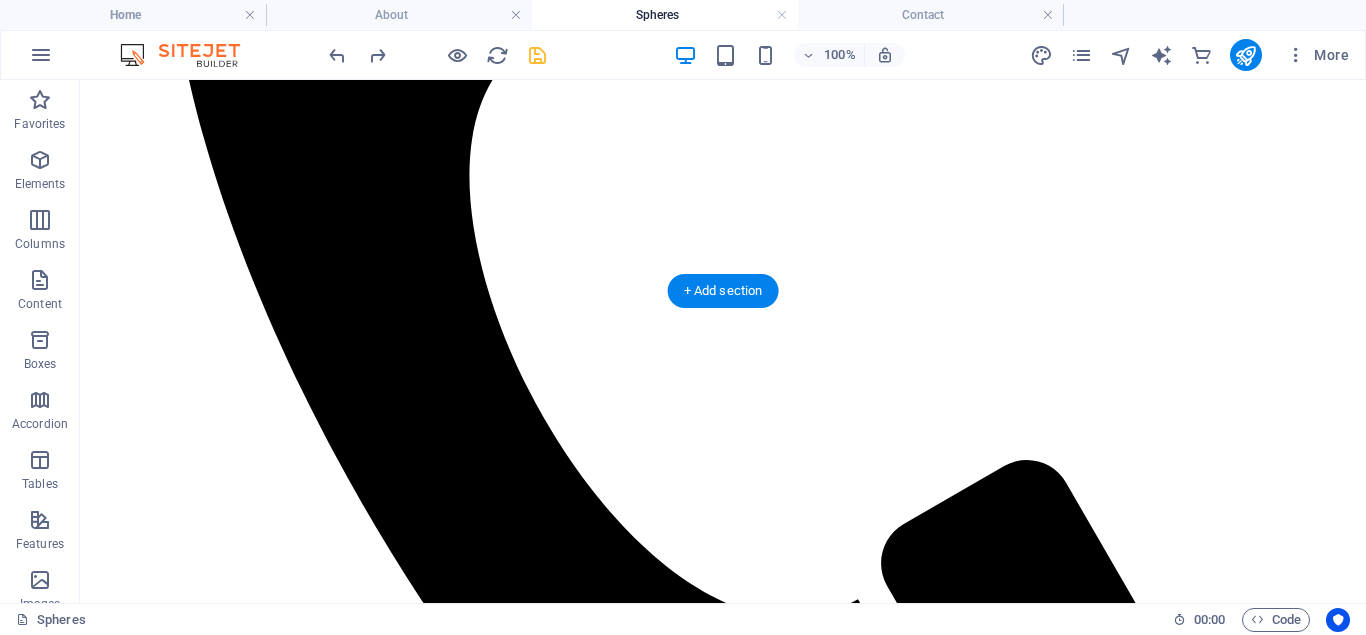 scroll, scrollTop: 0, scrollLeft: 0, axis: both 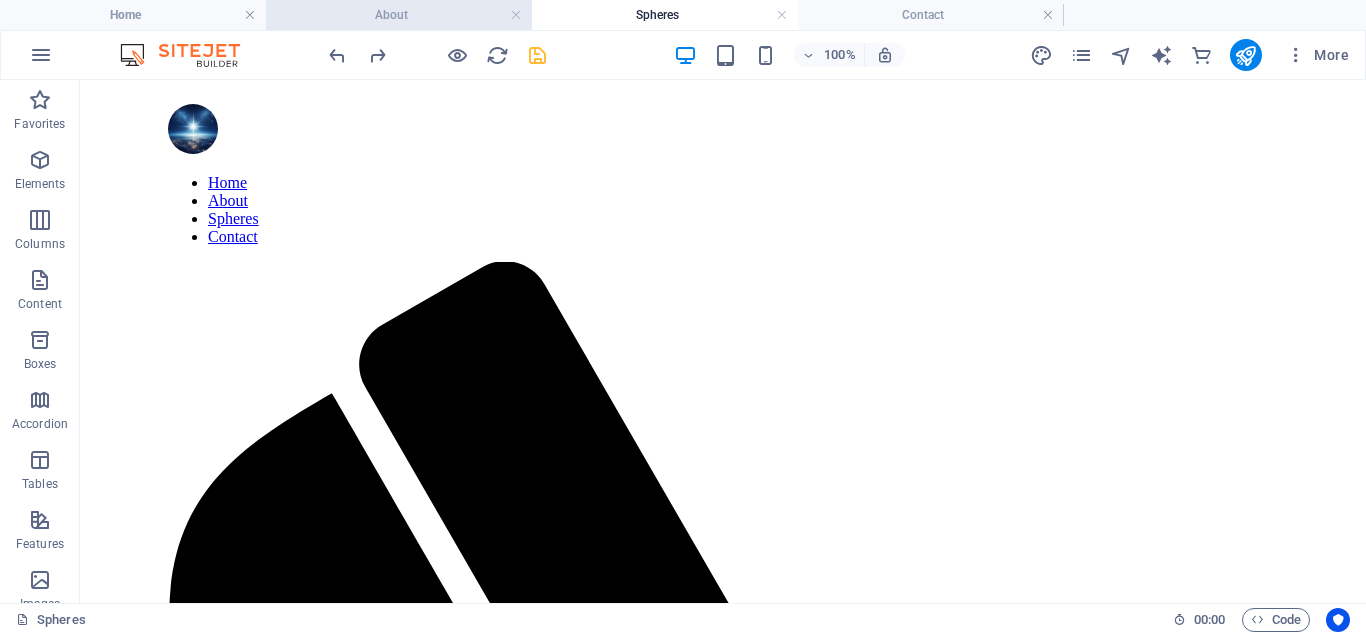 click on "About" at bounding box center [399, 15] 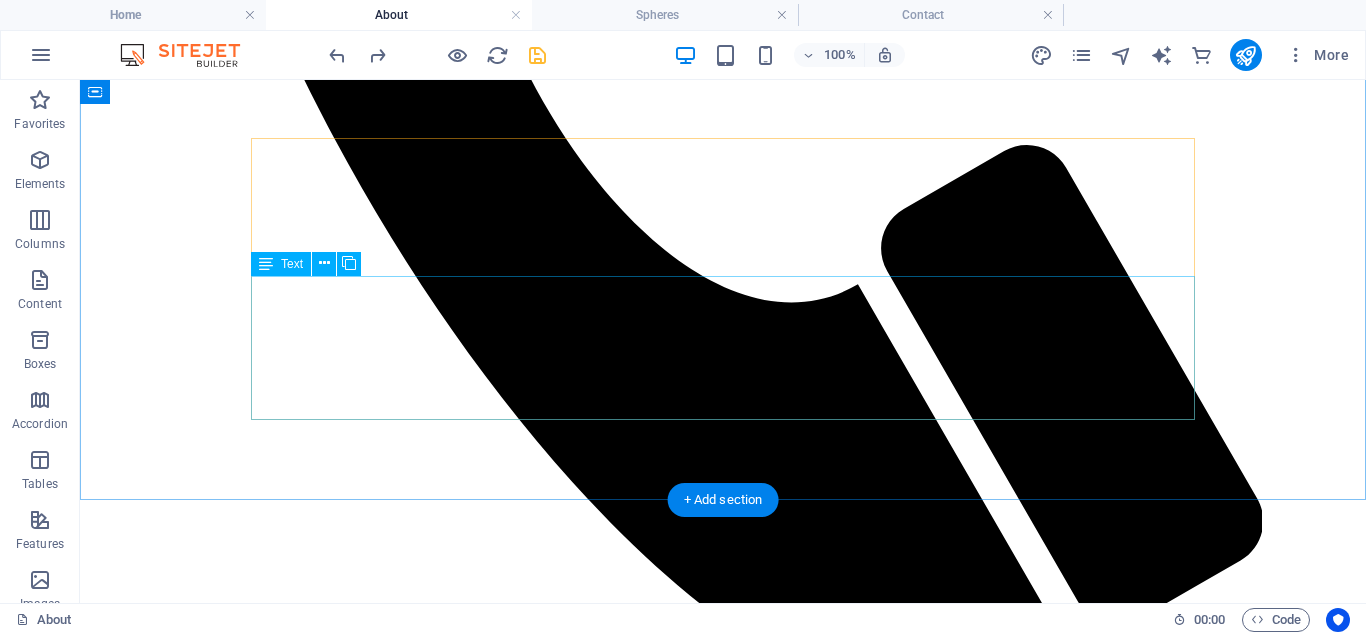 scroll, scrollTop: 0, scrollLeft: 0, axis: both 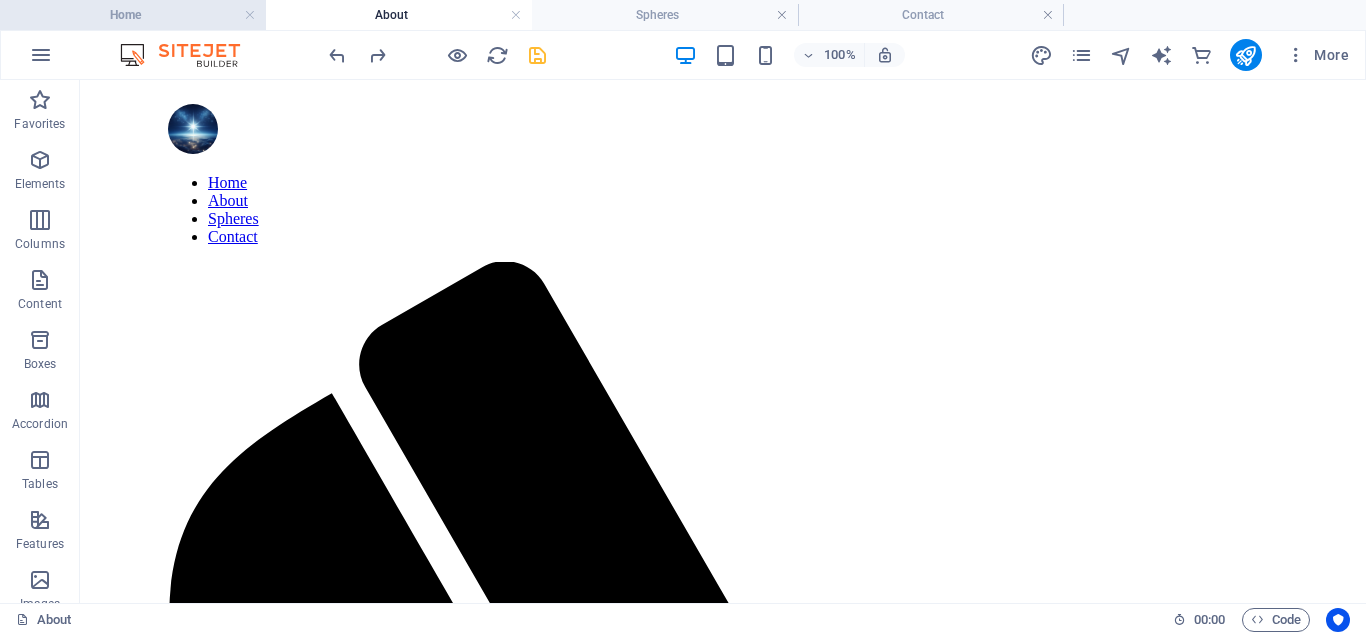 click on "Home" at bounding box center [133, 15] 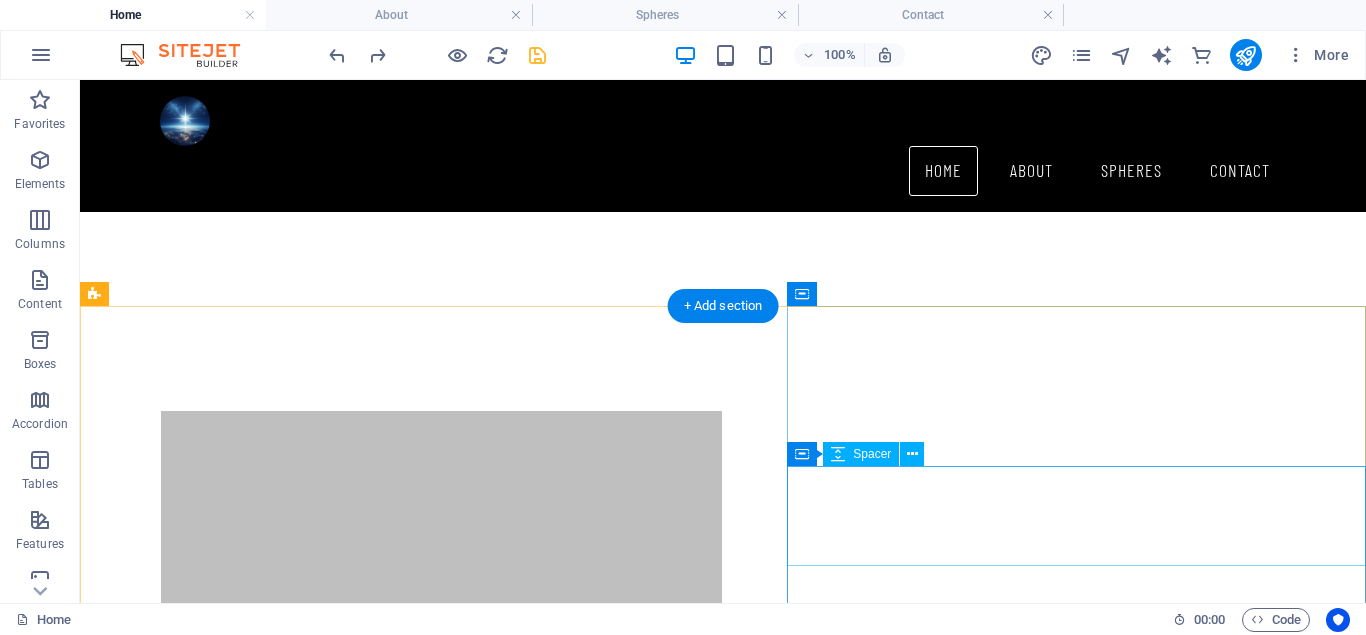 scroll, scrollTop: 816, scrollLeft: 0, axis: vertical 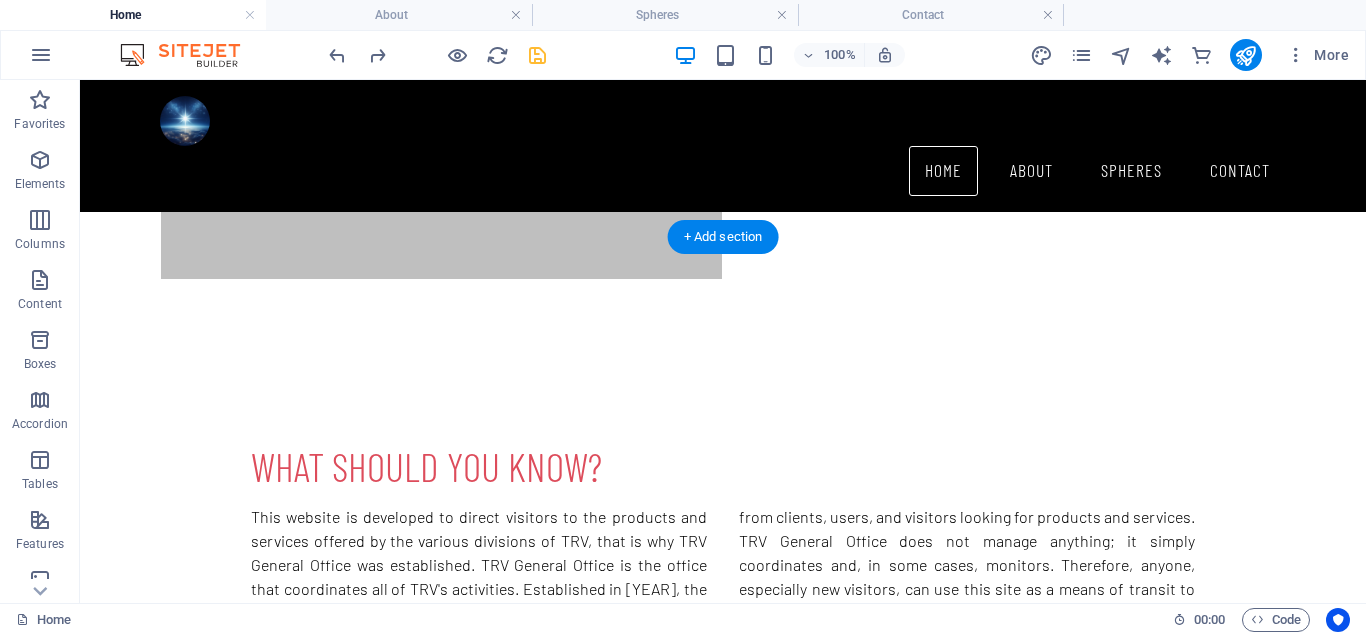 click at bounding box center [723, 1019] 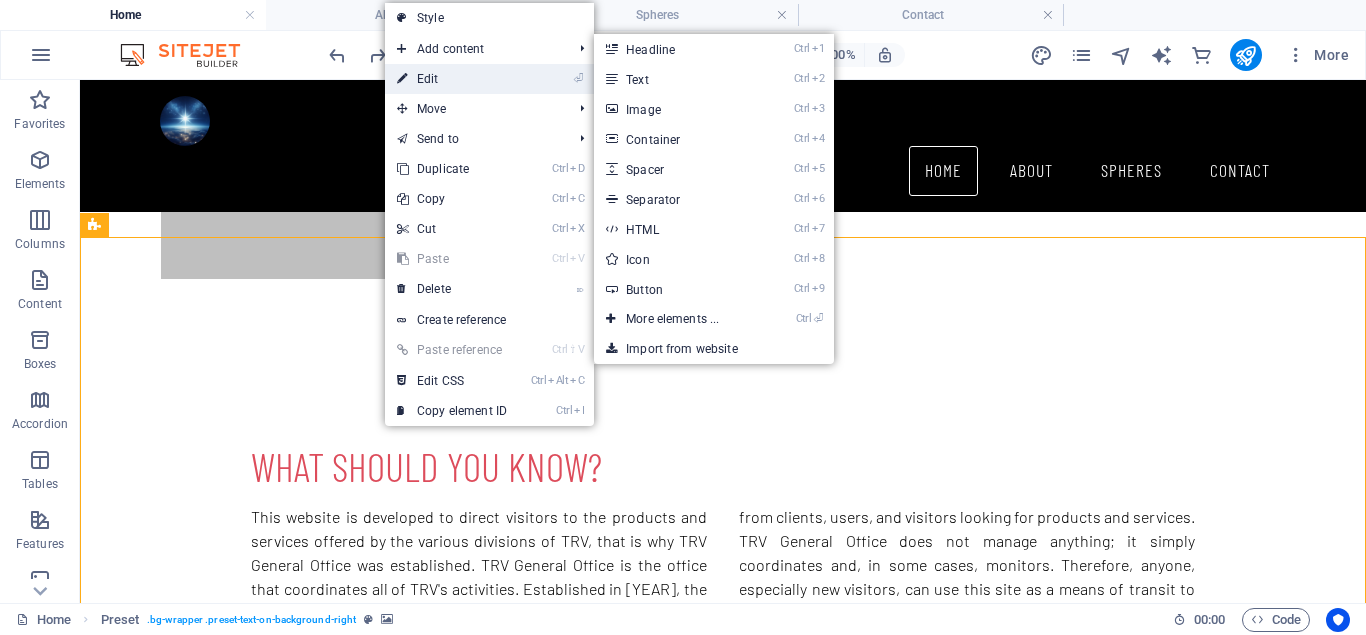 click on "⏎  Edit" at bounding box center [452, 79] 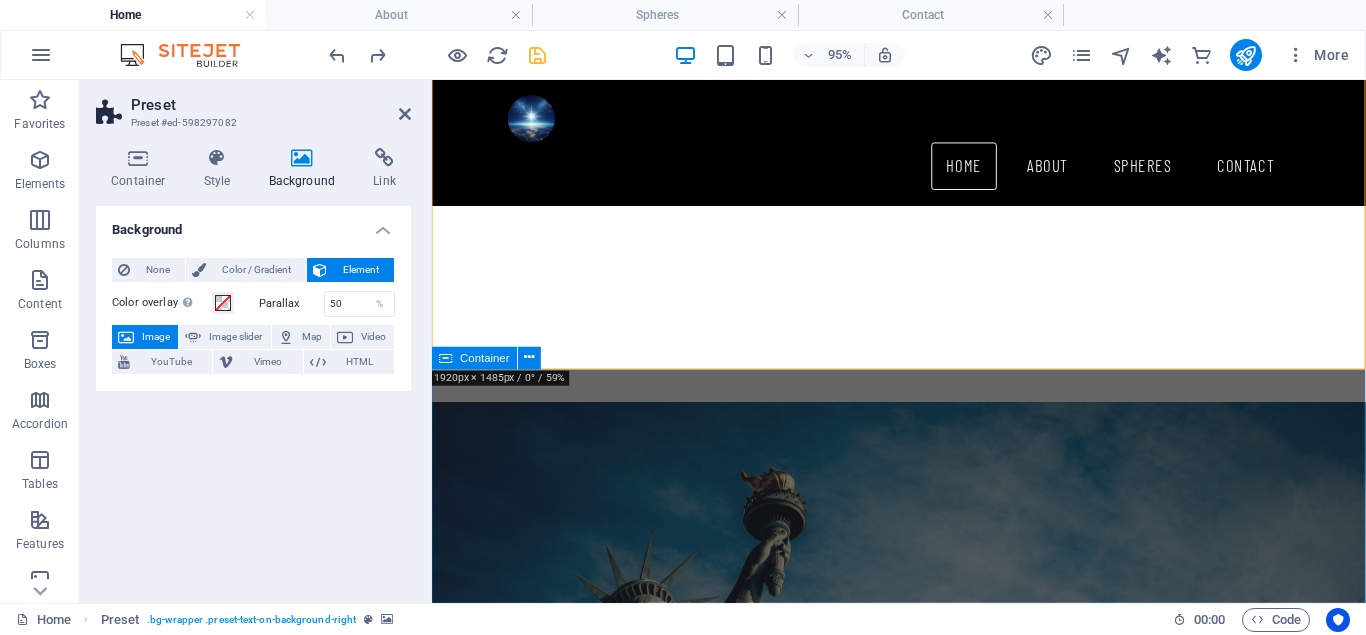 scroll, scrollTop: 1444, scrollLeft: 0, axis: vertical 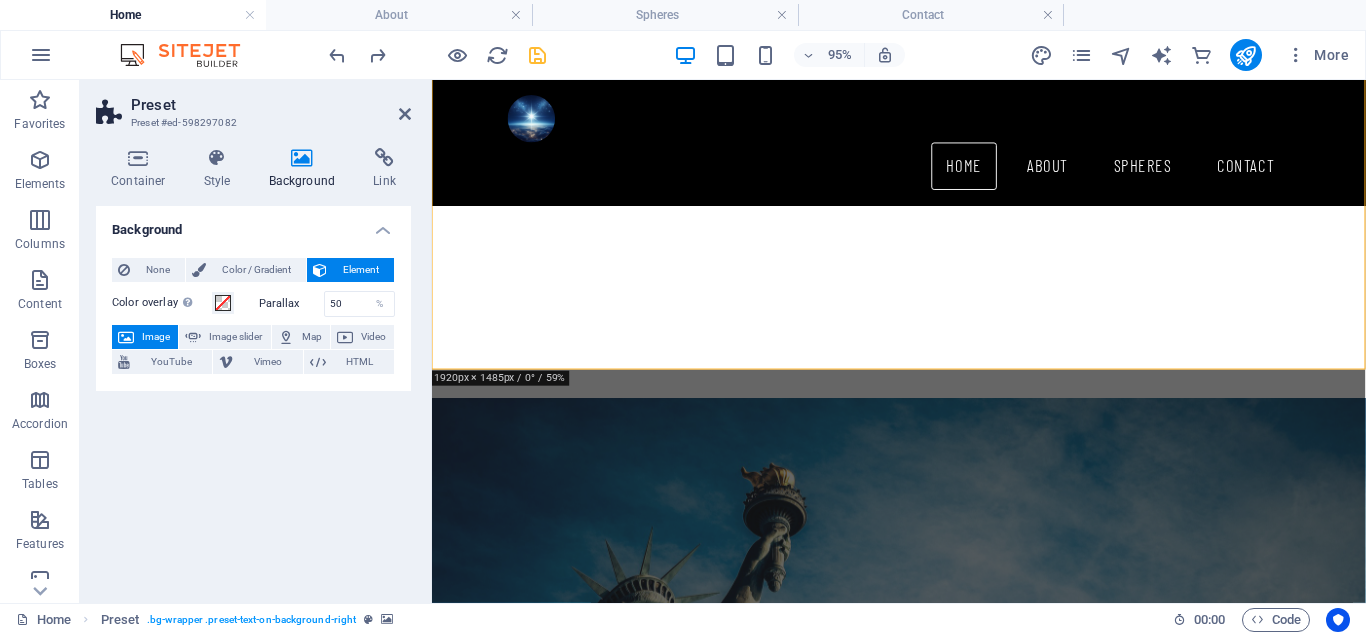click at bounding box center [923, 743] 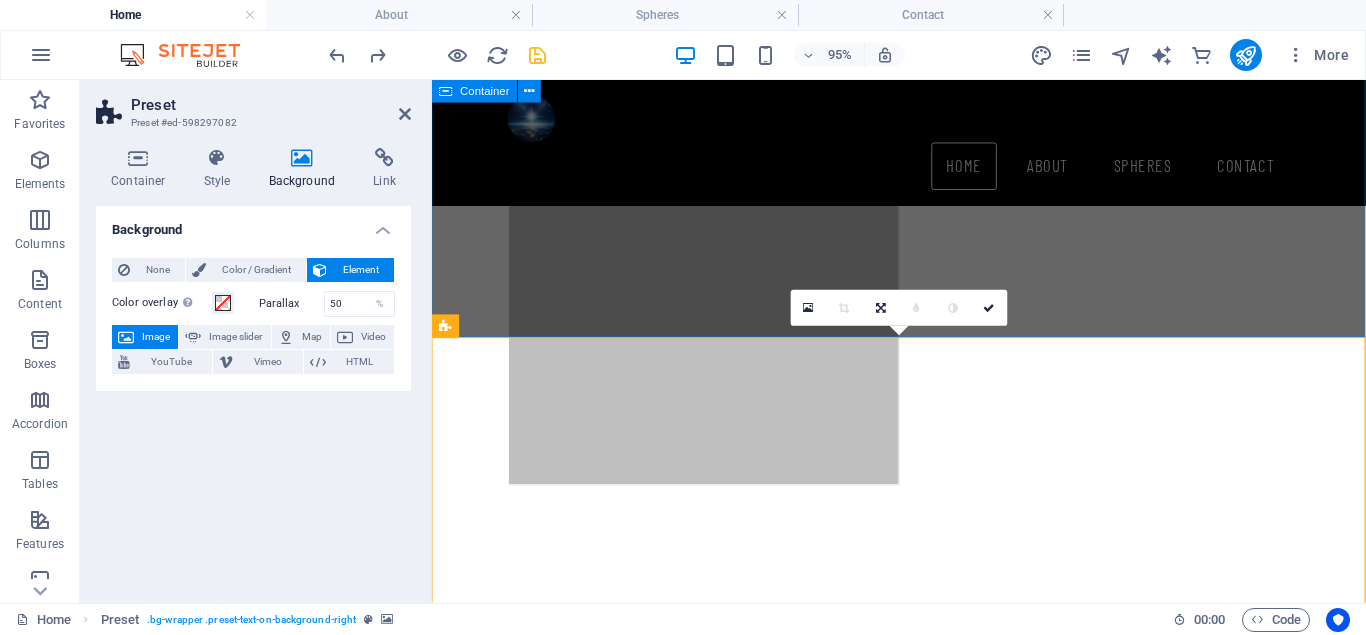 scroll, scrollTop: 832, scrollLeft: 0, axis: vertical 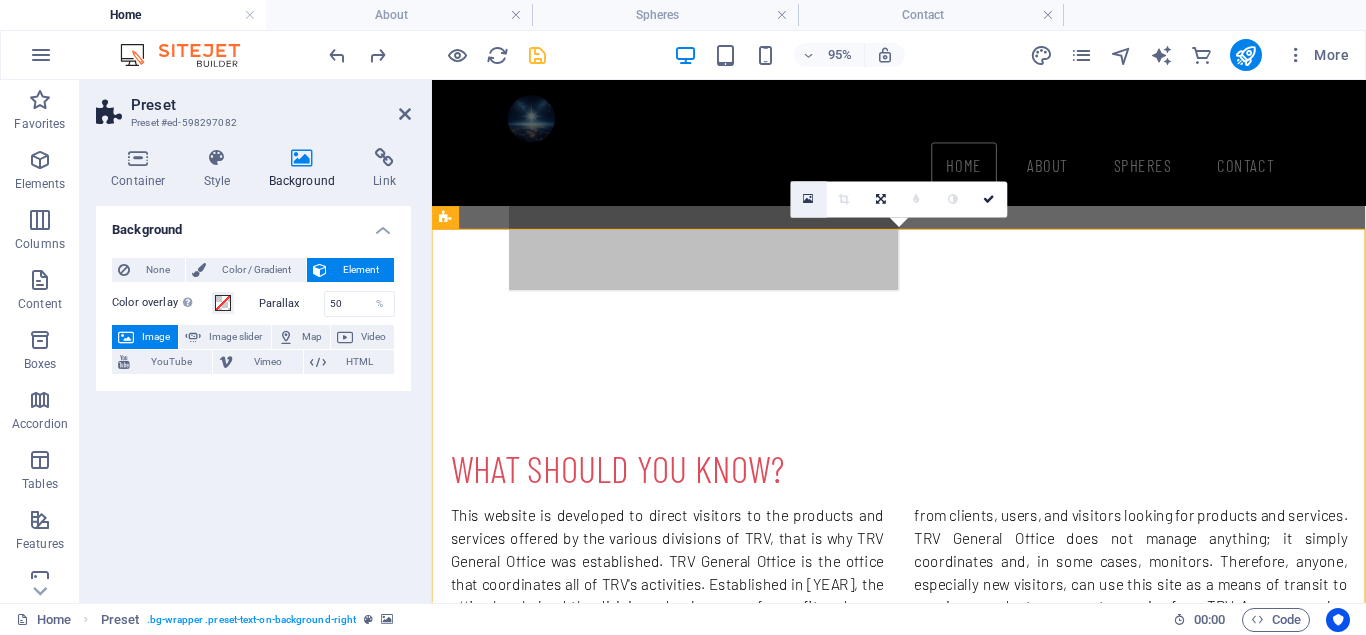 click at bounding box center [809, 199] 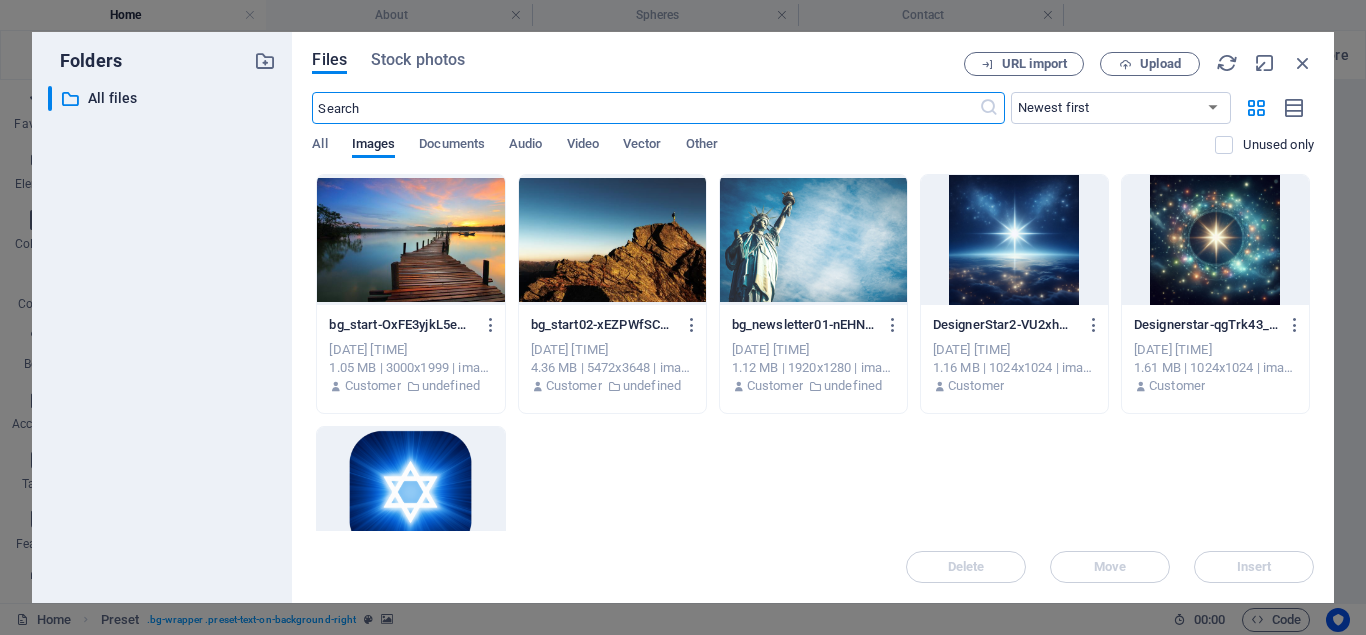 scroll, scrollTop: 1422, scrollLeft: 0, axis: vertical 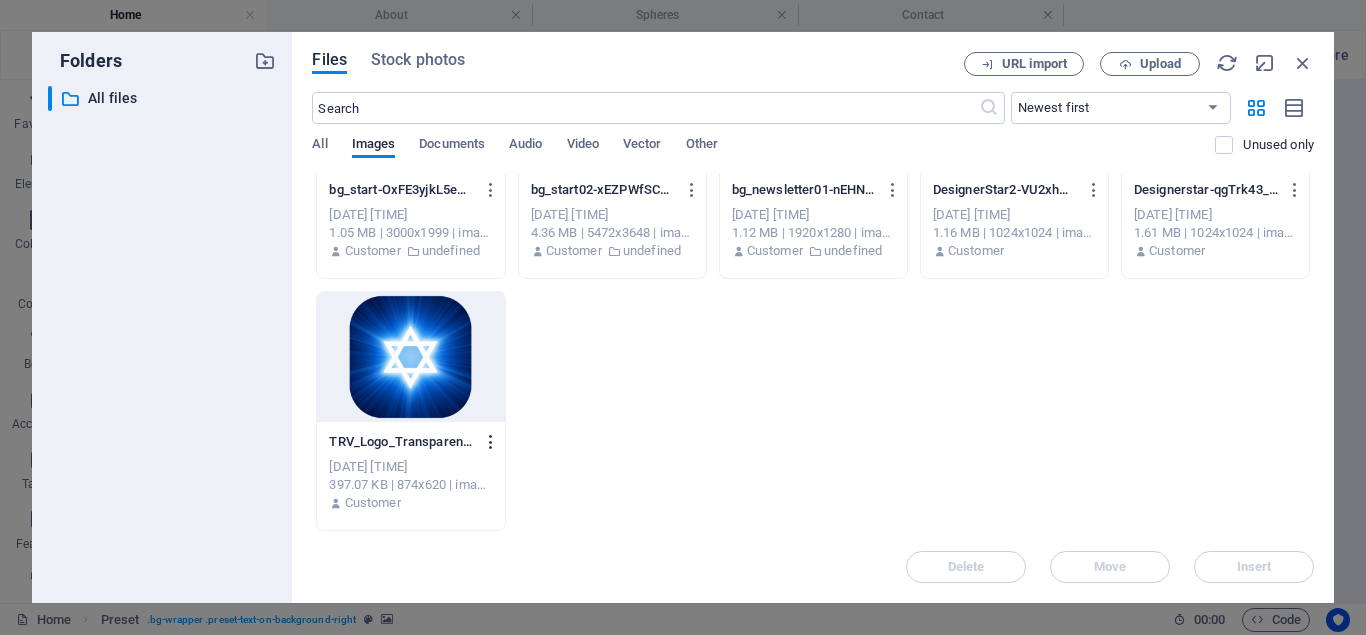 click at bounding box center [491, 442] 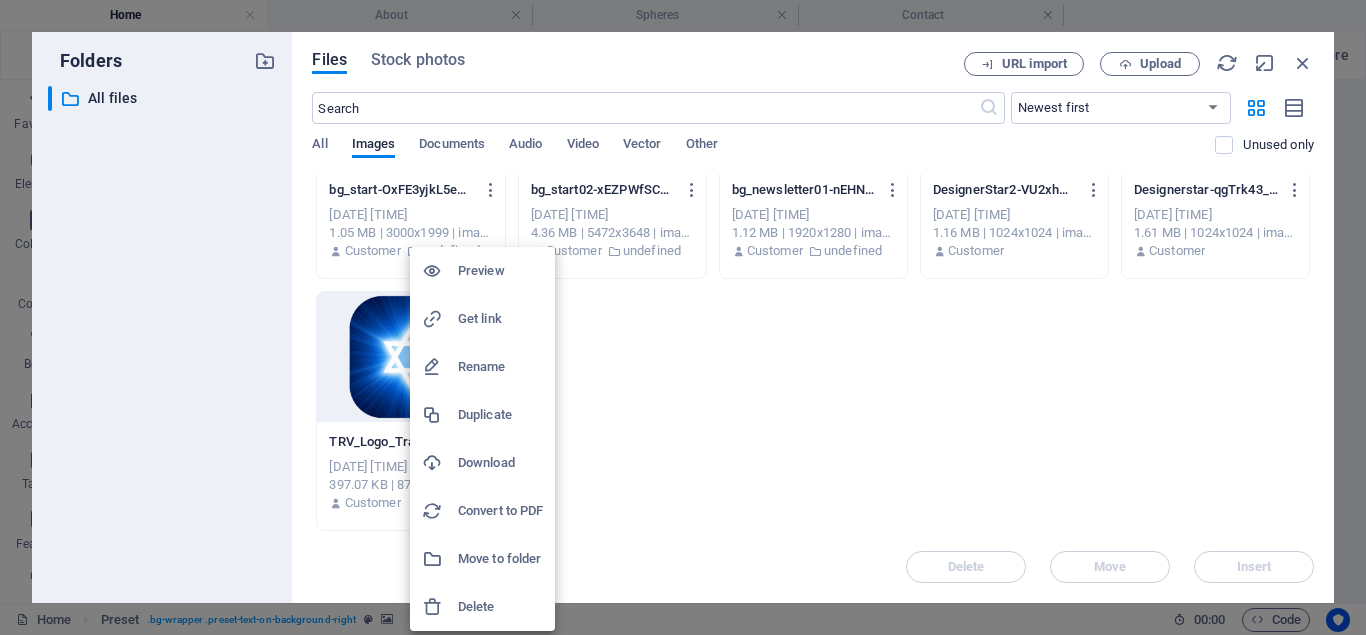 click on "Delete" at bounding box center [500, 607] 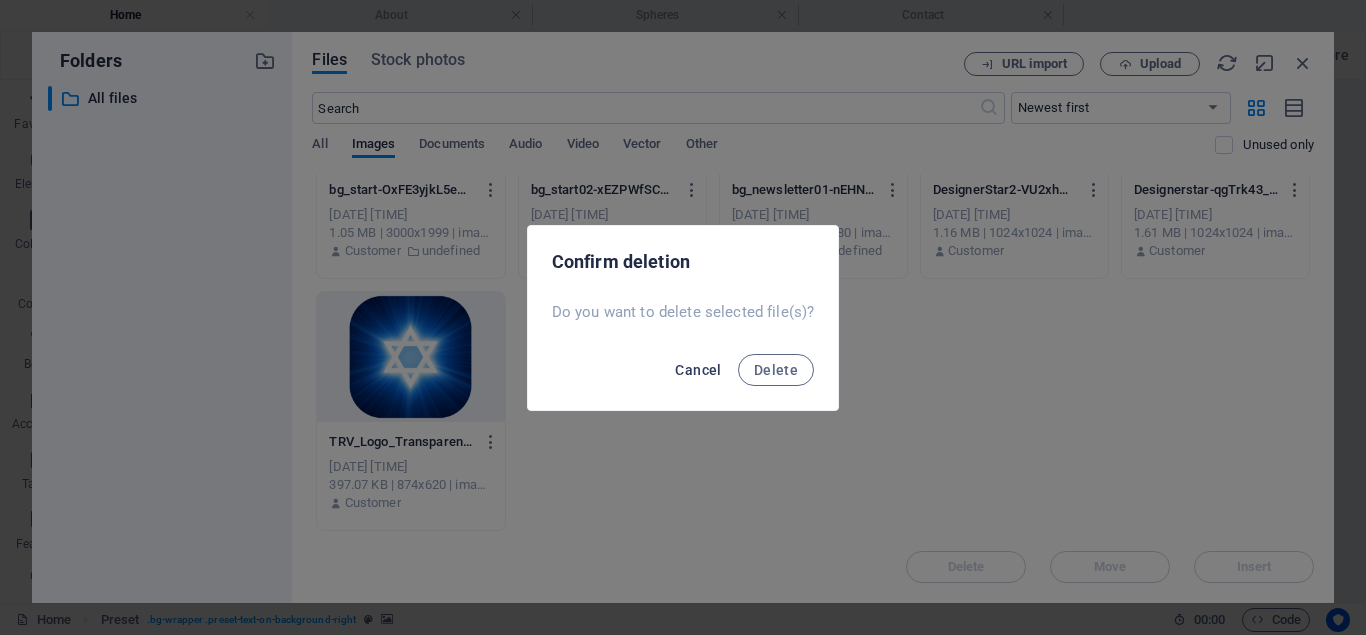 click on "Cancel" at bounding box center [698, 370] 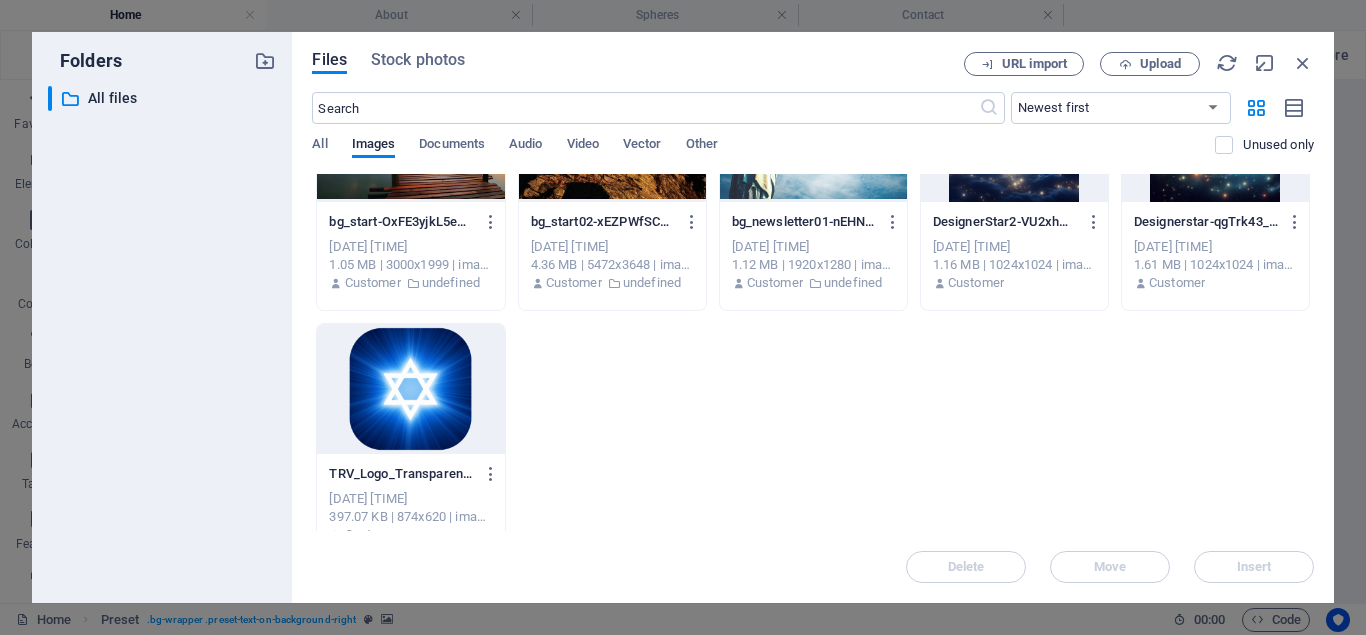 scroll, scrollTop: 135, scrollLeft: 0, axis: vertical 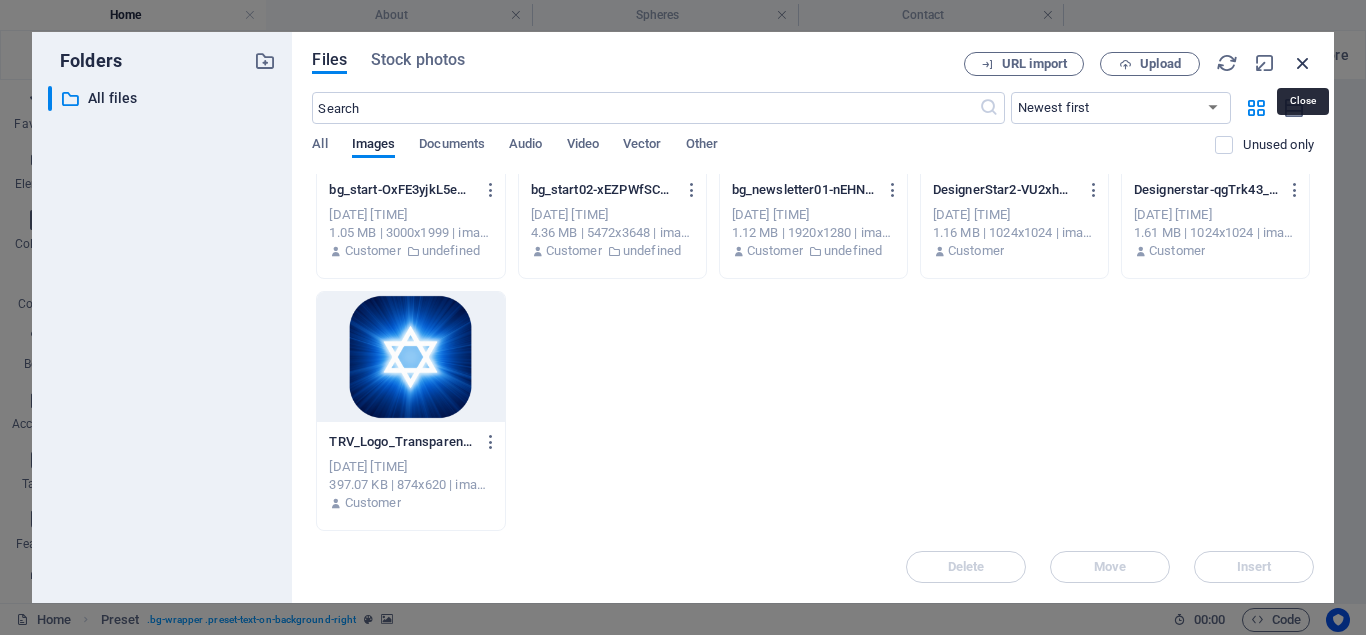 click at bounding box center [1303, 63] 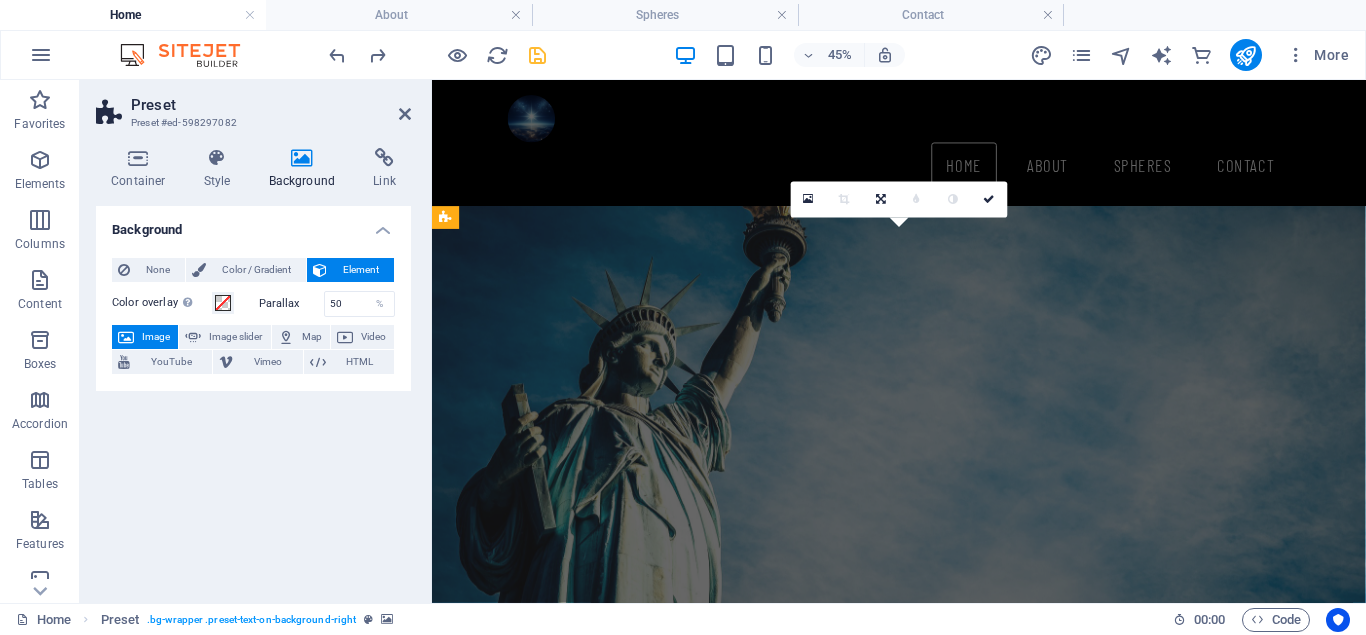 scroll, scrollTop: 832, scrollLeft: 0, axis: vertical 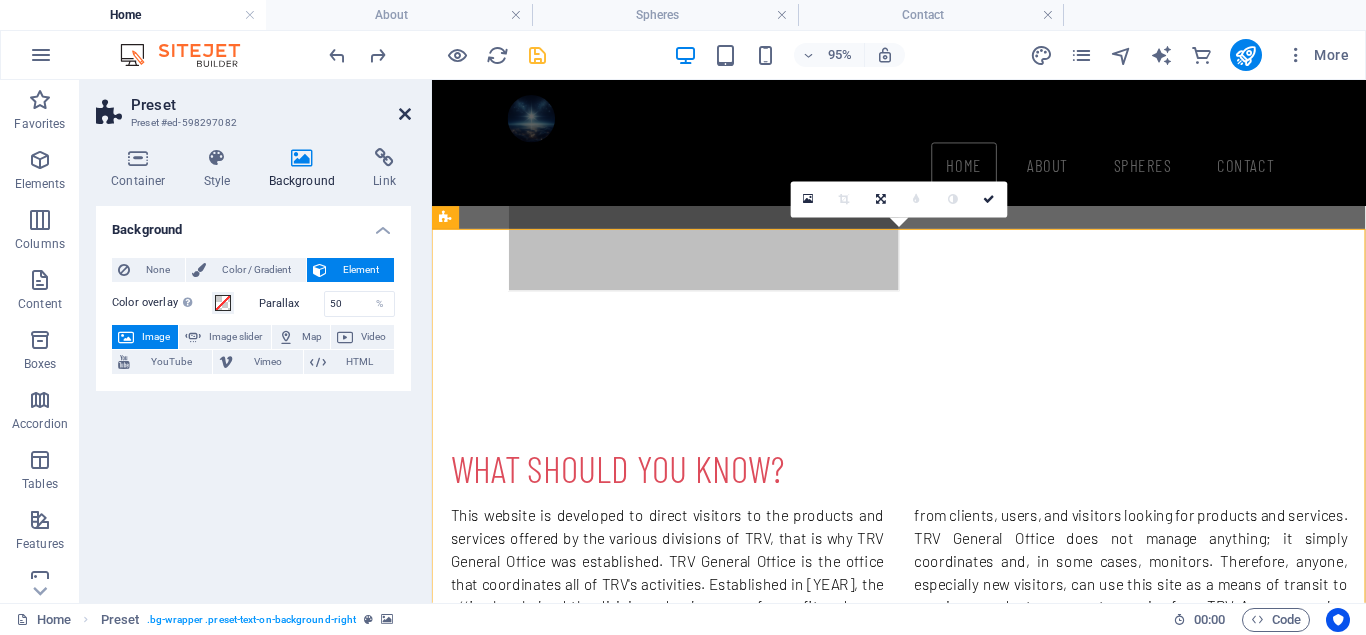 drag, startPoint x: 402, startPoint y: 111, endPoint x: 317, endPoint y: 54, distance: 102.34256 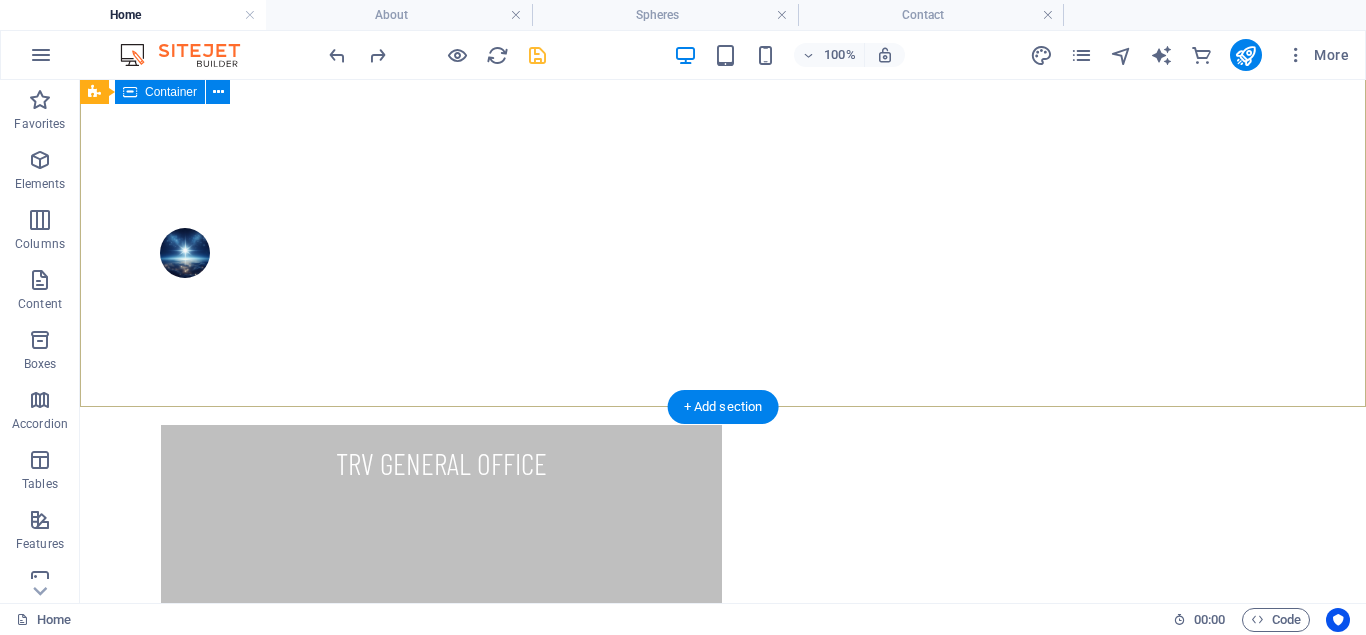 scroll, scrollTop: 0, scrollLeft: 0, axis: both 